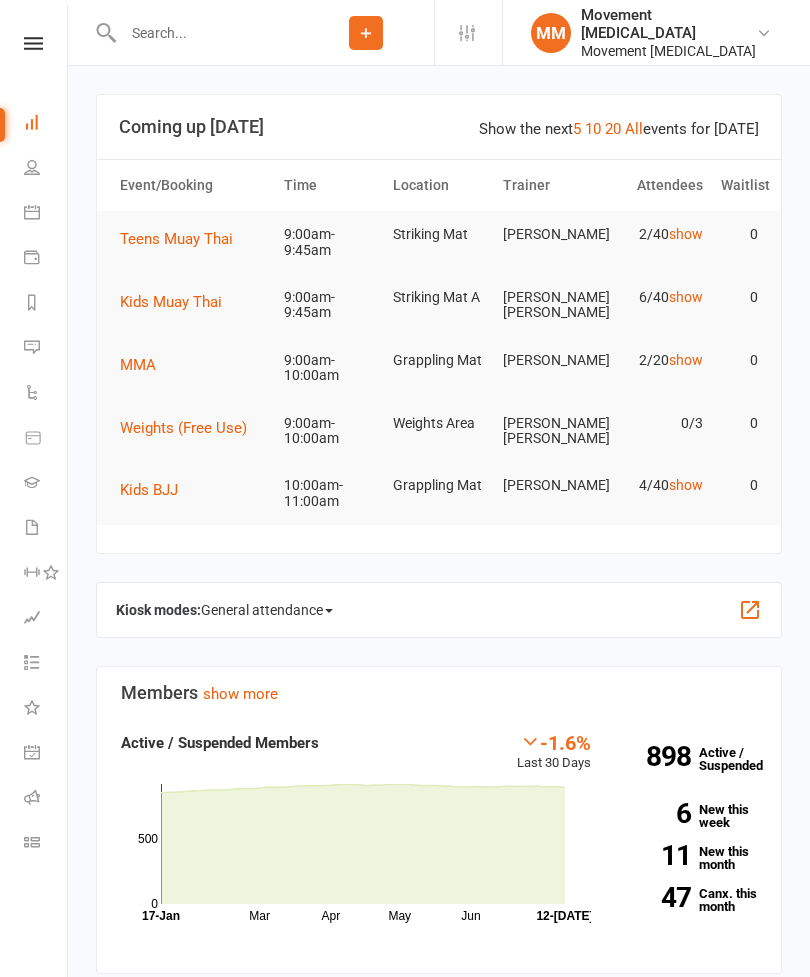 scroll, scrollTop: 0, scrollLeft: 0, axis: both 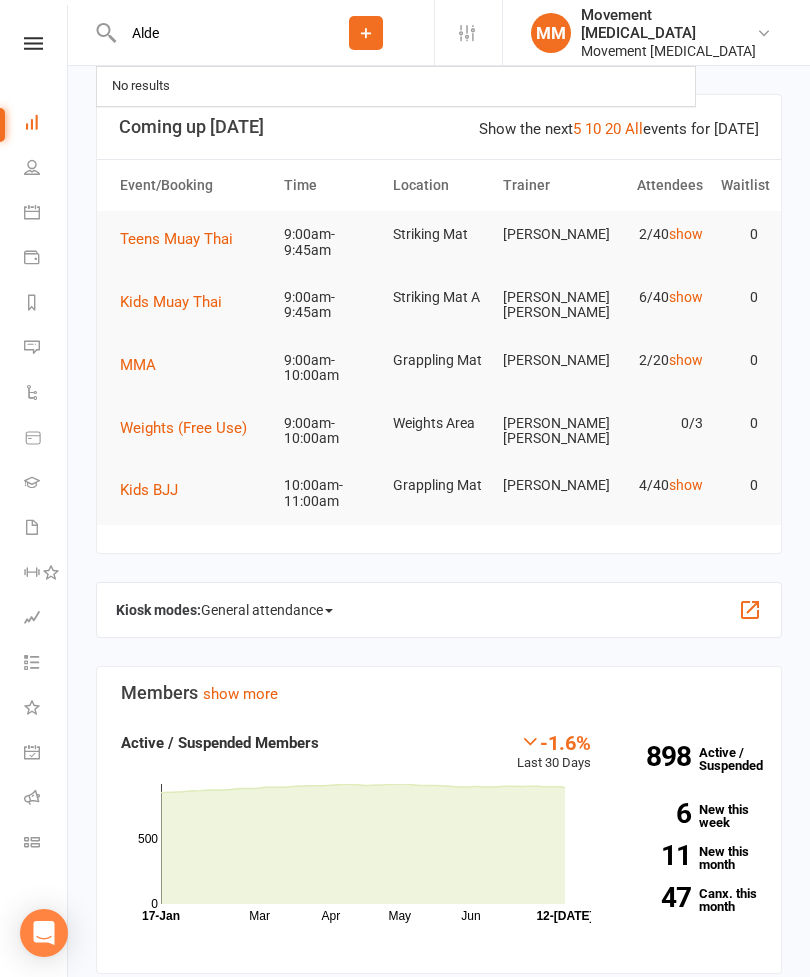 type on "Alder" 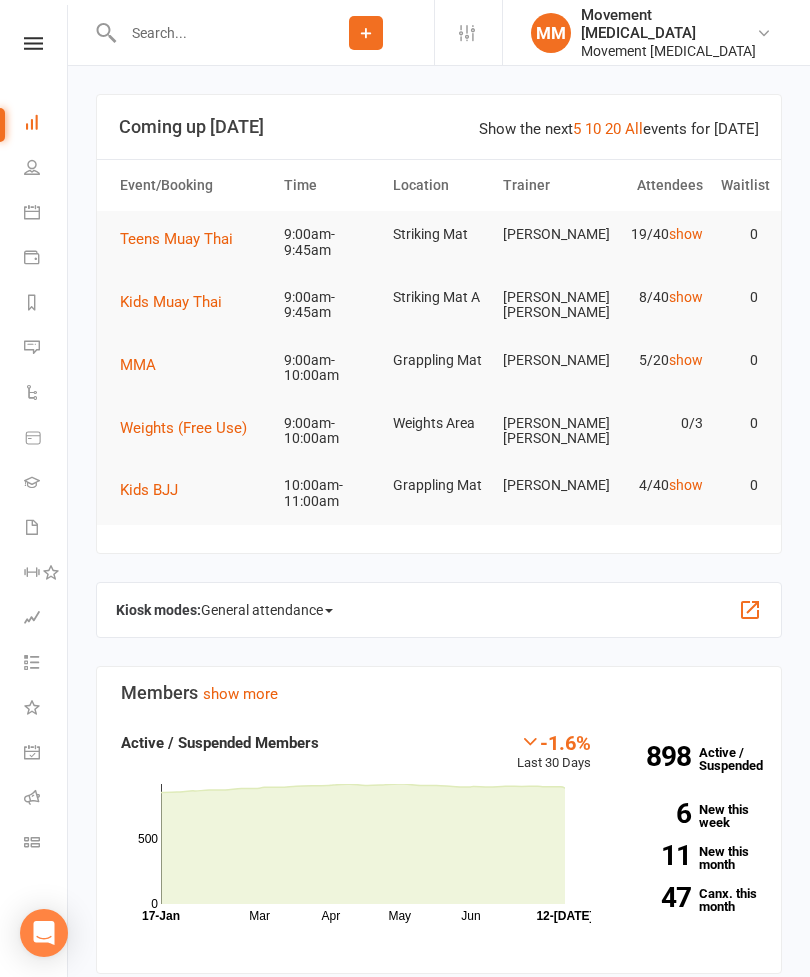 scroll, scrollTop: 0, scrollLeft: 0, axis: both 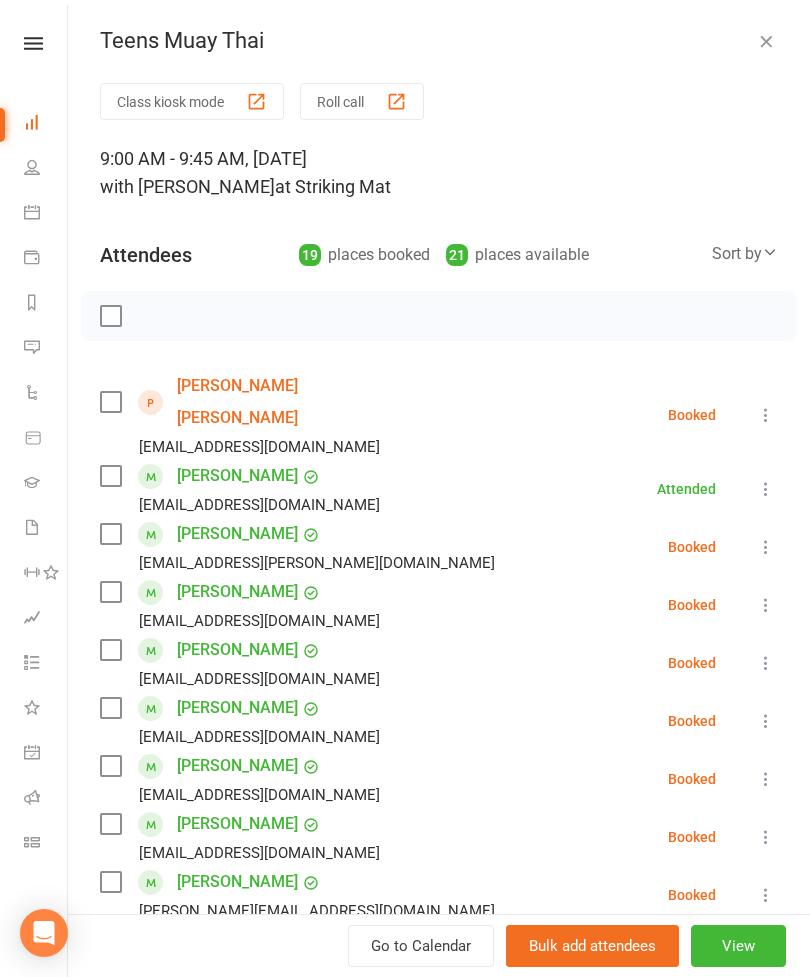 click at bounding box center [110, 402] 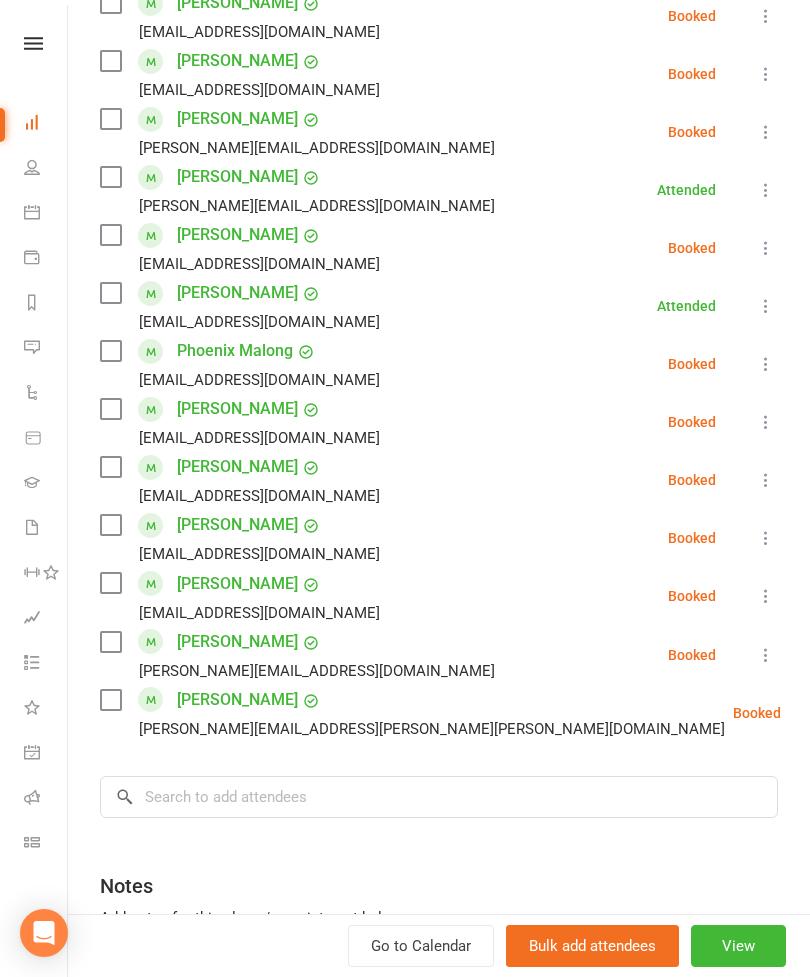 scroll, scrollTop: 762, scrollLeft: 0, axis: vertical 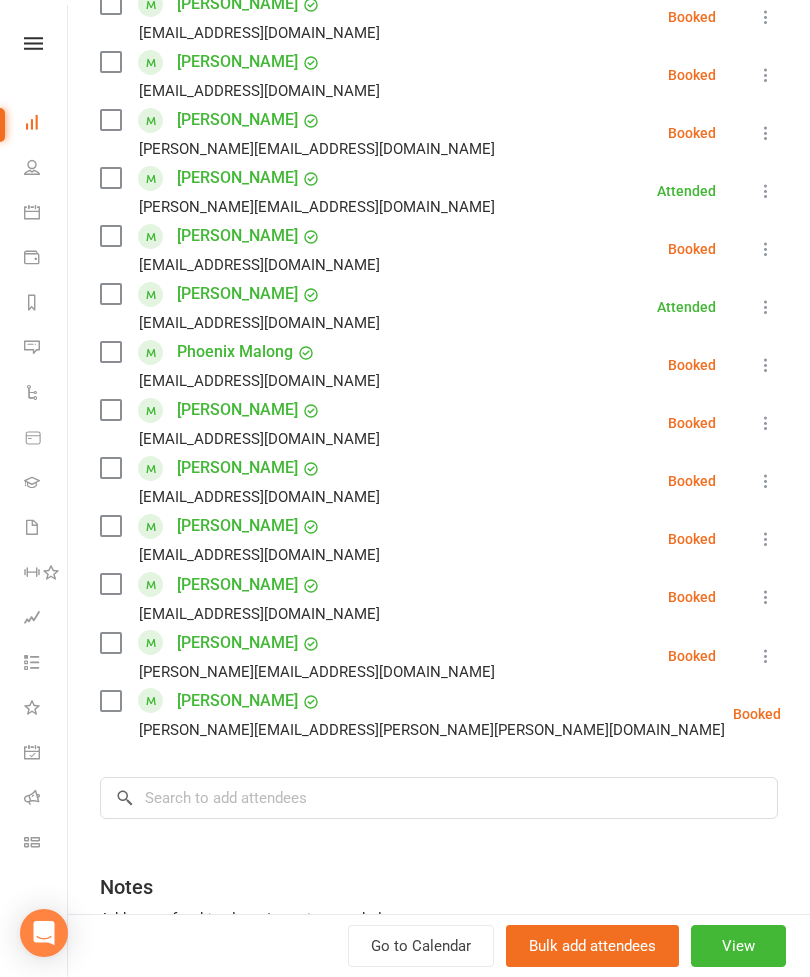 click at bounding box center [110, 643] 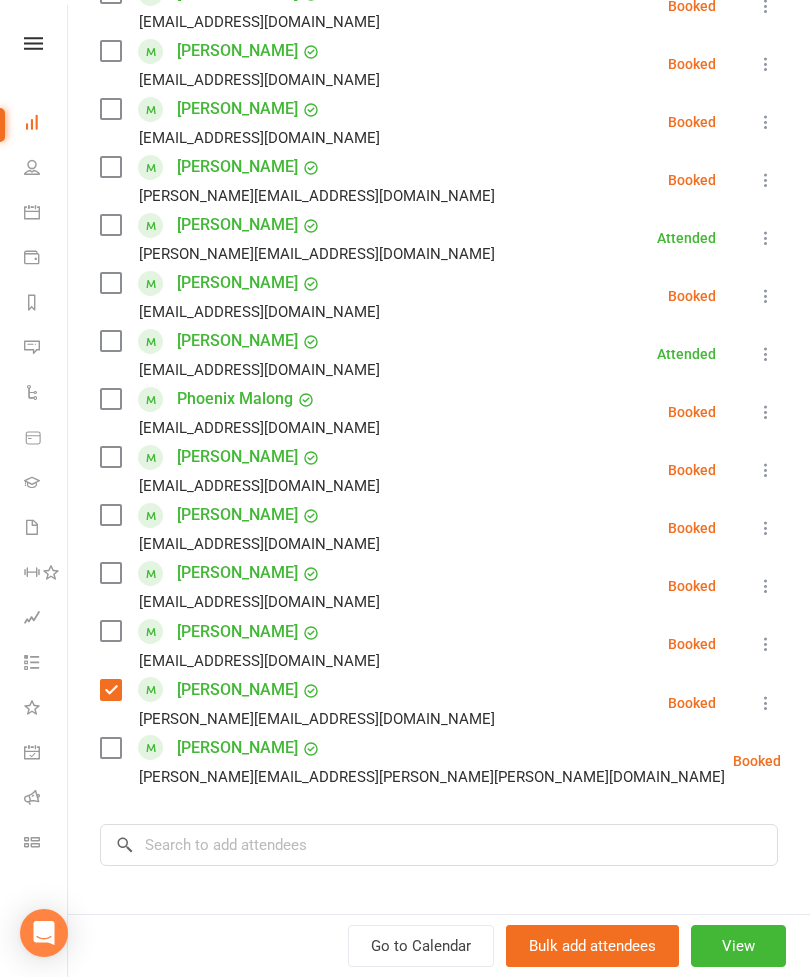 scroll, scrollTop: 703, scrollLeft: 0, axis: vertical 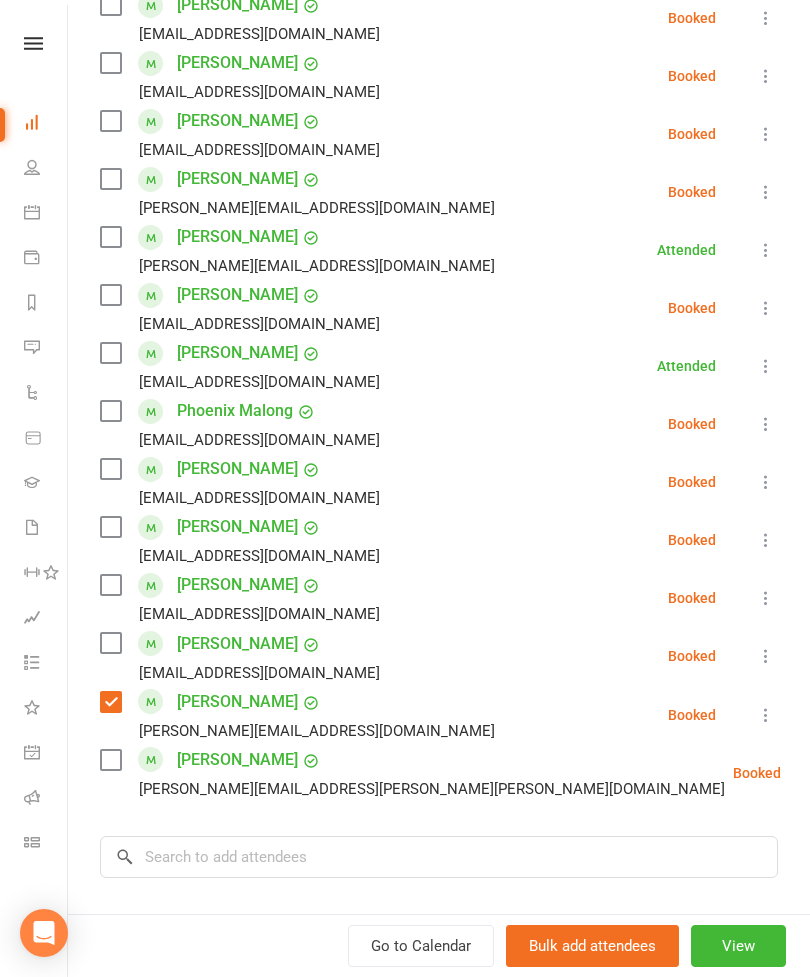 click at bounding box center [110, 237] 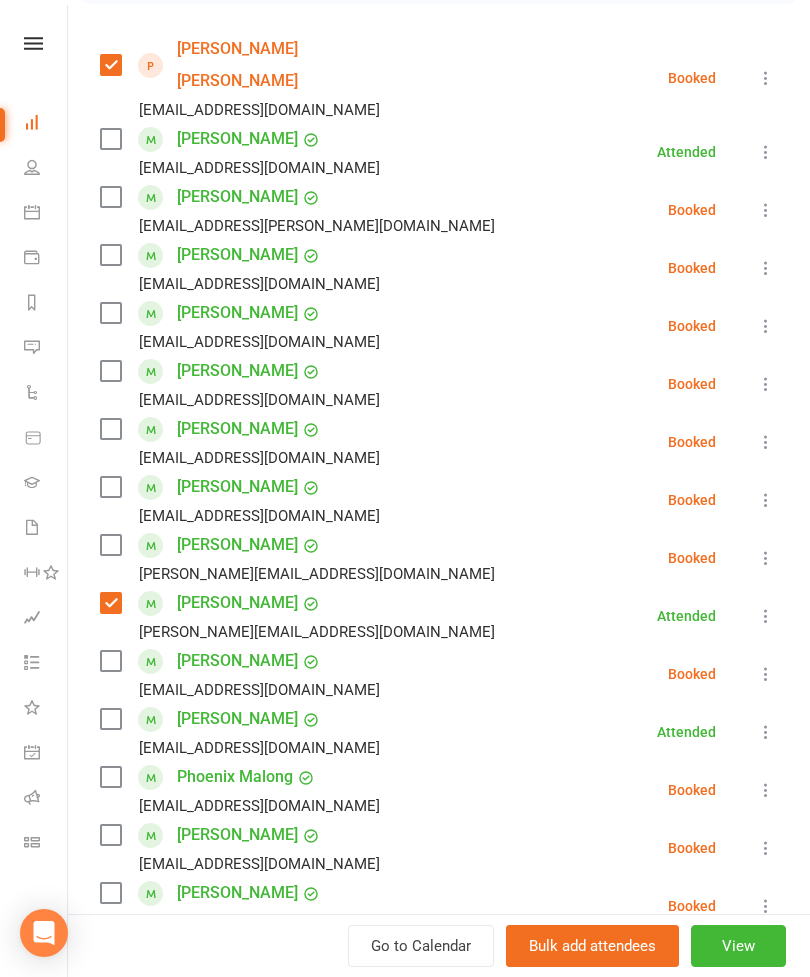 scroll, scrollTop: 333, scrollLeft: 0, axis: vertical 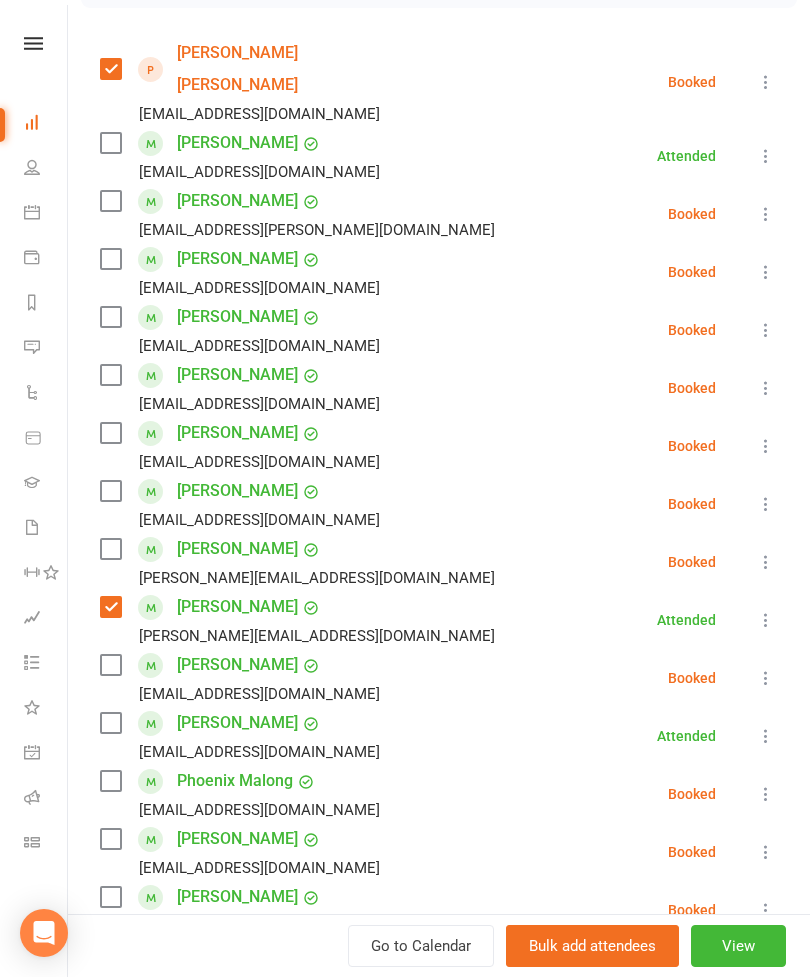 click at bounding box center (110, 201) 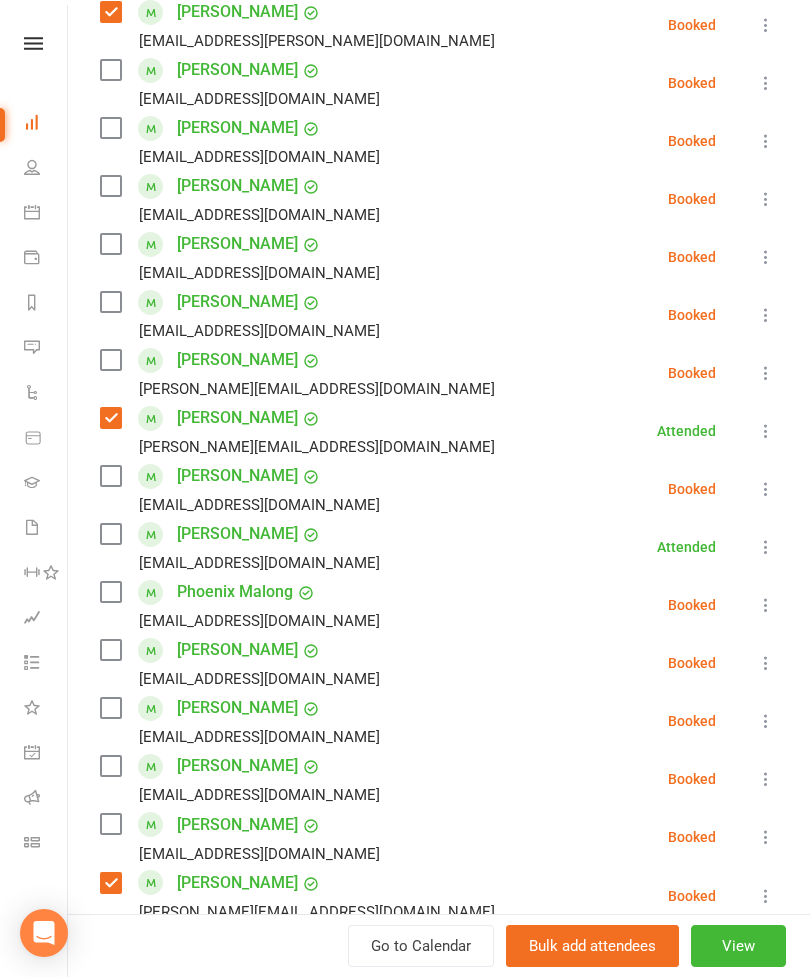 scroll, scrollTop: 548, scrollLeft: 0, axis: vertical 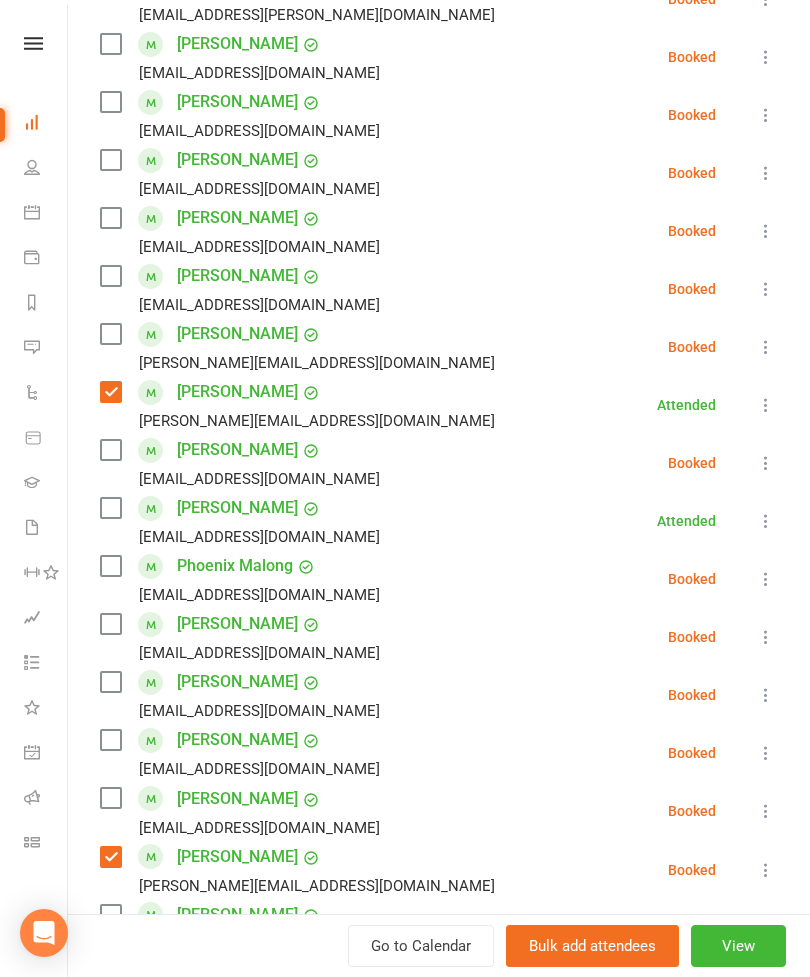 click at bounding box center [110, 102] 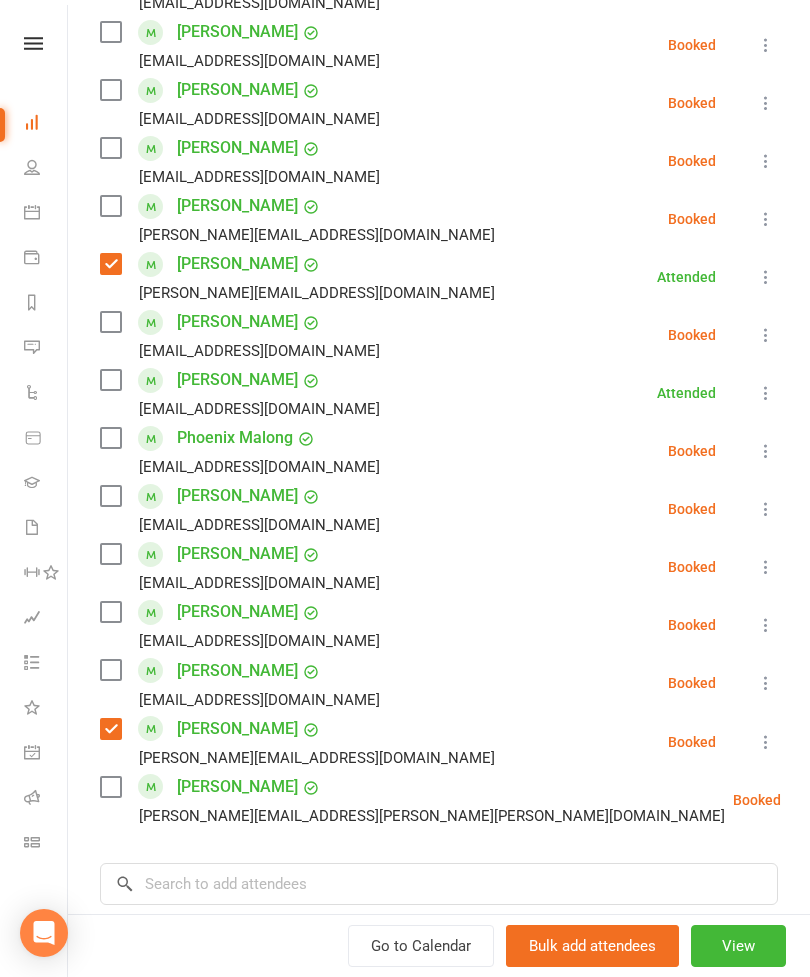 scroll, scrollTop: 674, scrollLeft: 0, axis: vertical 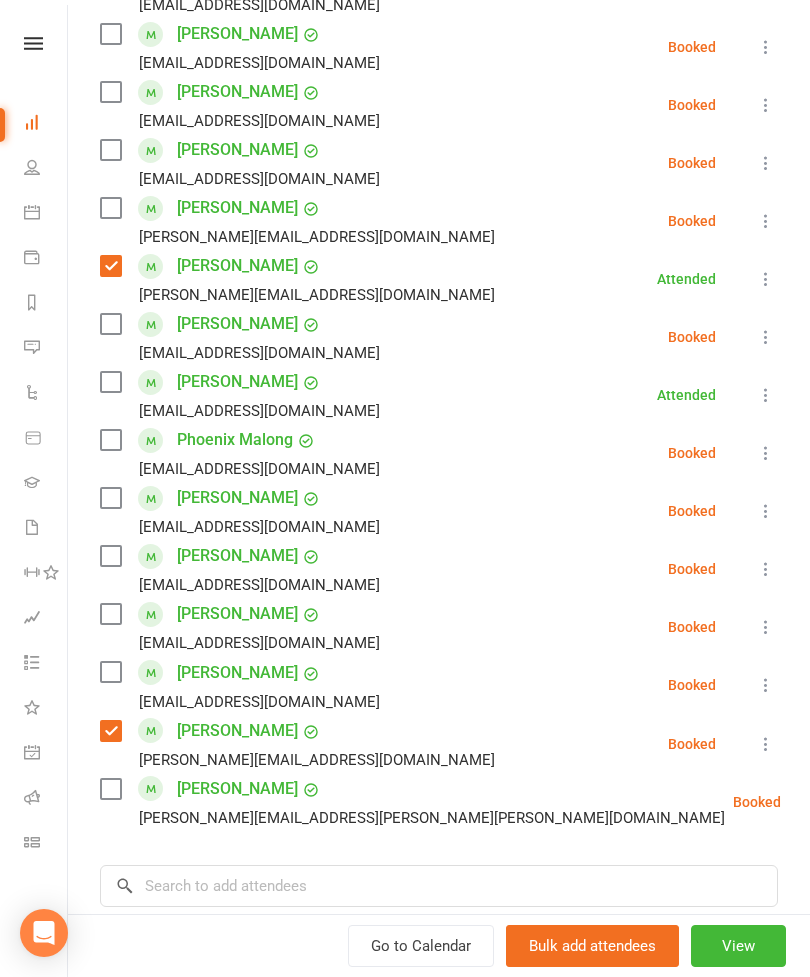 click at bounding box center [110, 498] 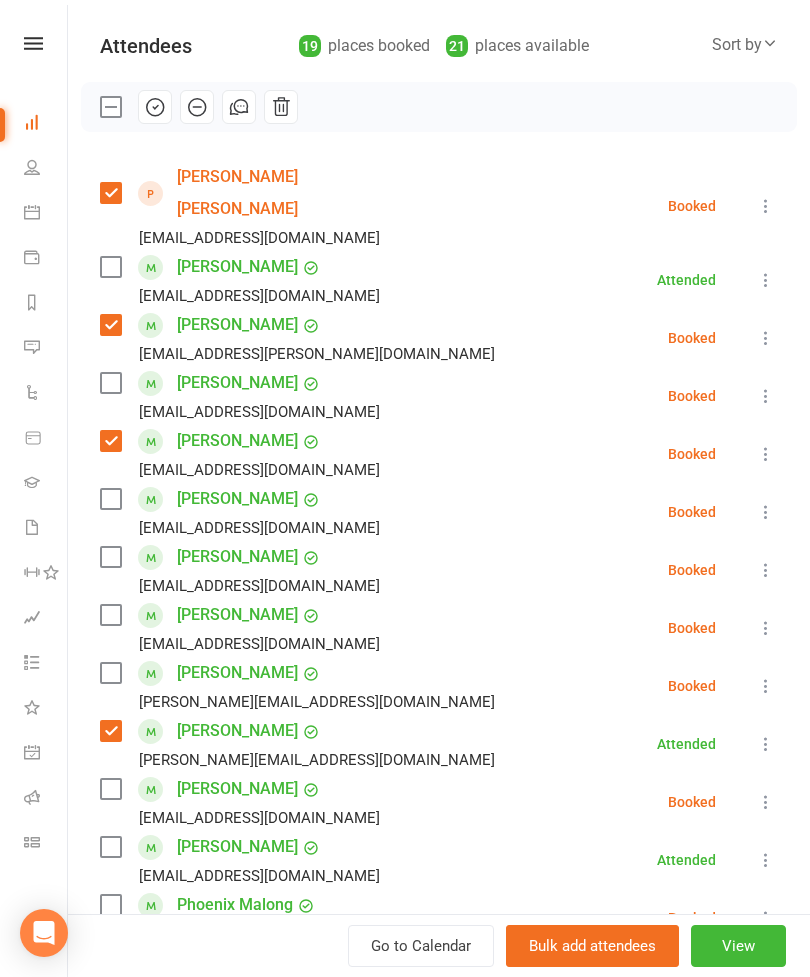 scroll, scrollTop: 211, scrollLeft: 0, axis: vertical 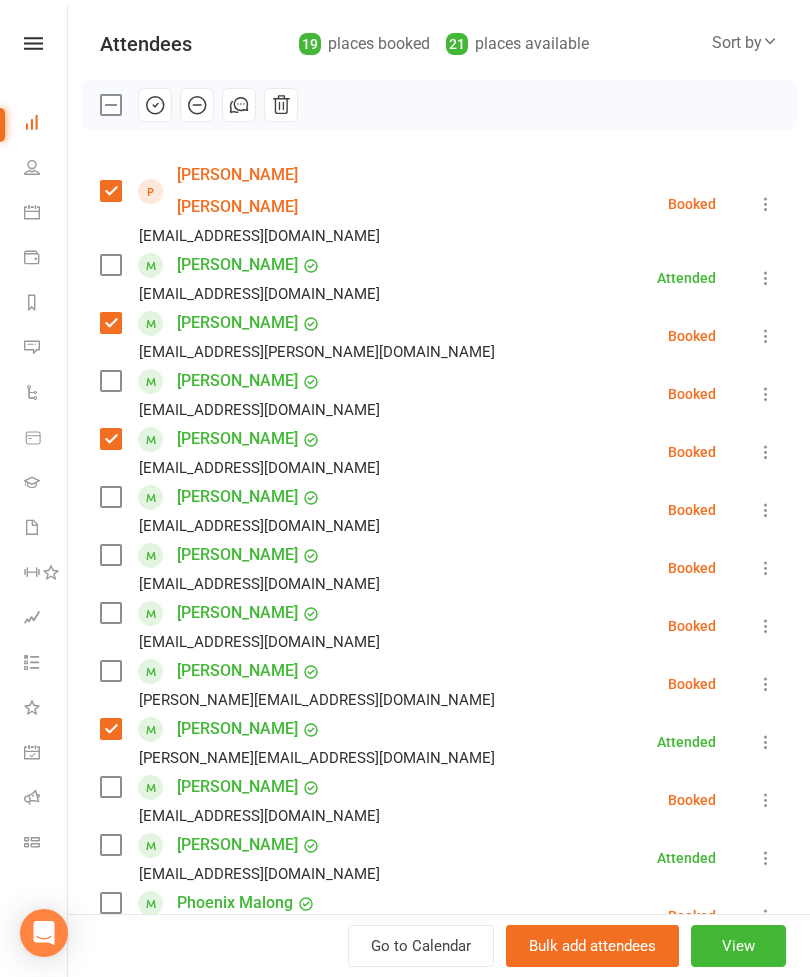 click on "Sort by" at bounding box center [745, 43] 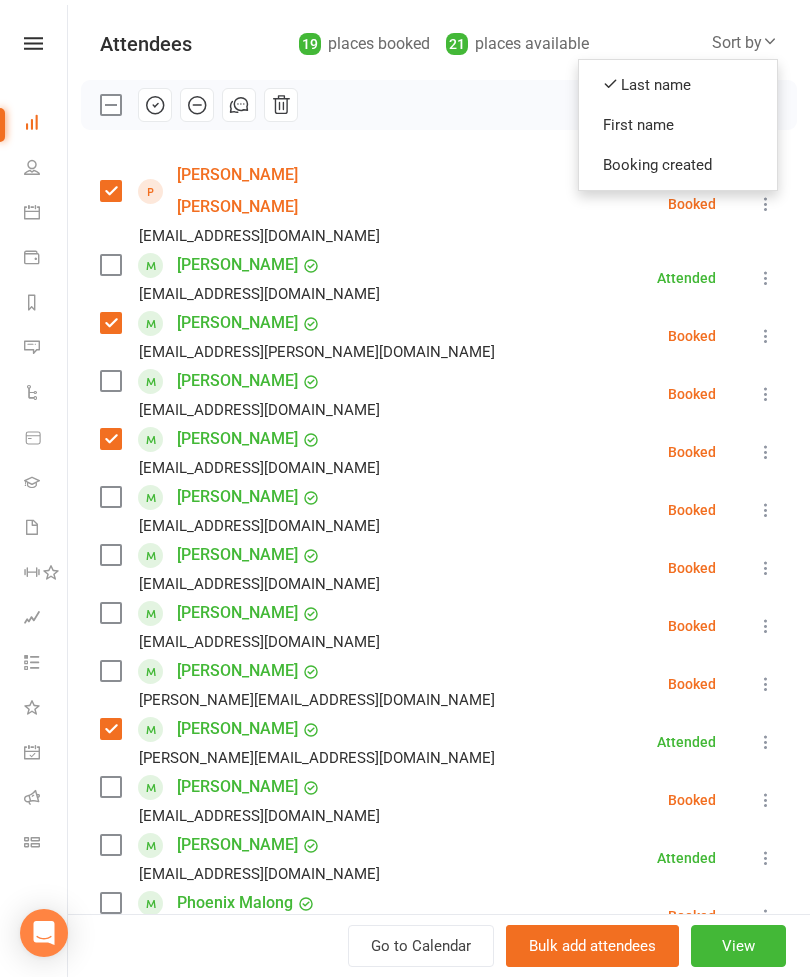 click on "First name" at bounding box center (678, 125) 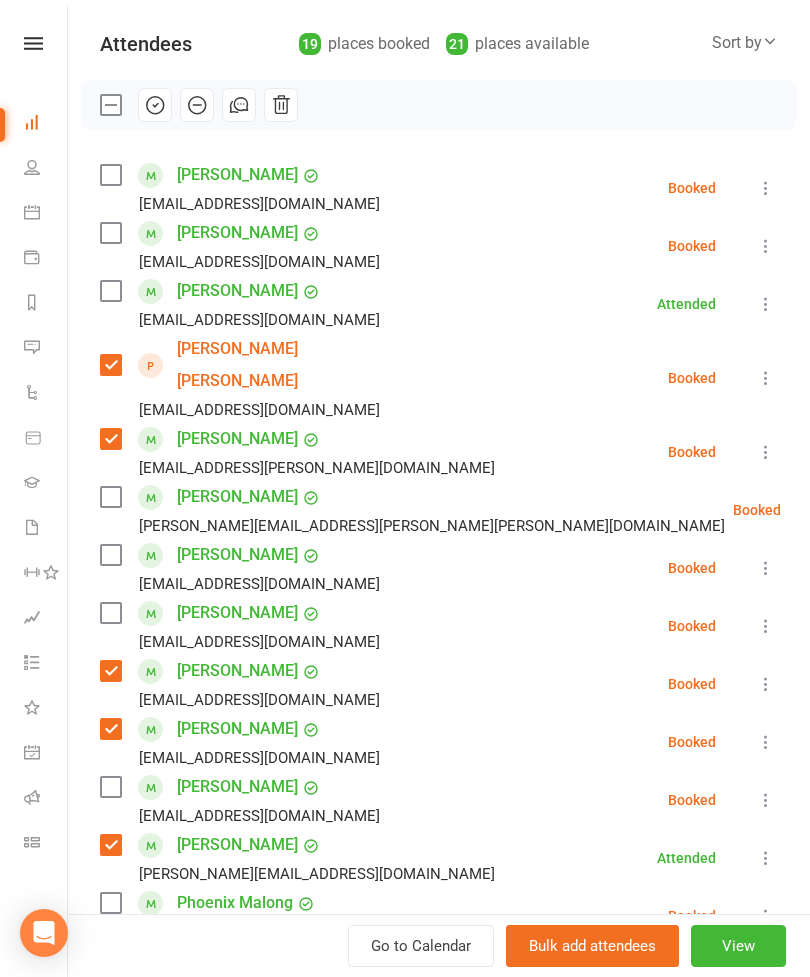 scroll, scrollTop: 219, scrollLeft: 0, axis: vertical 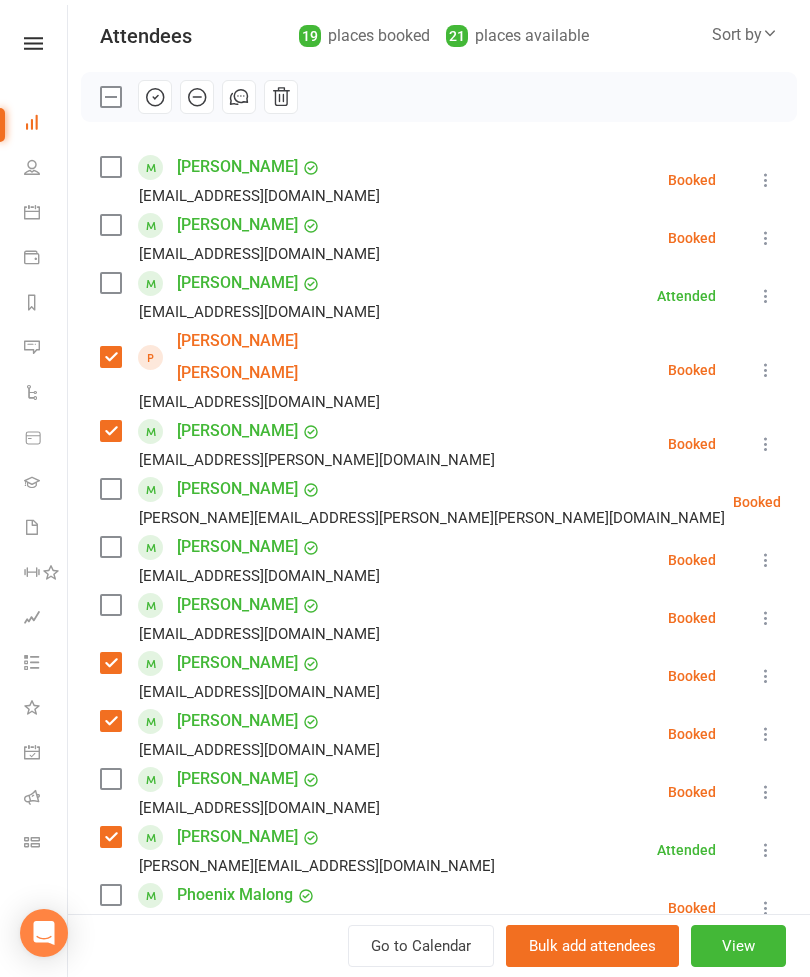click at bounding box center [110, 283] 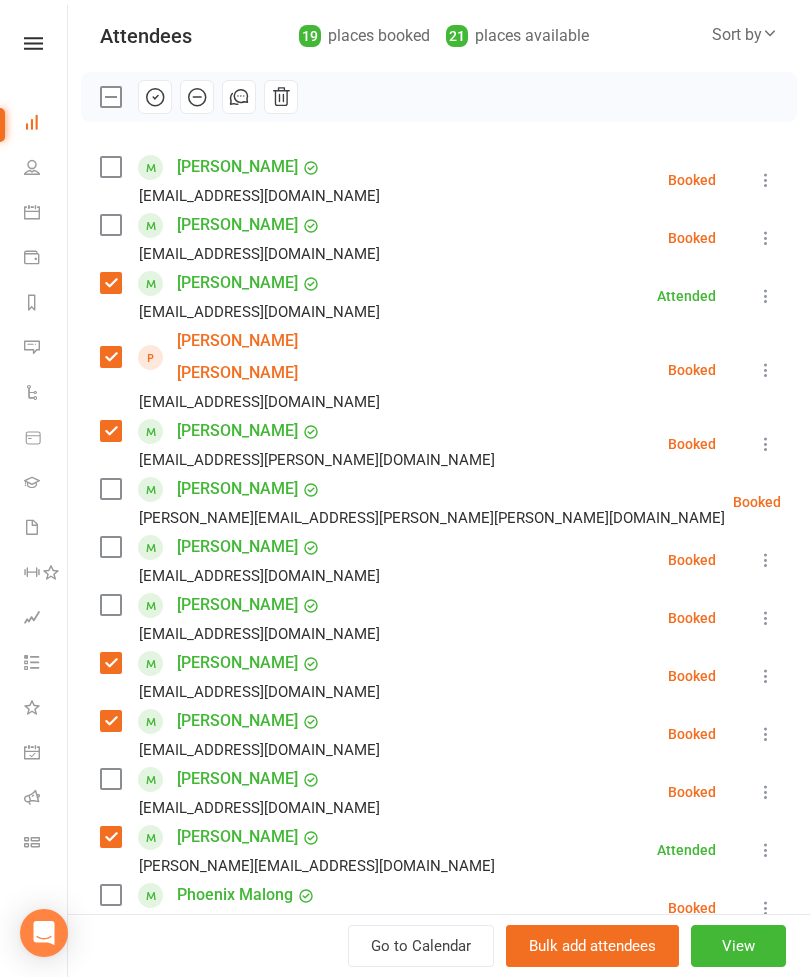 click at bounding box center (110, 167) 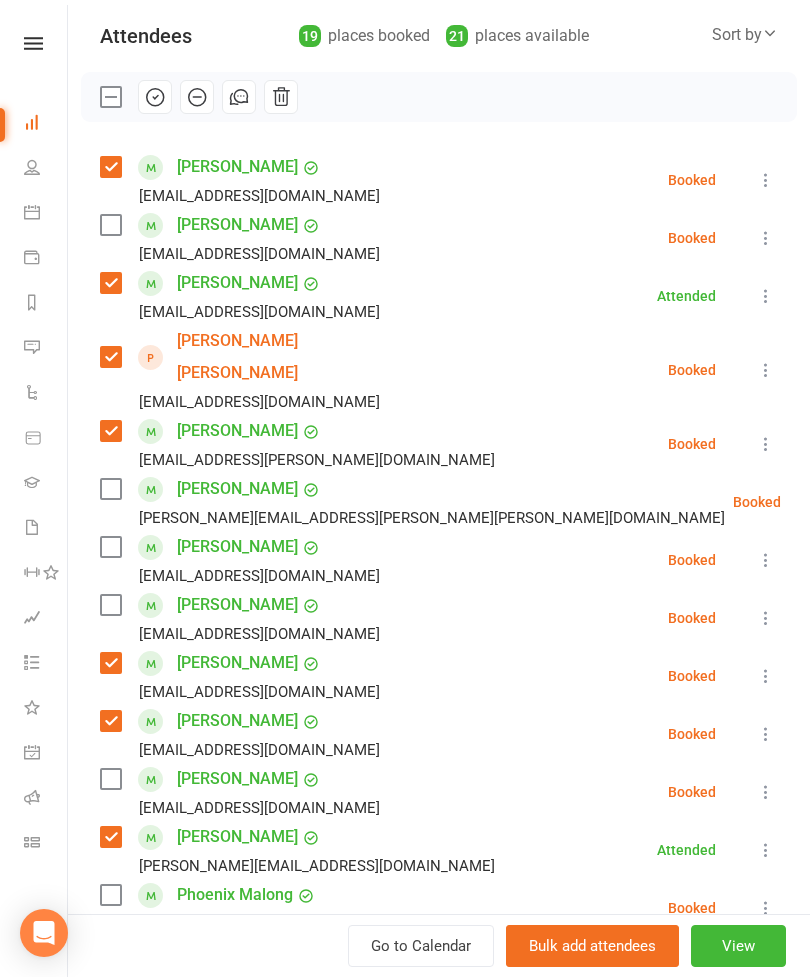 click at bounding box center [110, 167] 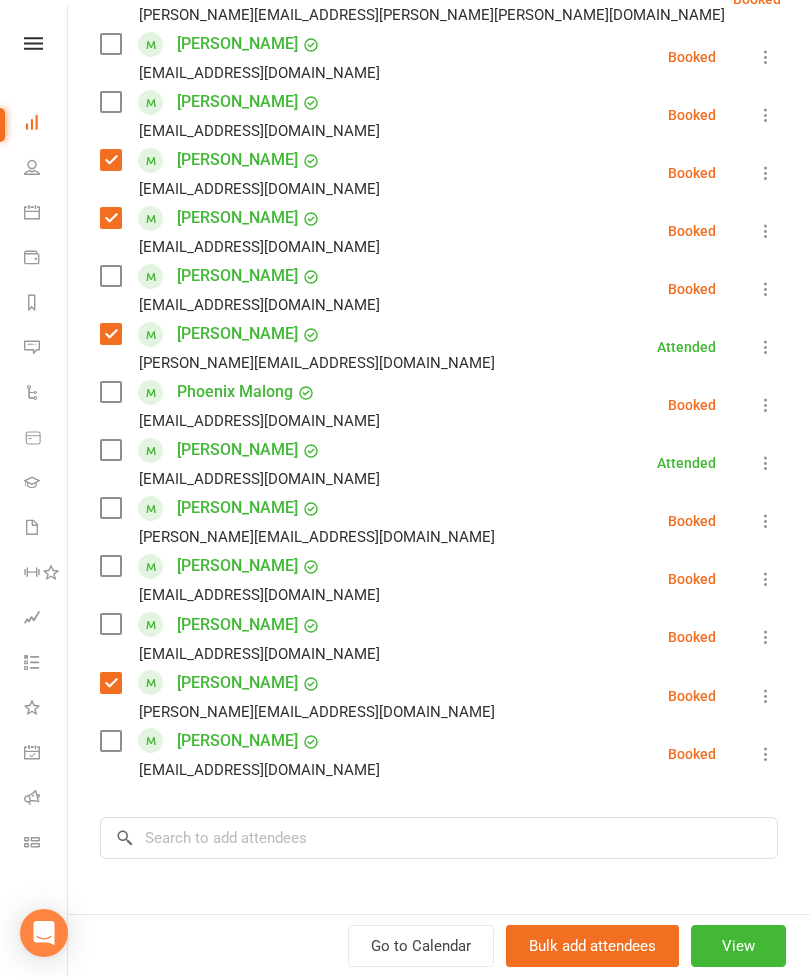 scroll, scrollTop: 732, scrollLeft: 0, axis: vertical 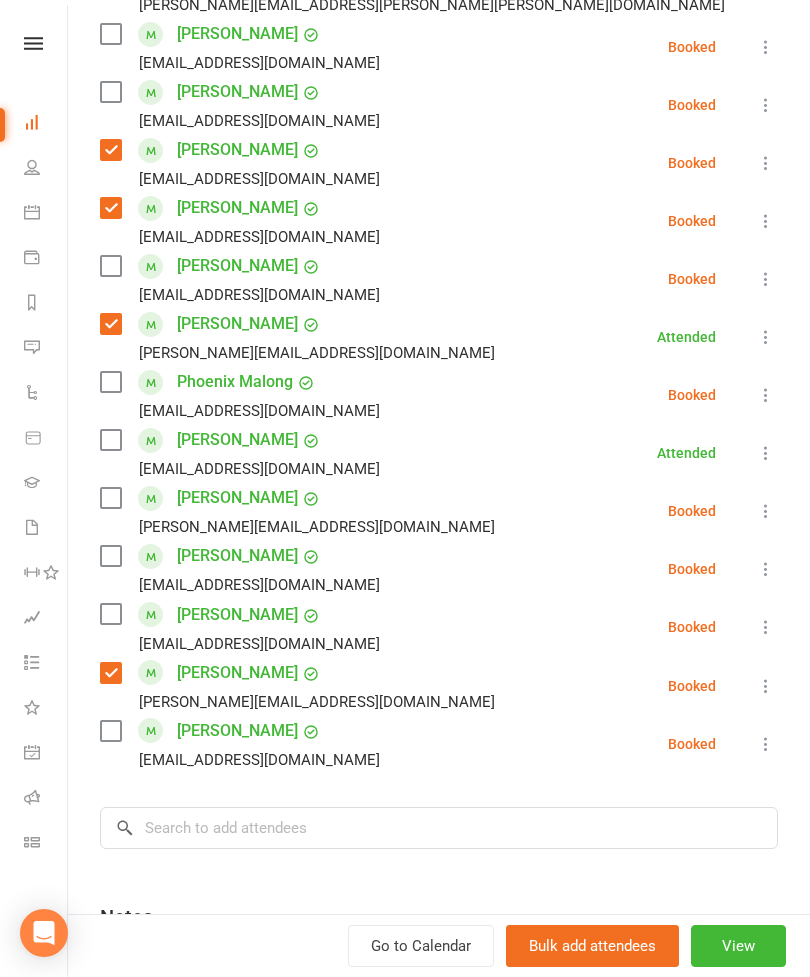 click at bounding box center (110, 556) 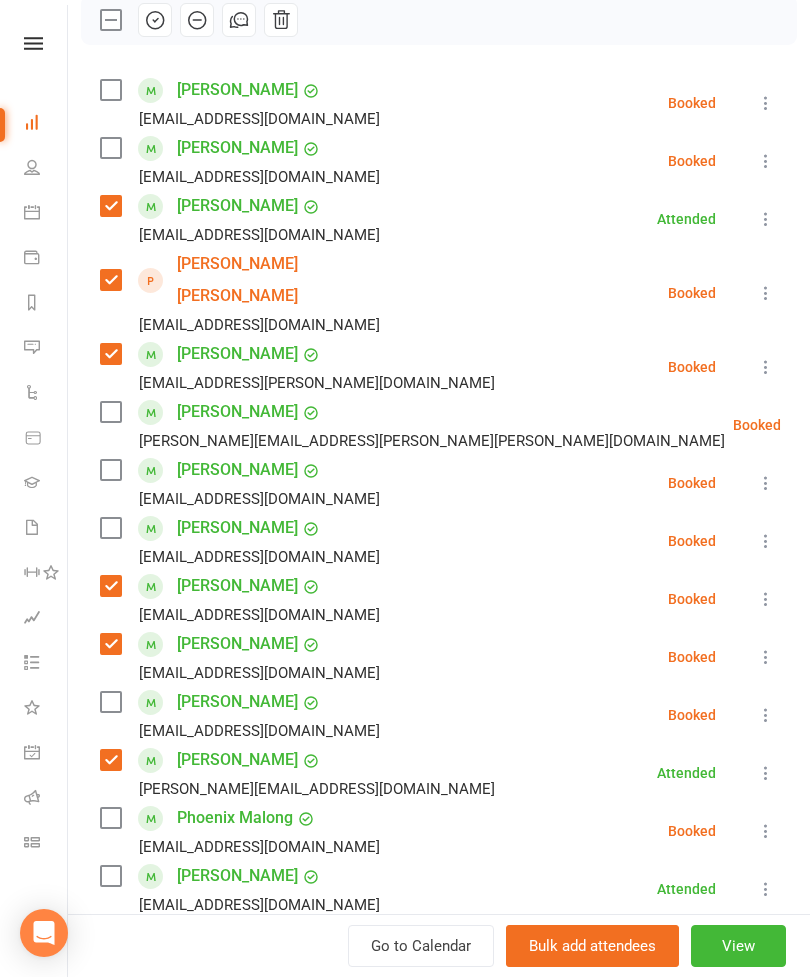 click at bounding box center (110, 90) 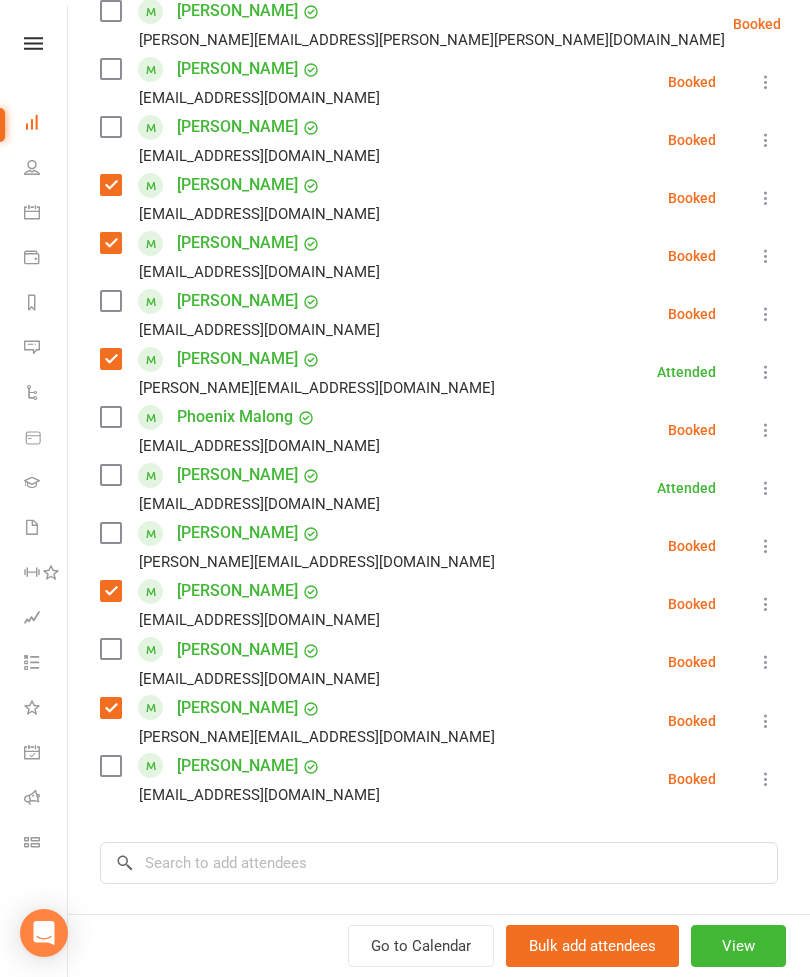 scroll, scrollTop: 734, scrollLeft: 0, axis: vertical 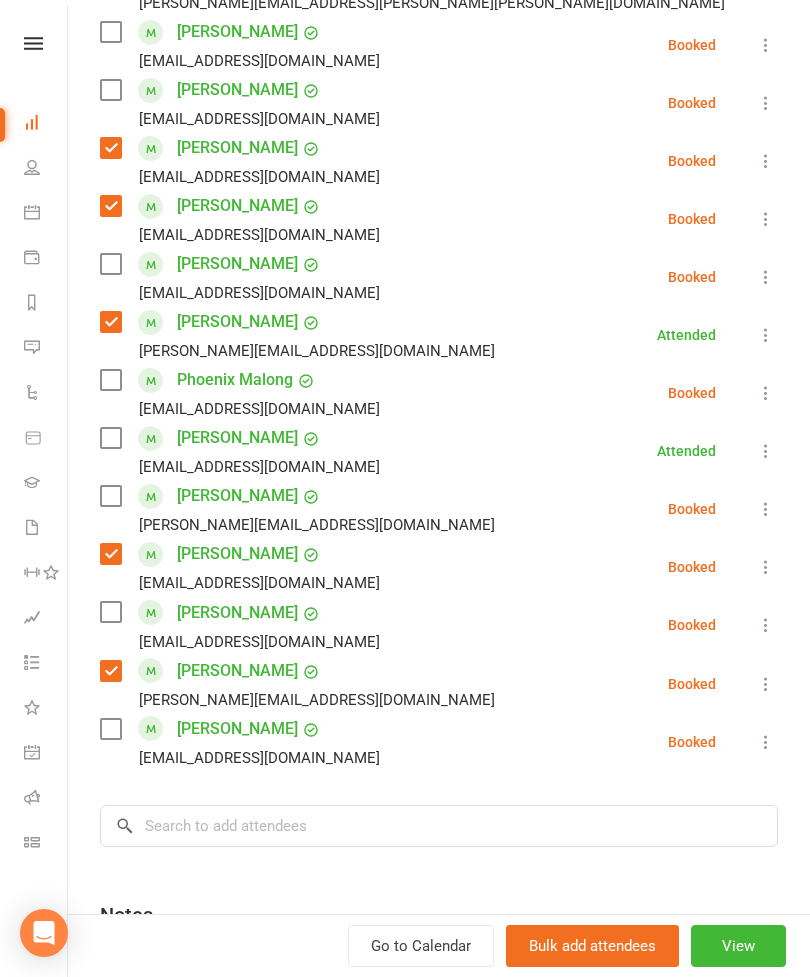 click at bounding box center [110, 380] 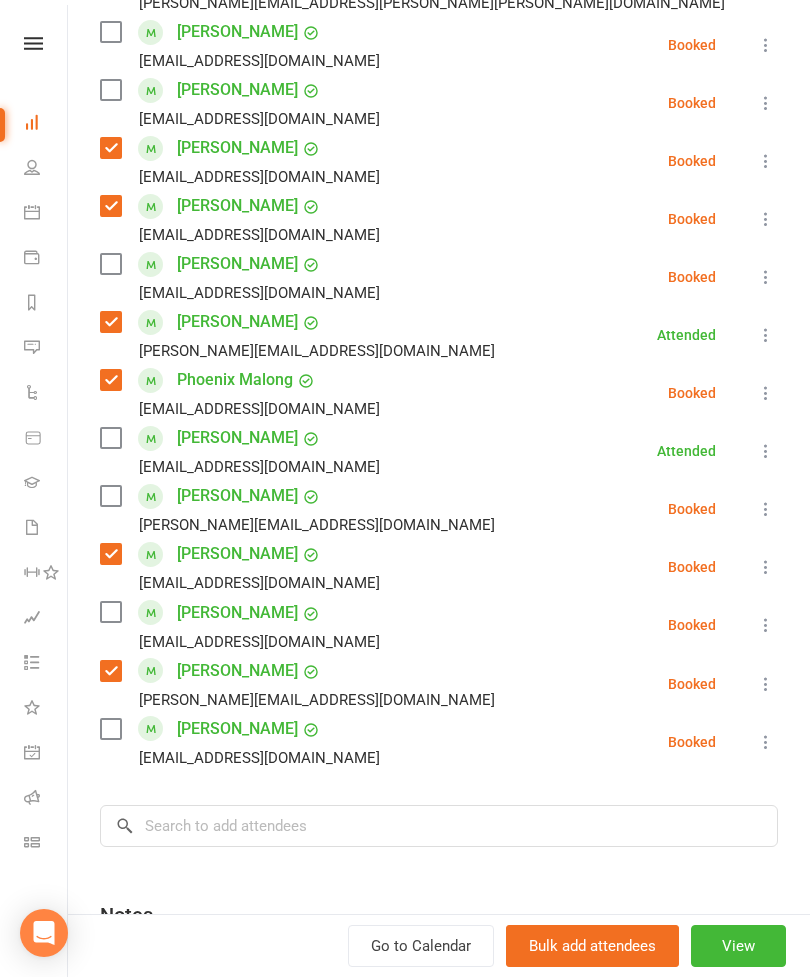 click at bounding box center (110, 264) 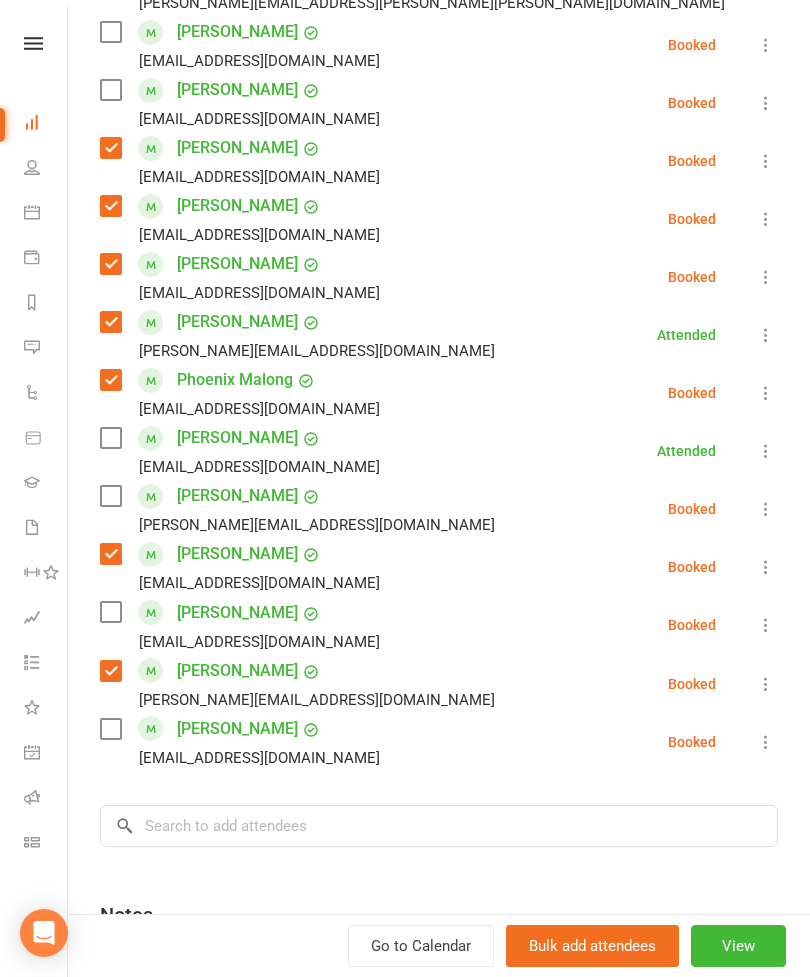 click at bounding box center [110, 496] 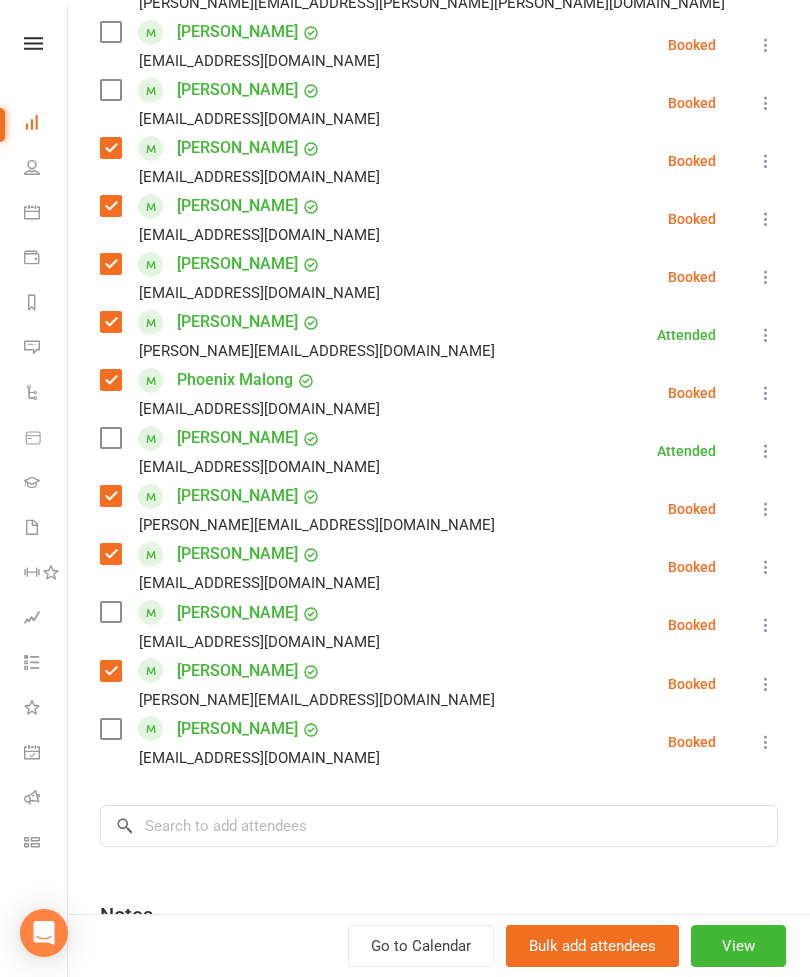 click on "[EMAIL_ADDRESS][DOMAIN_NAME]" at bounding box center [244, 409] 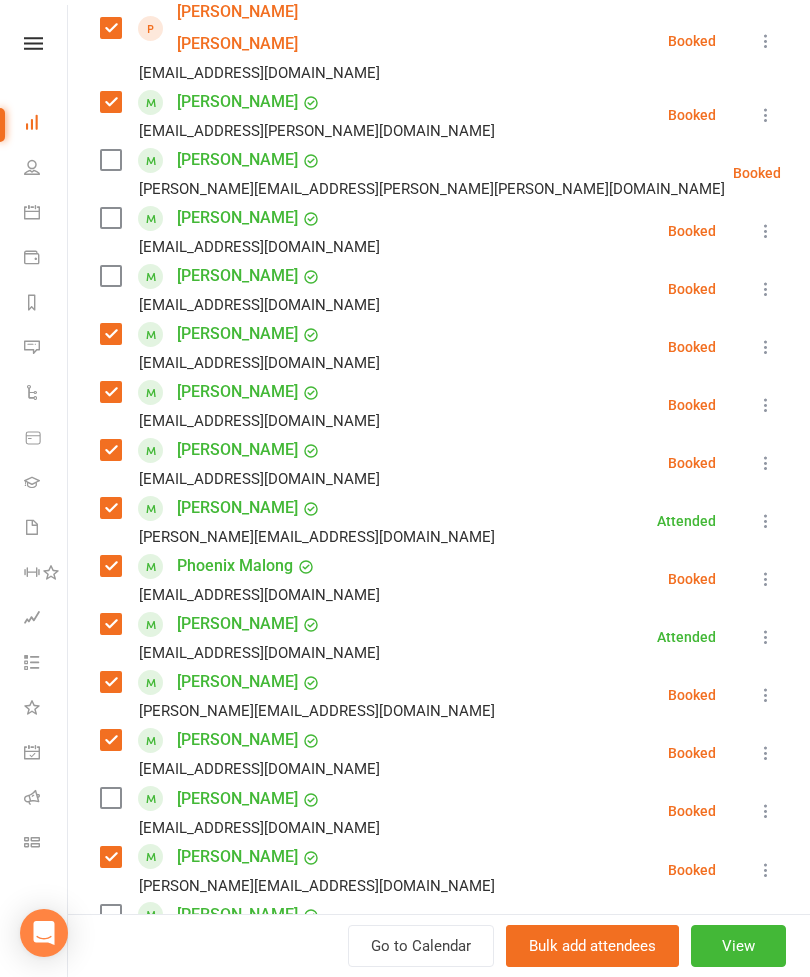 click at bounding box center (110, 276) 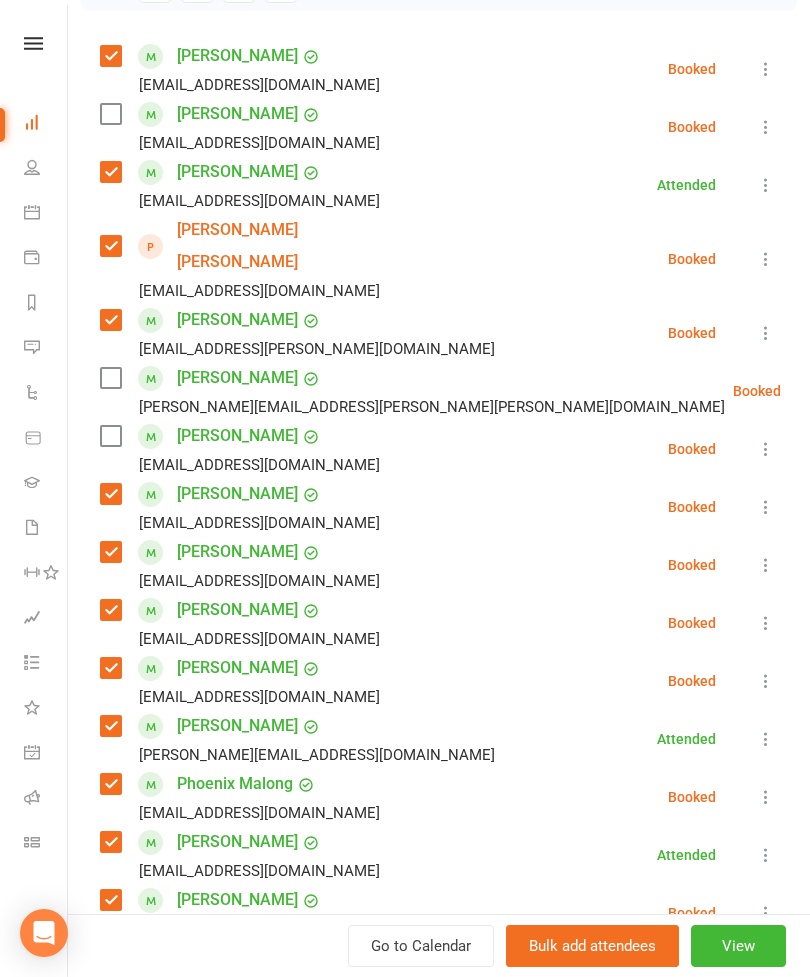 scroll, scrollTop: 325, scrollLeft: 0, axis: vertical 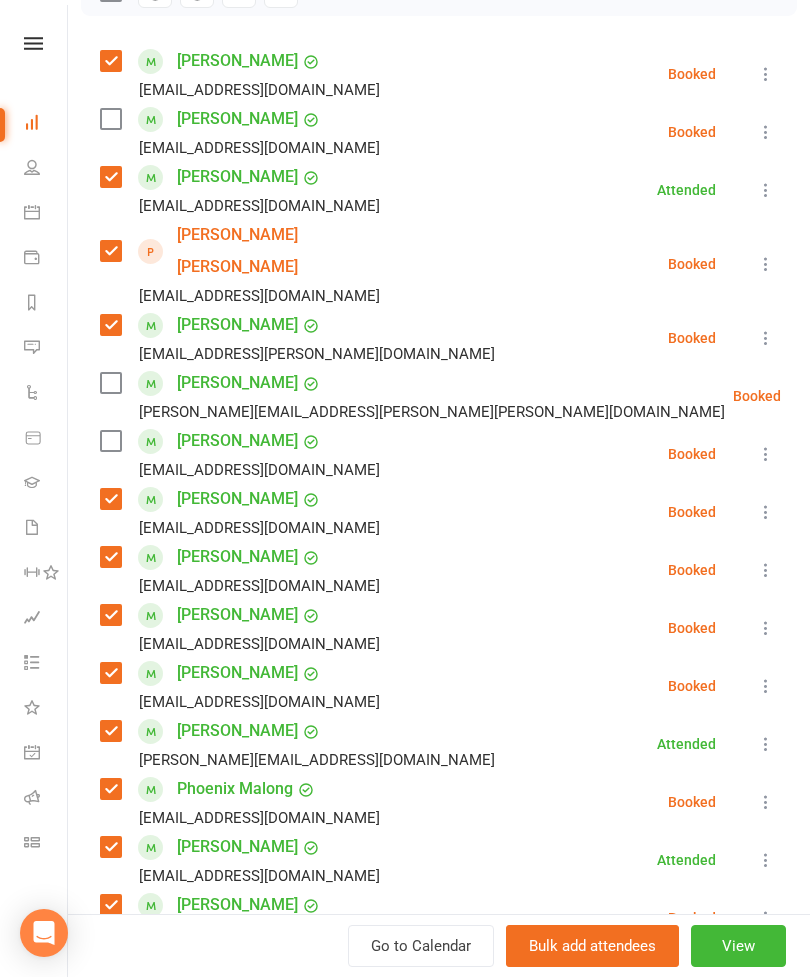 click at bounding box center (110, 119) 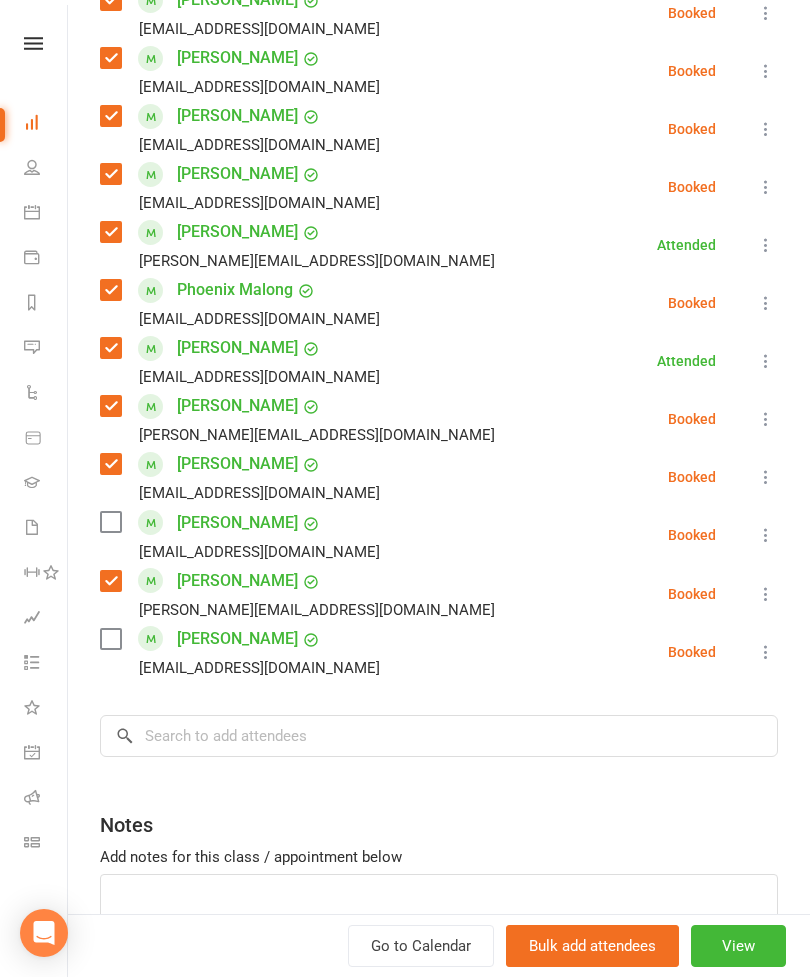 scroll, scrollTop: 840, scrollLeft: 0, axis: vertical 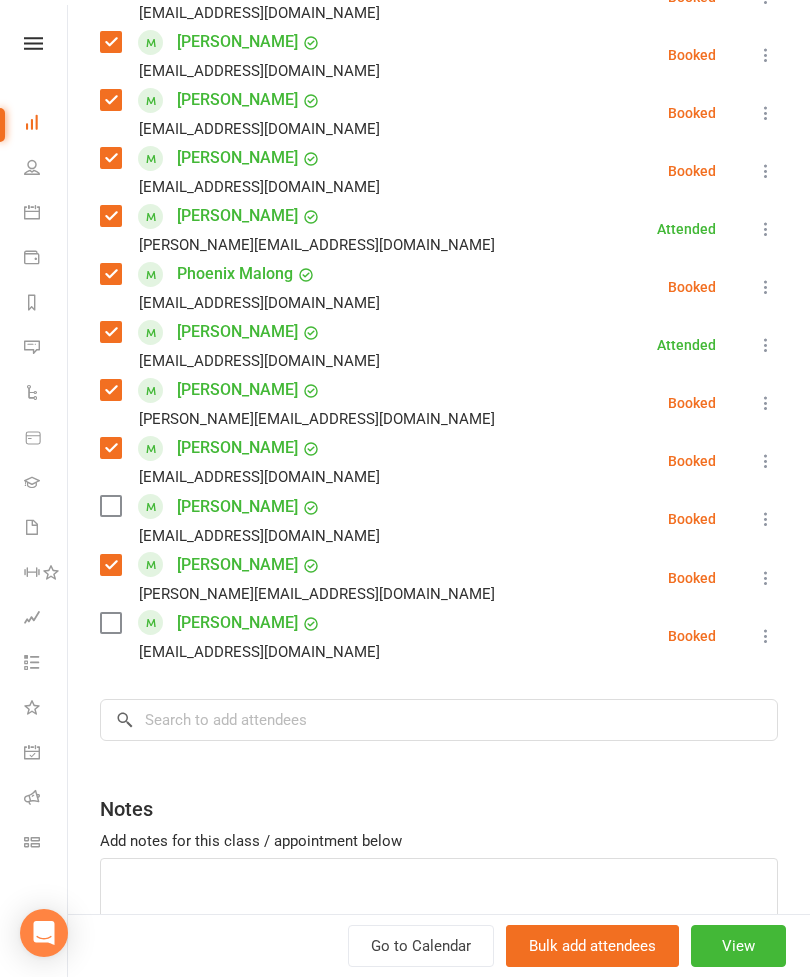 click at bounding box center [110, 623] 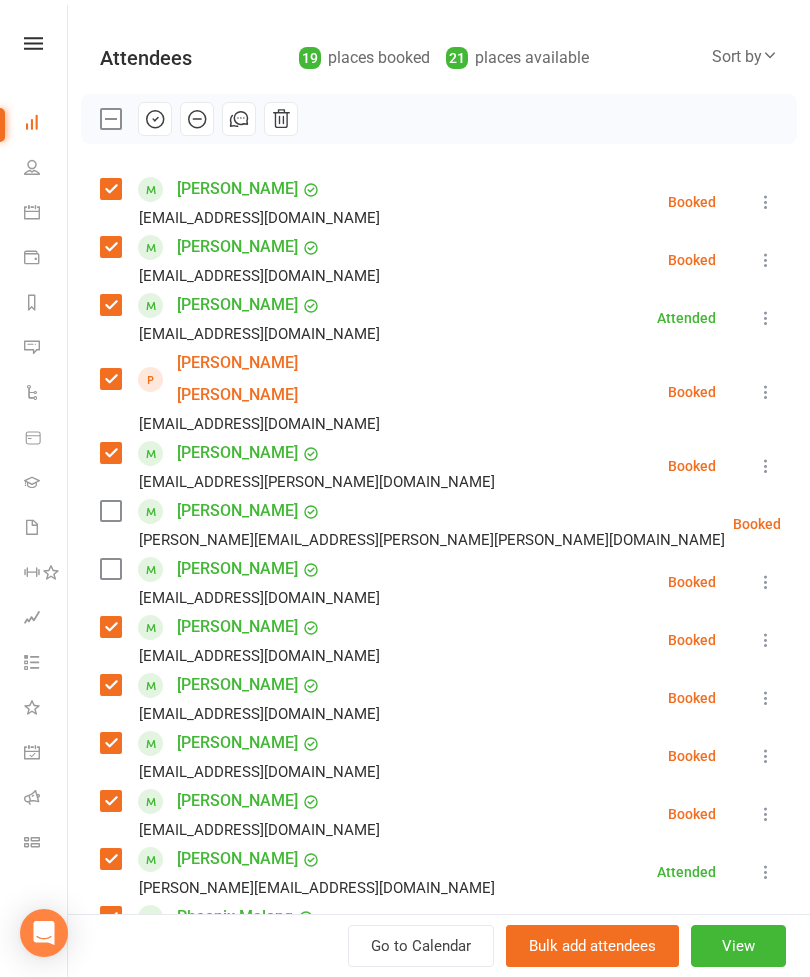 scroll, scrollTop: 211, scrollLeft: 0, axis: vertical 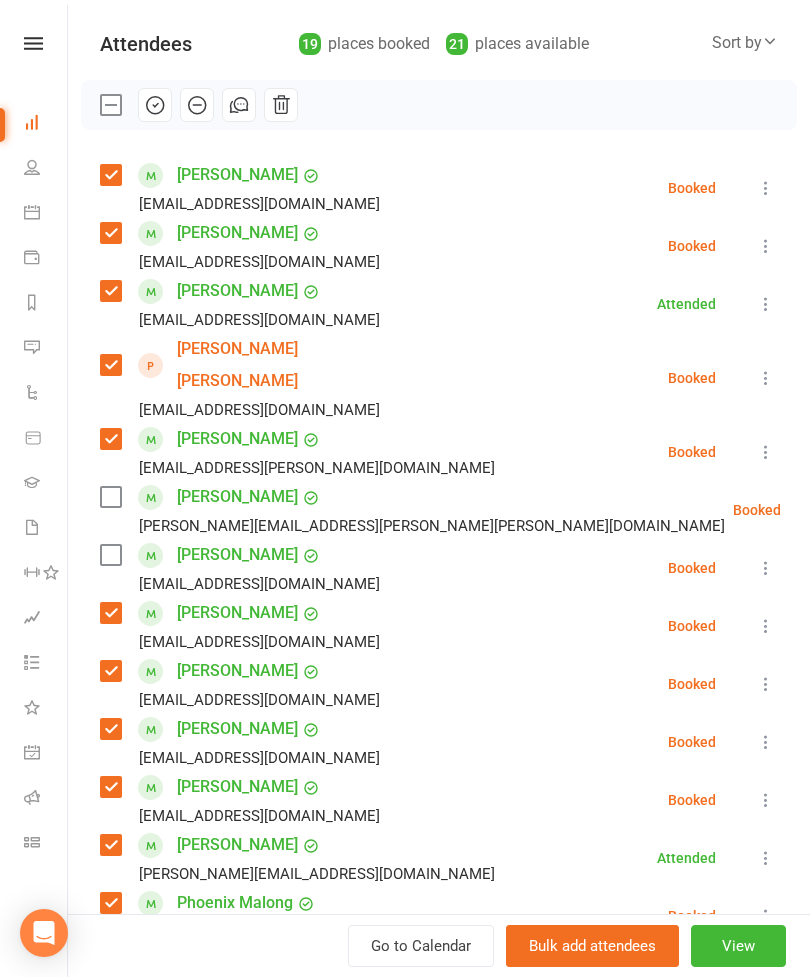 click at bounding box center [110, 555] 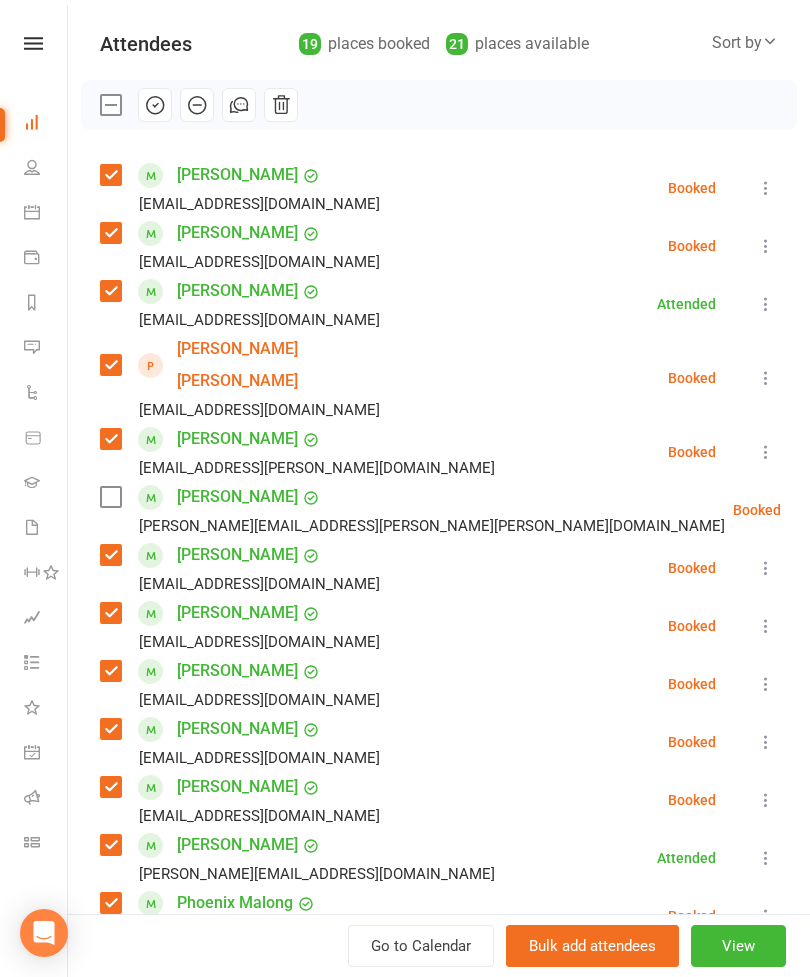 click at bounding box center (110, 497) 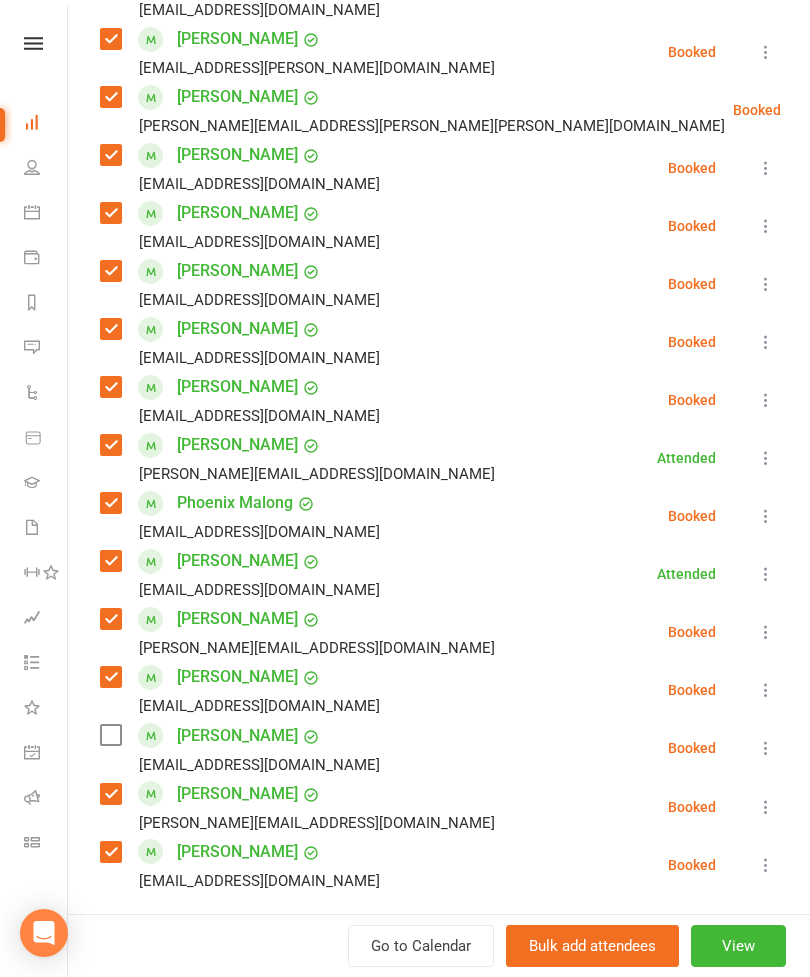 scroll, scrollTop: 730, scrollLeft: 0, axis: vertical 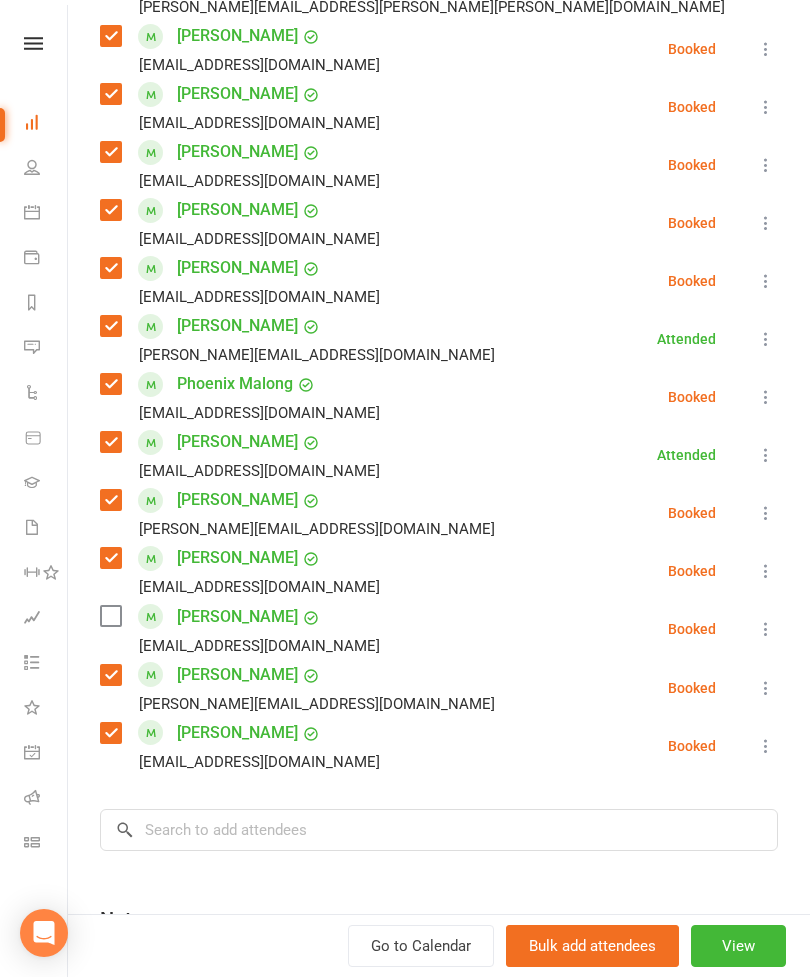 click at bounding box center [110, 616] 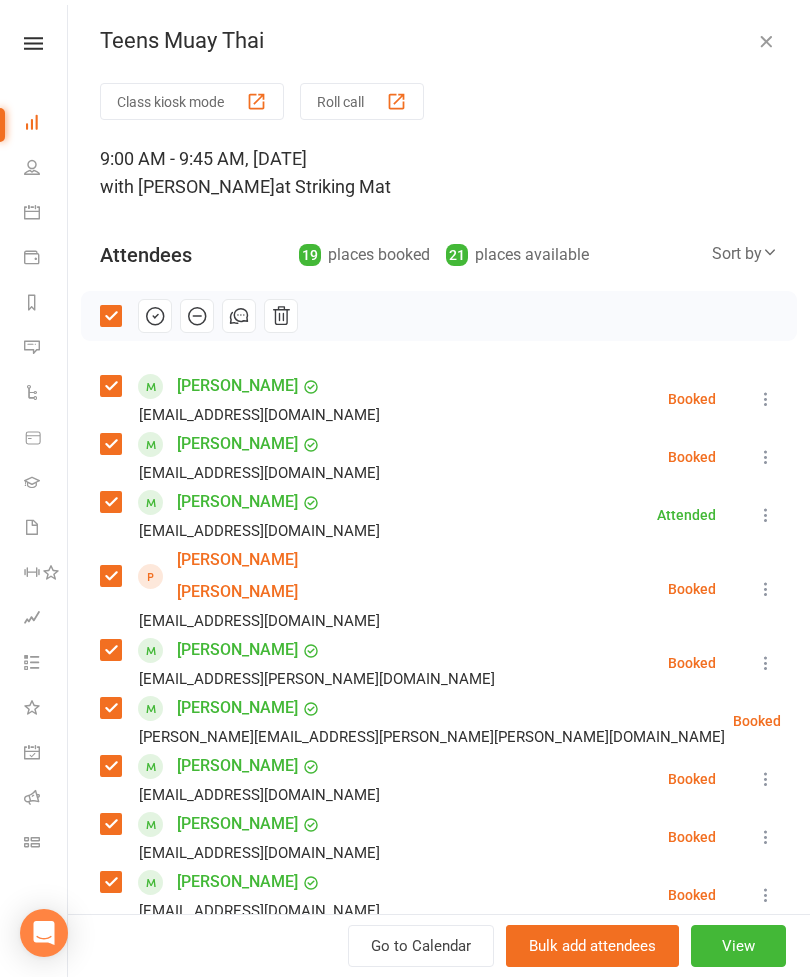scroll, scrollTop: 0, scrollLeft: 0, axis: both 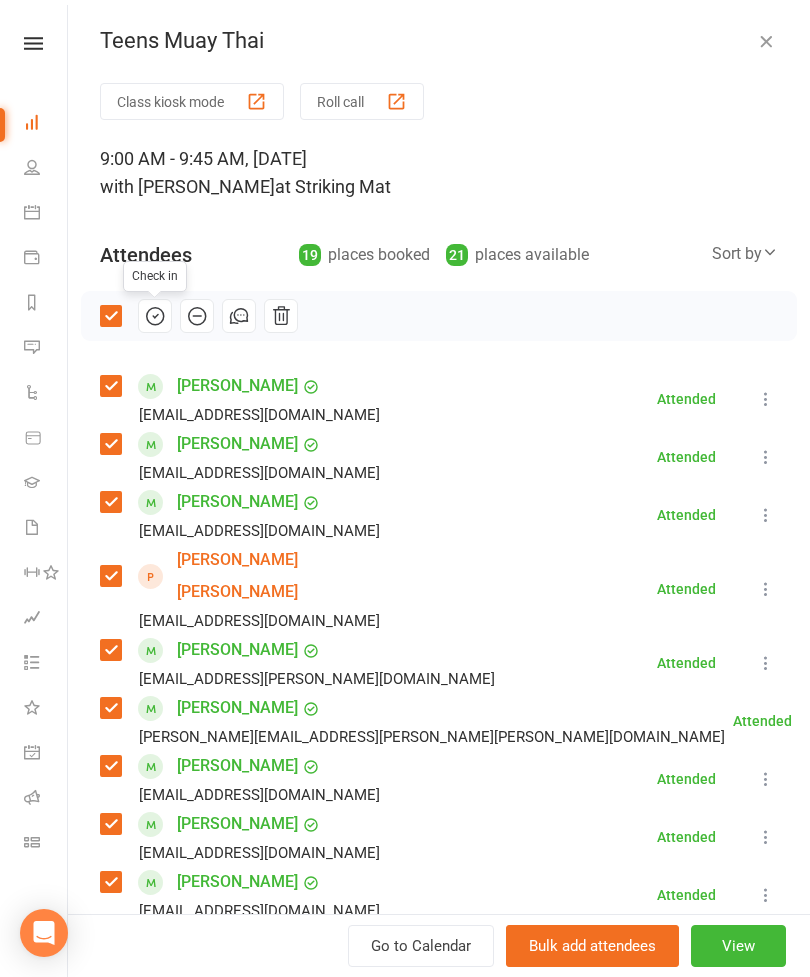 click at bounding box center [766, 41] 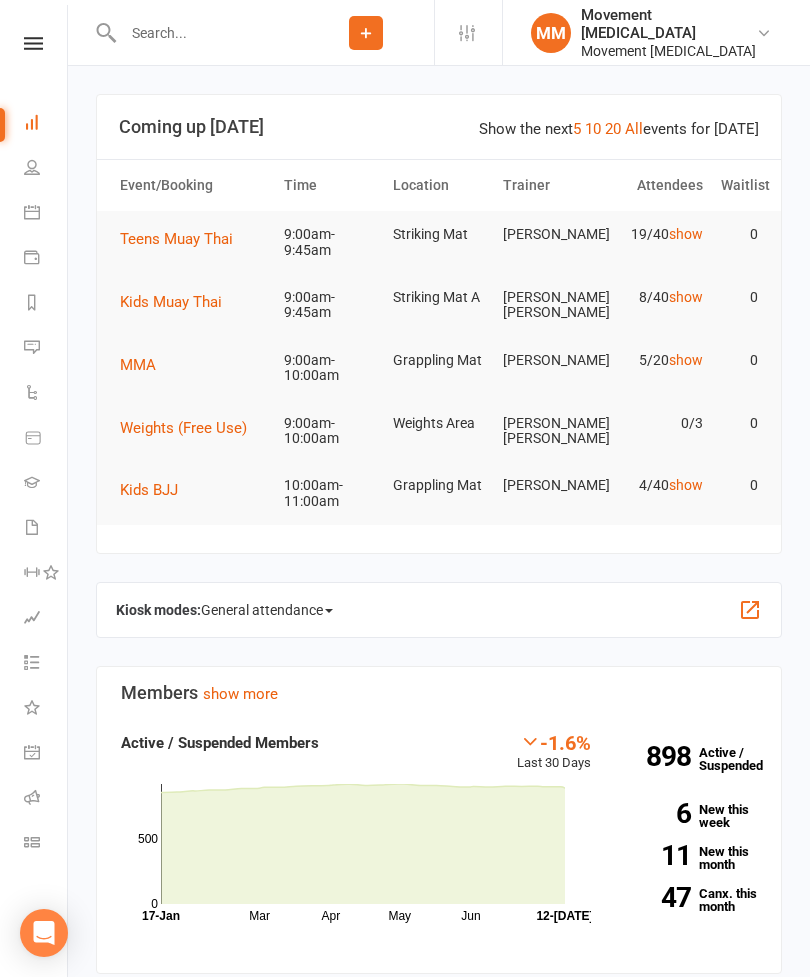 click on "Kids Muay Thai" at bounding box center (171, 302) 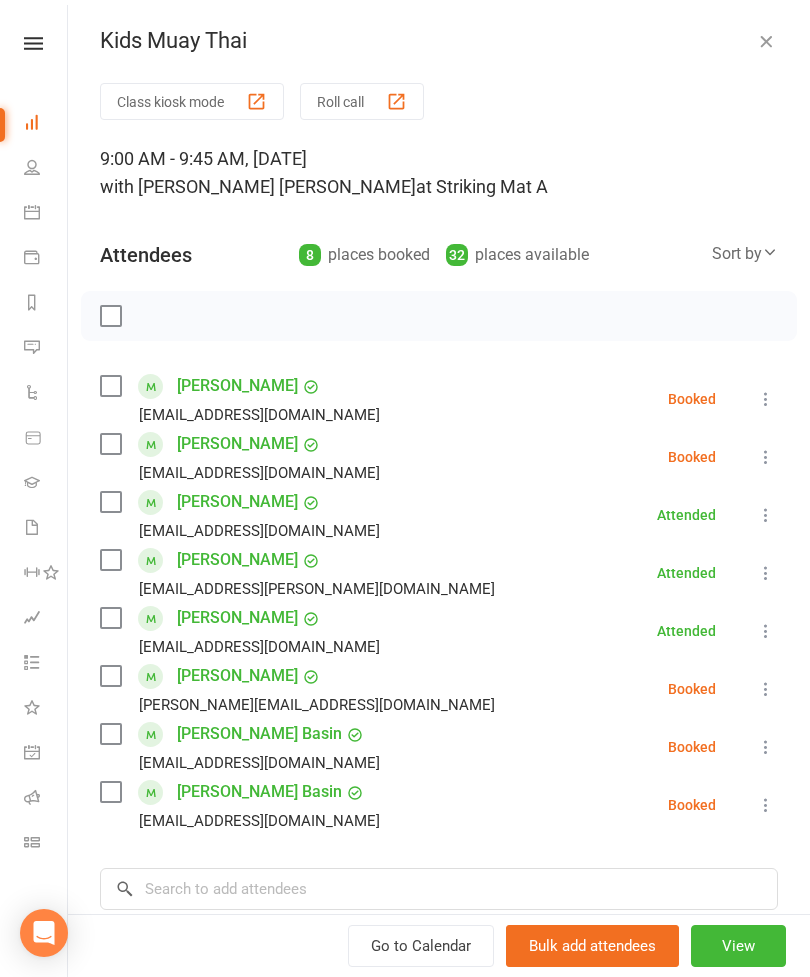 scroll, scrollTop: 52, scrollLeft: 0, axis: vertical 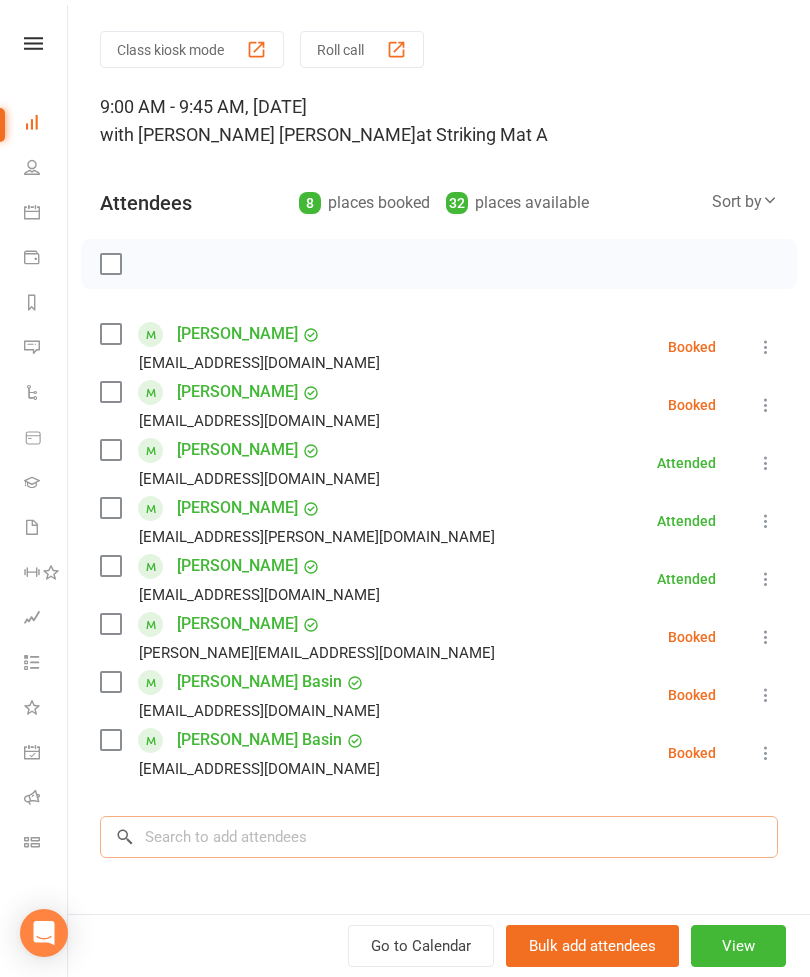 click at bounding box center [439, 837] 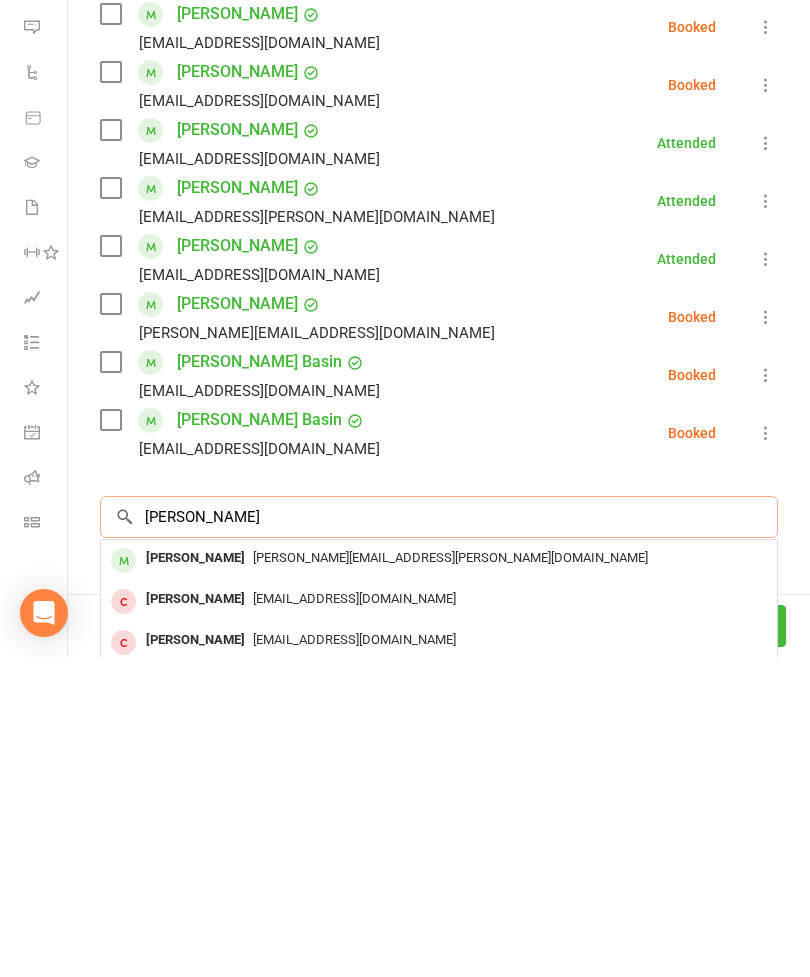 type on "[PERSON_NAME]" 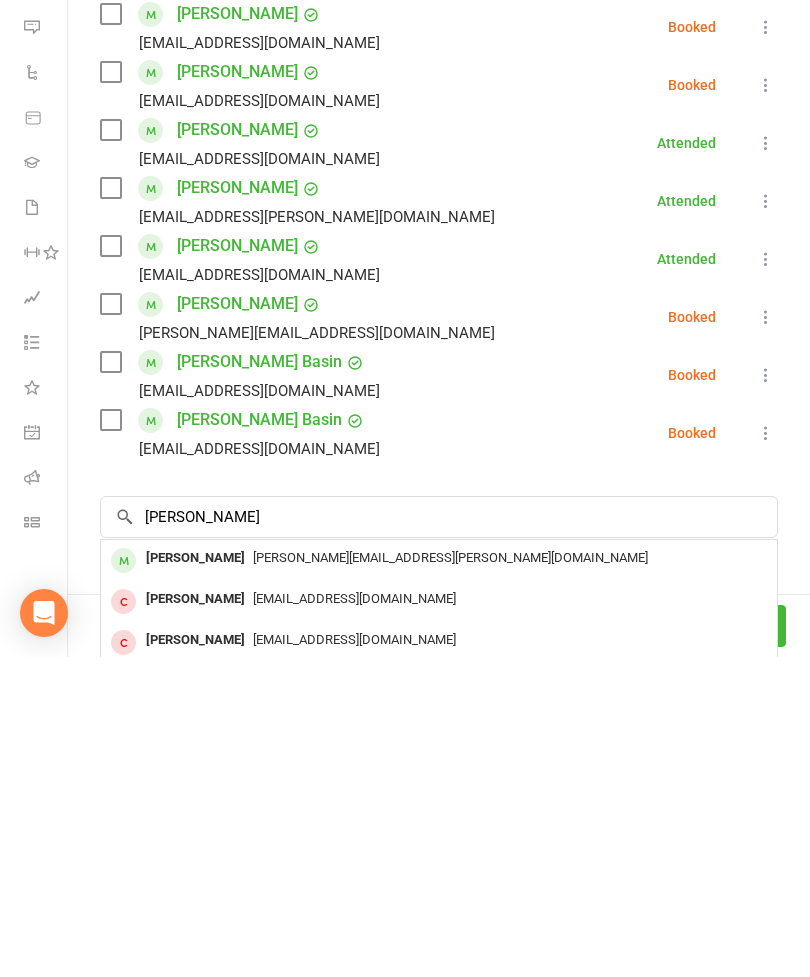 click on "[PERSON_NAME][EMAIL_ADDRESS][PERSON_NAME][DOMAIN_NAME]" at bounding box center [450, 877] 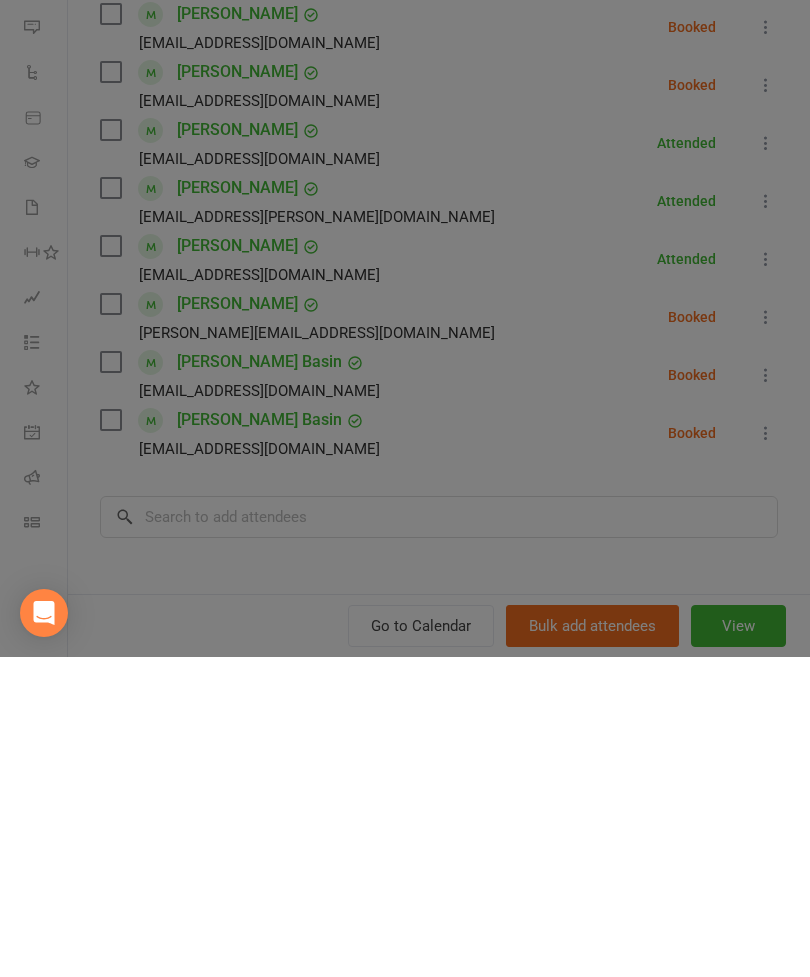 scroll, scrollTop: 509, scrollLeft: 0, axis: vertical 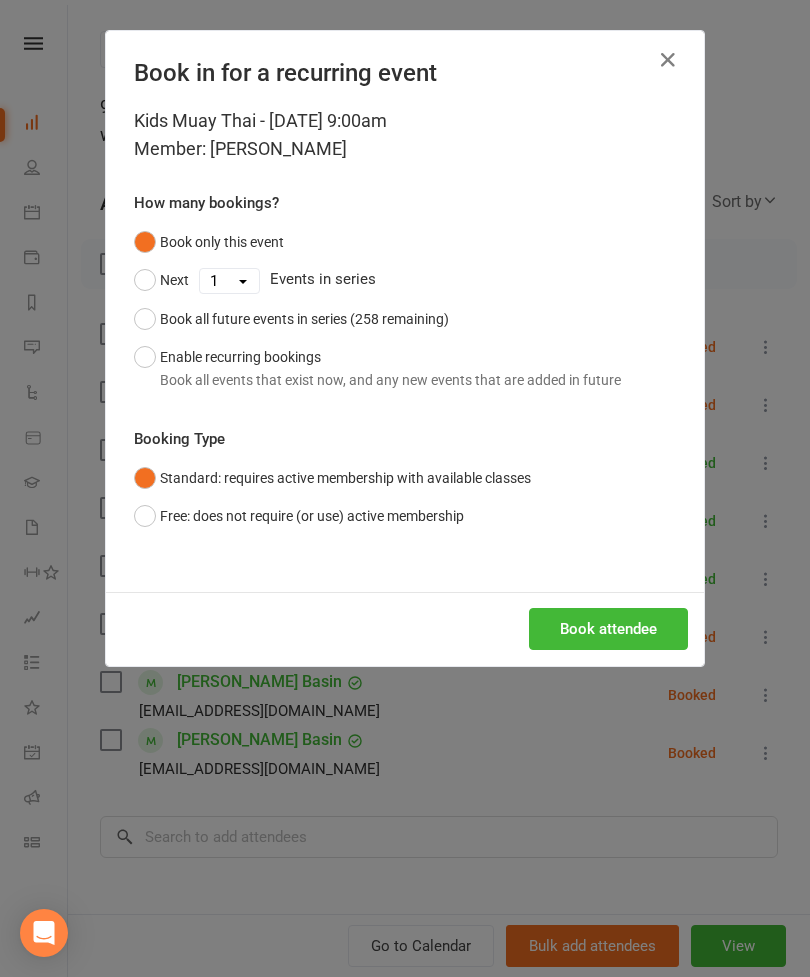 click on "Book attendee" at bounding box center [608, 629] 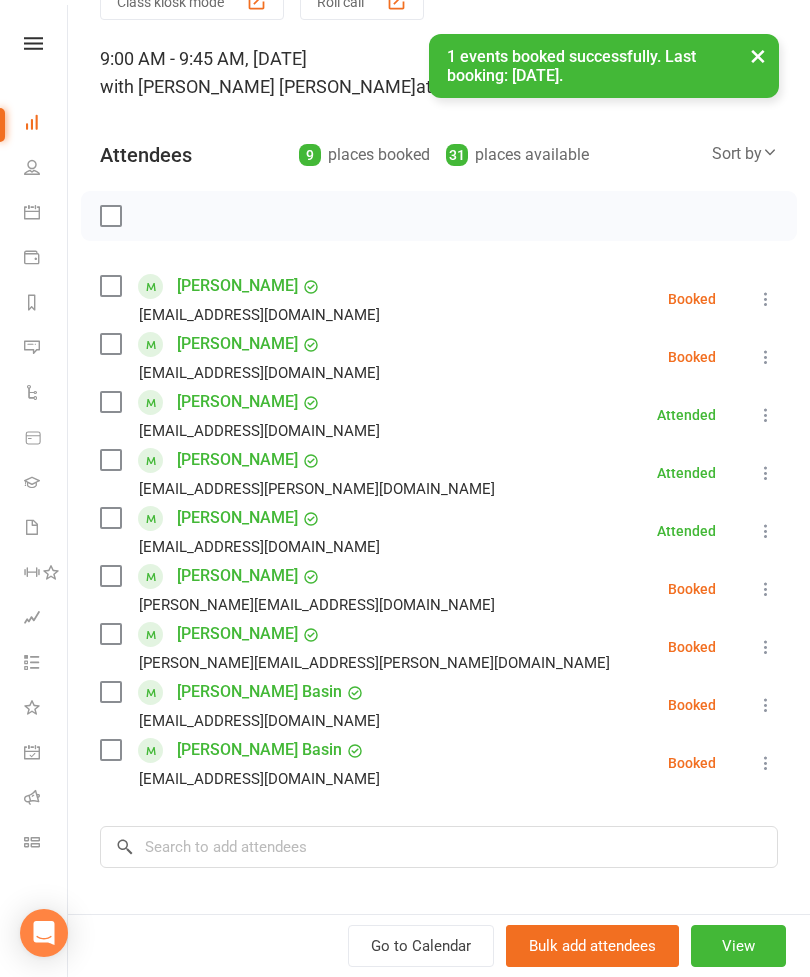 scroll, scrollTop: 99, scrollLeft: 0, axis: vertical 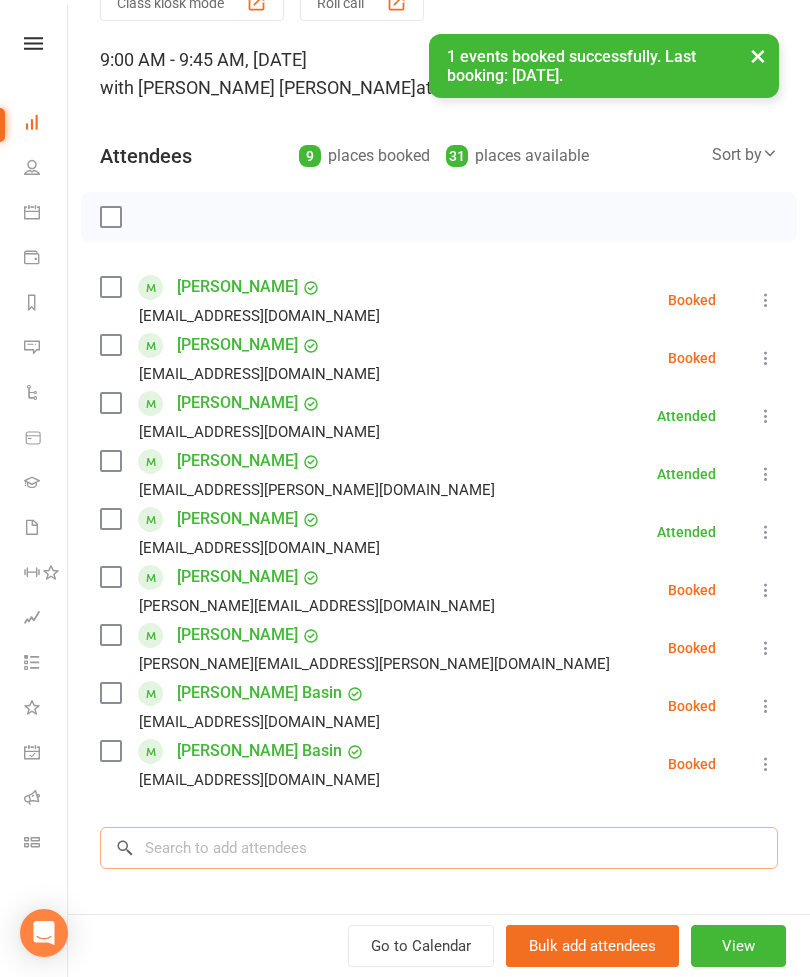 click at bounding box center (439, 848) 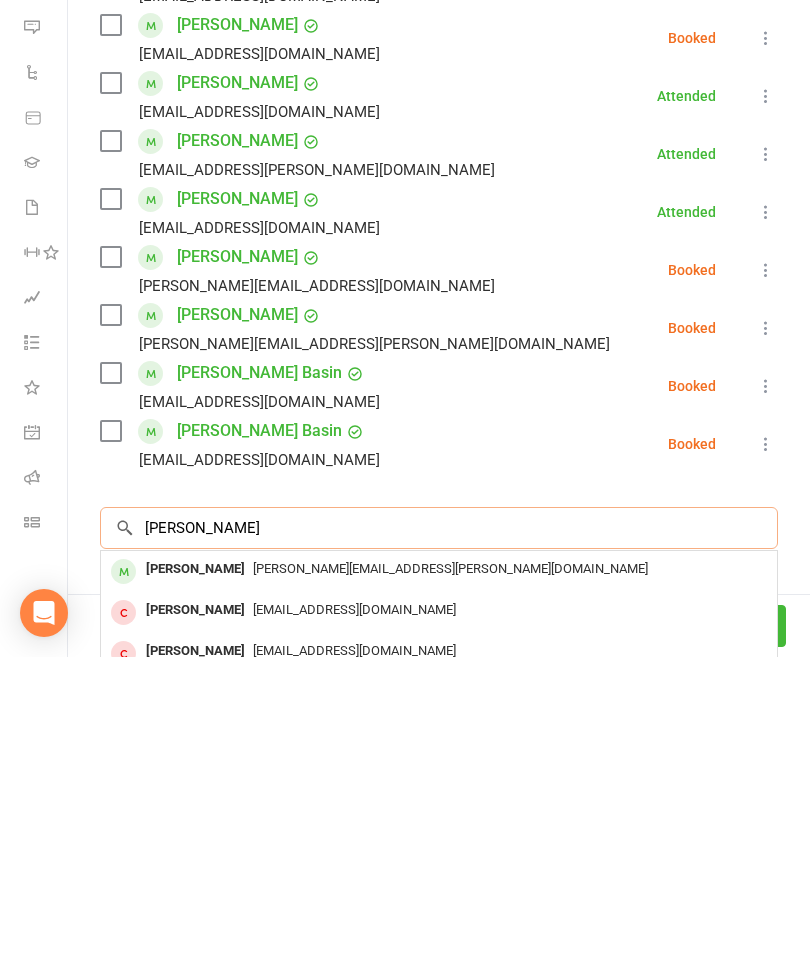 scroll, scrollTop: 709, scrollLeft: 0, axis: vertical 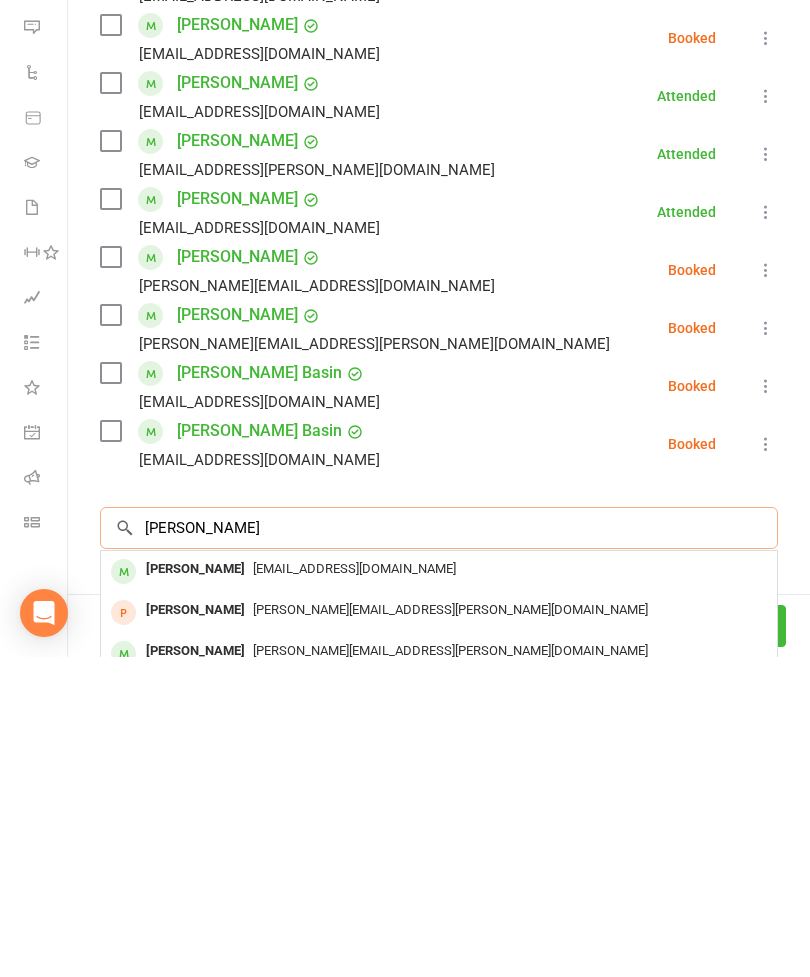 type on "[PERSON_NAME]" 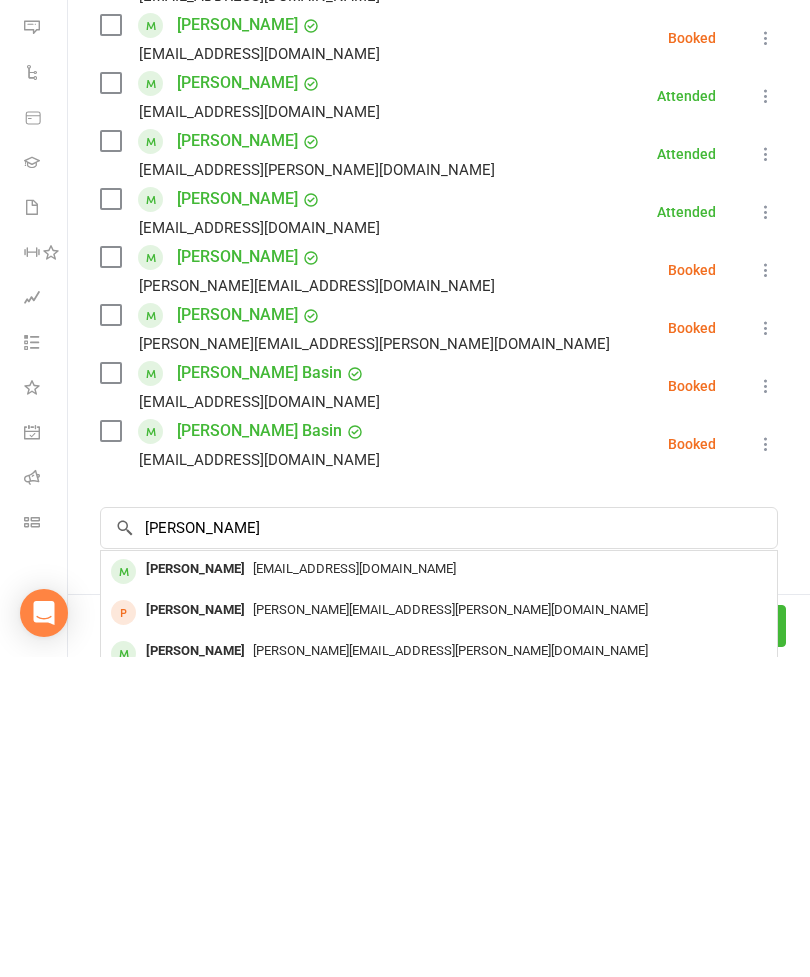 click on "[EMAIL_ADDRESS][DOMAIN_NAME]" at bounding box center [439, 889] 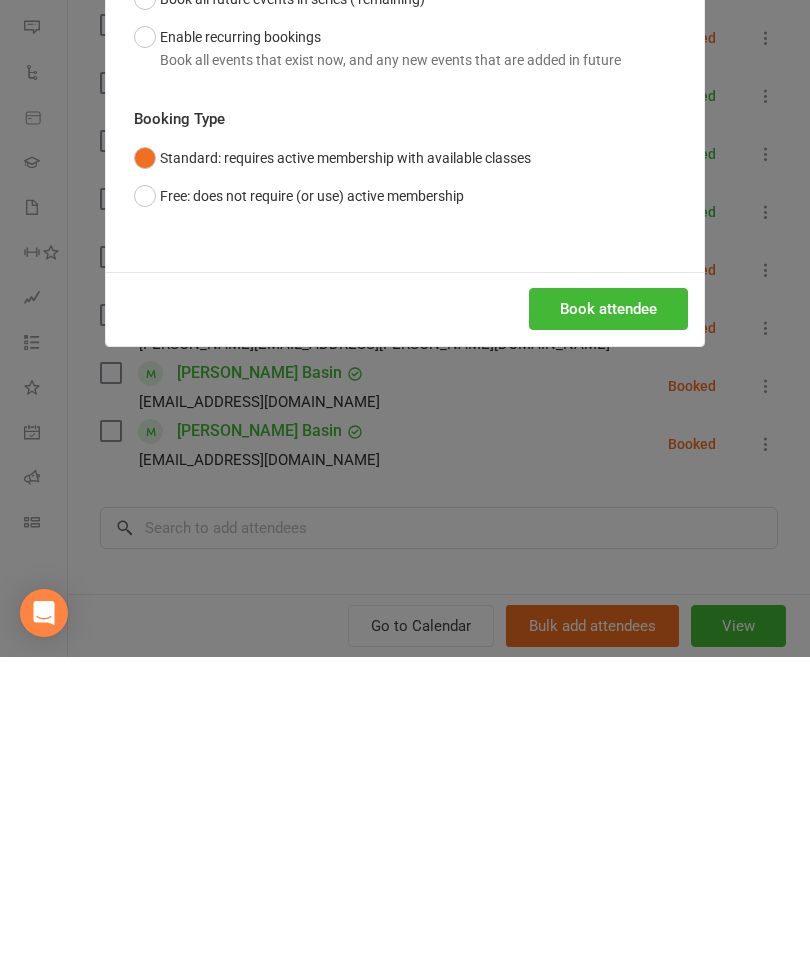 scroll, scrollTop: 1029, scrollLeft: 0, axis: vertical 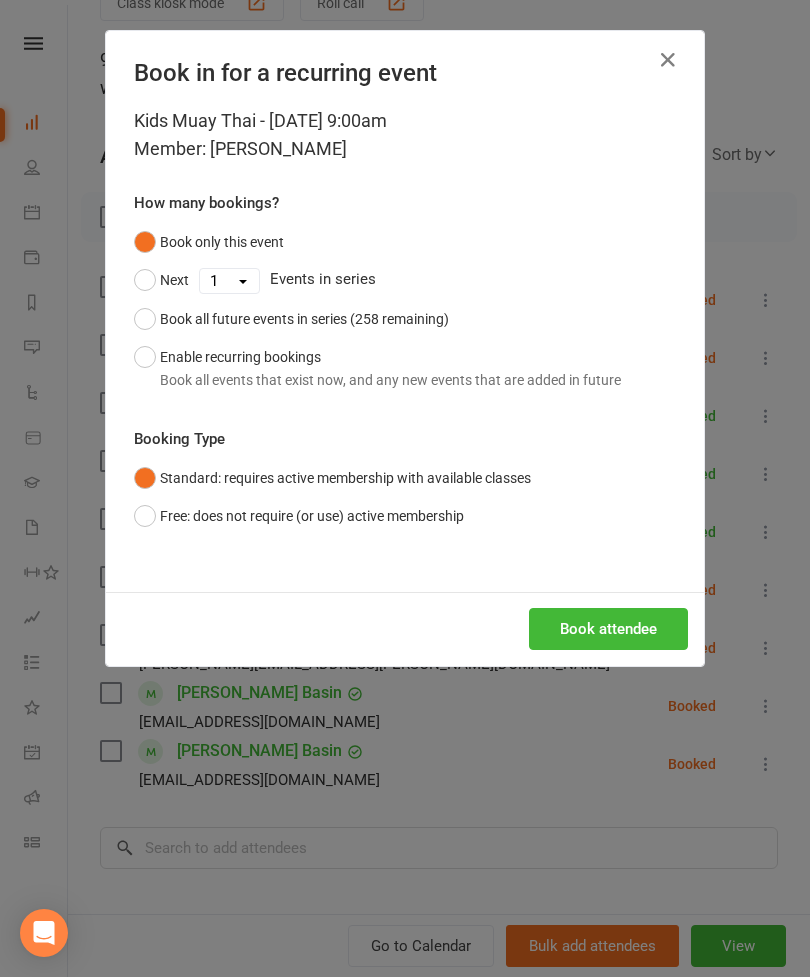 click on "Book attendee" at bounding box center [608, 629] 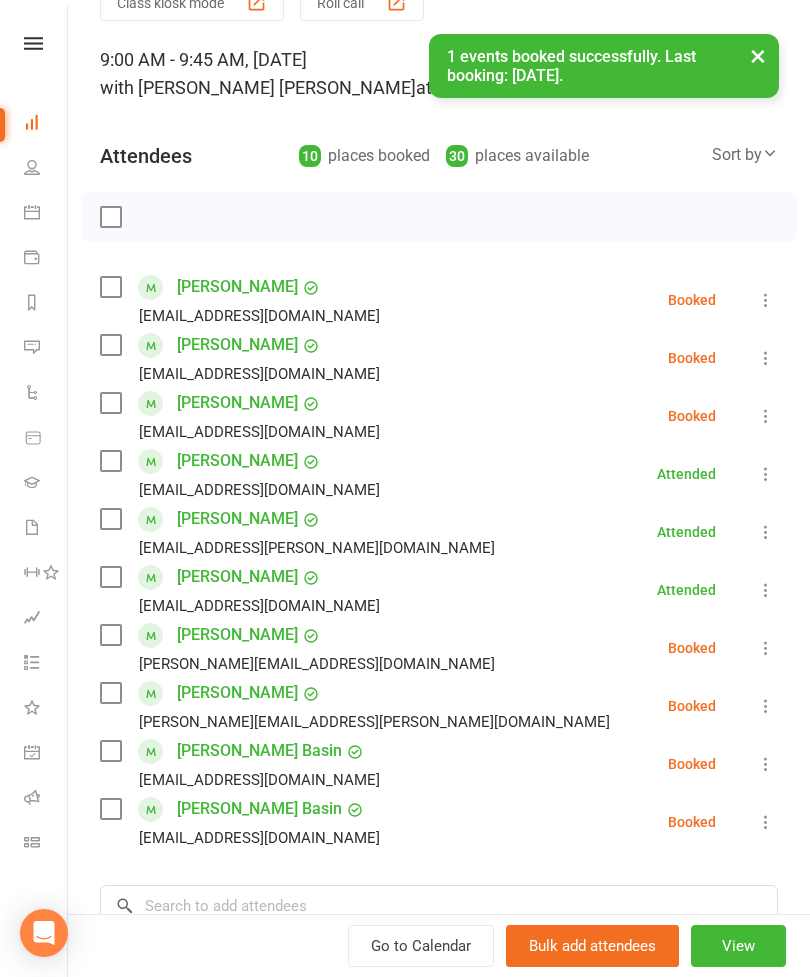 scroll, scrollTop: 183, scrollLeft: 0, axis: vertical 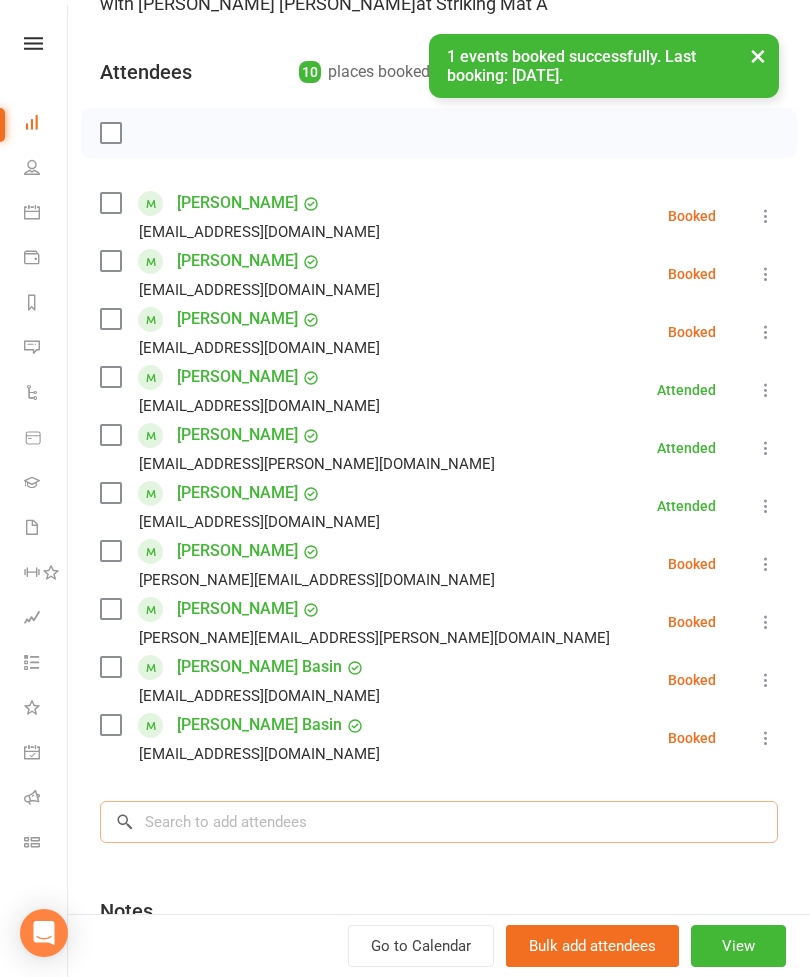 click at bounding box center (439, 822) 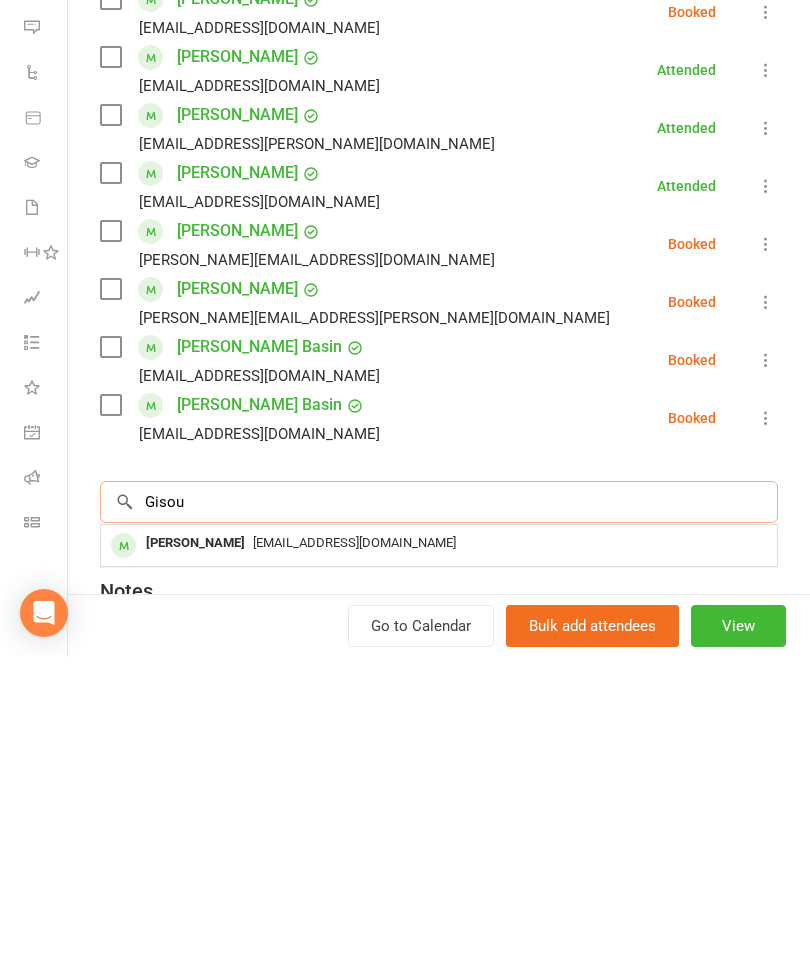 type on "Gisou" 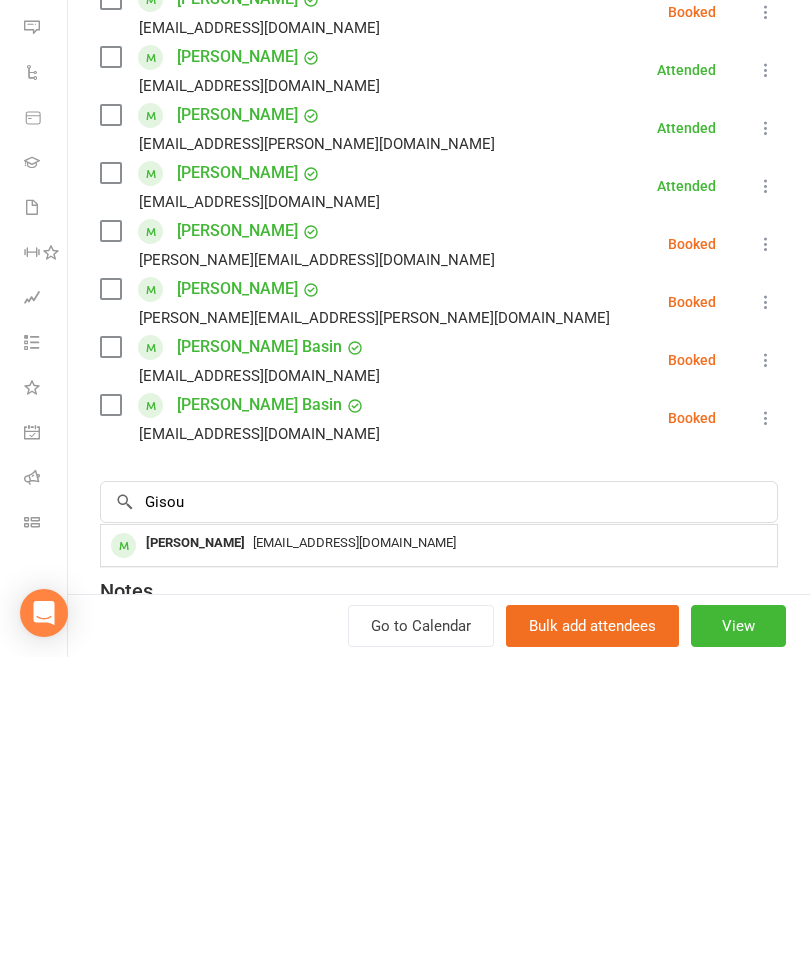 click on "[EMAIL_ADDRESS][DOMAIN_NAME]" at bounding box center (439, 863) 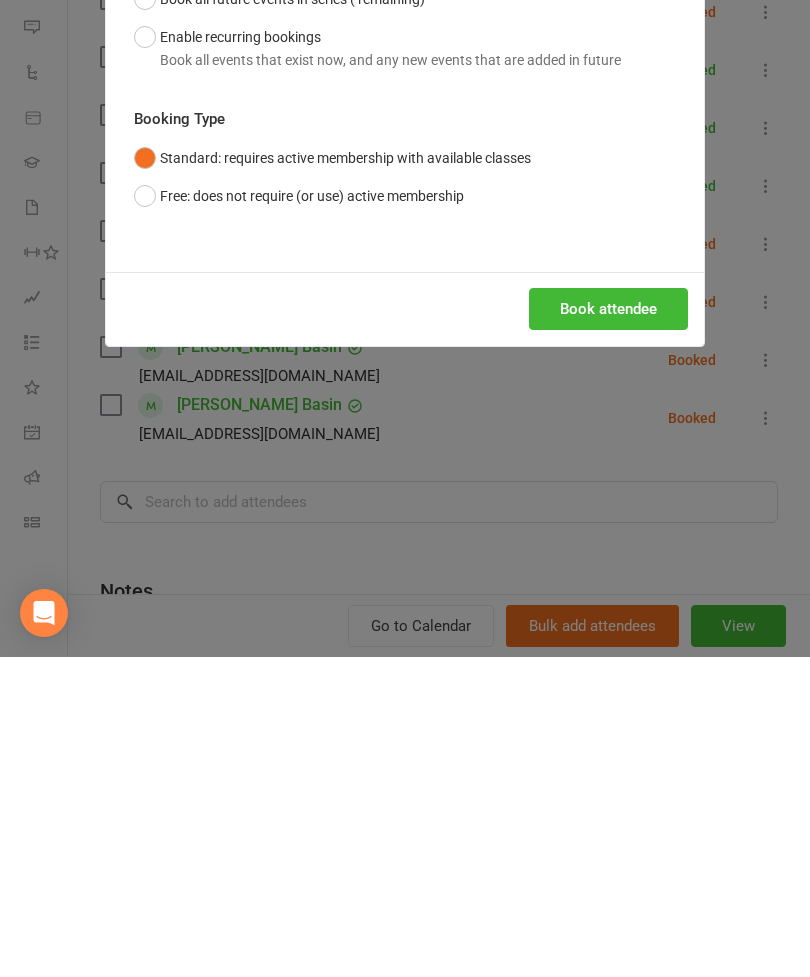 scroll, scrollTop: 1523, scrollLeft: 0, axis: vertical 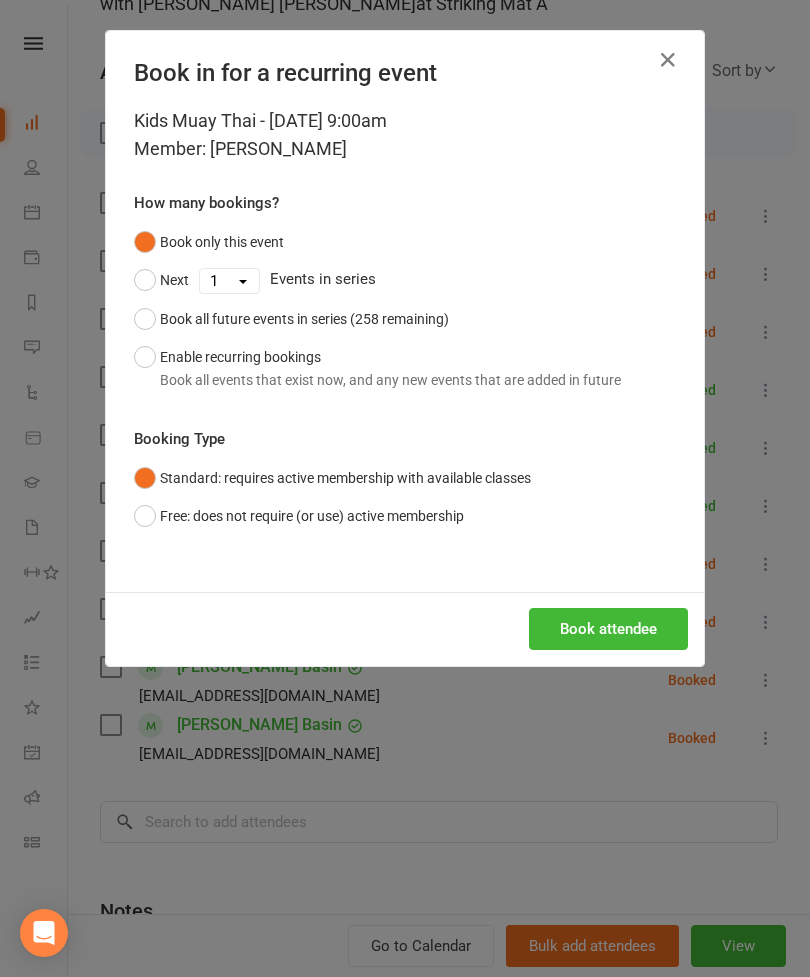 click on "Book attendee" at bounding box center (608, 629) 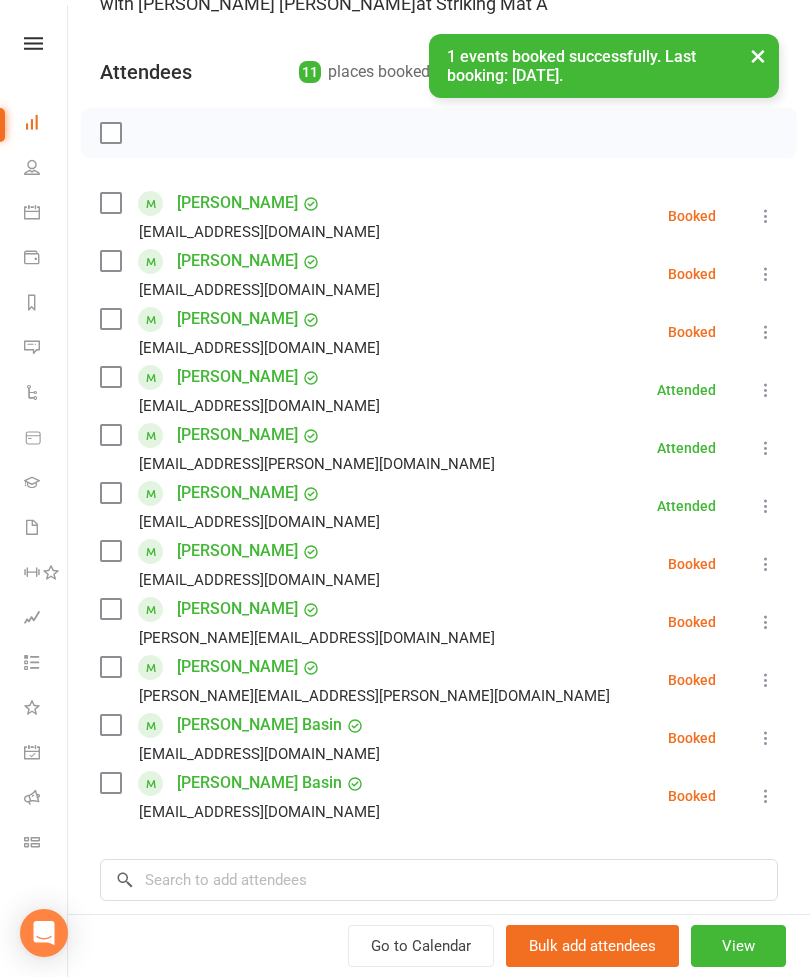 click on "[PERSON_NAME]  [EMAIL_ADDRESS][DOMAIN_NAME] Booked More info  Remove  Check in  Mark absent  Send message  Enable recurring bookings  All bookings for series" at bounding box center [439, 796] 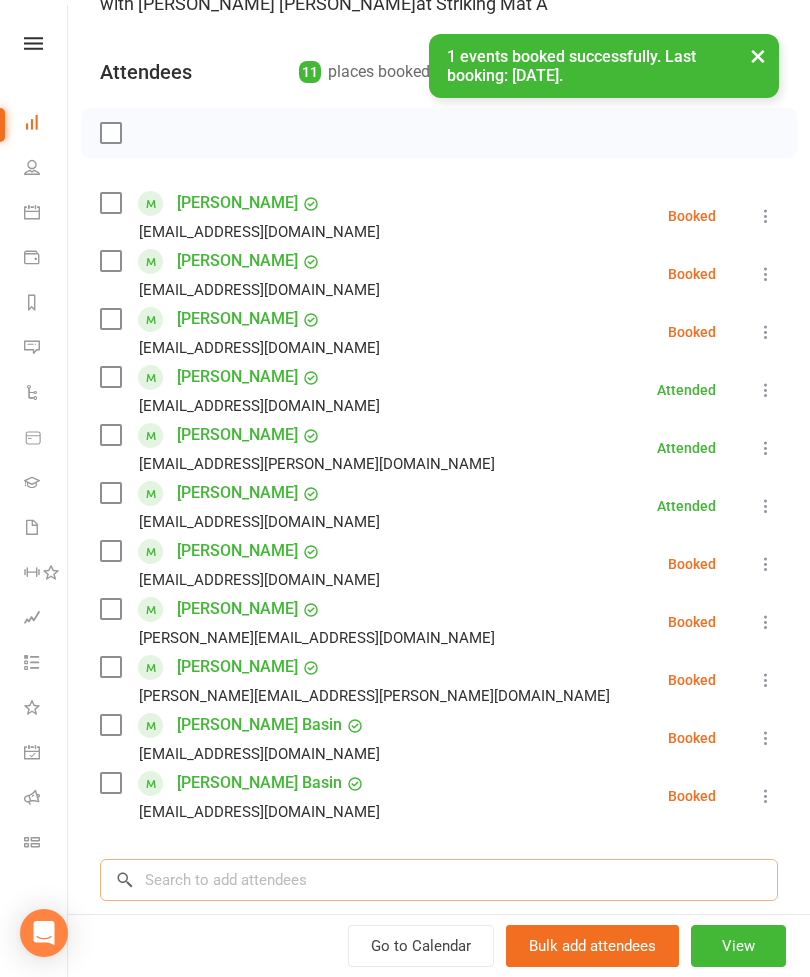 click at bounding box center [439, 880] 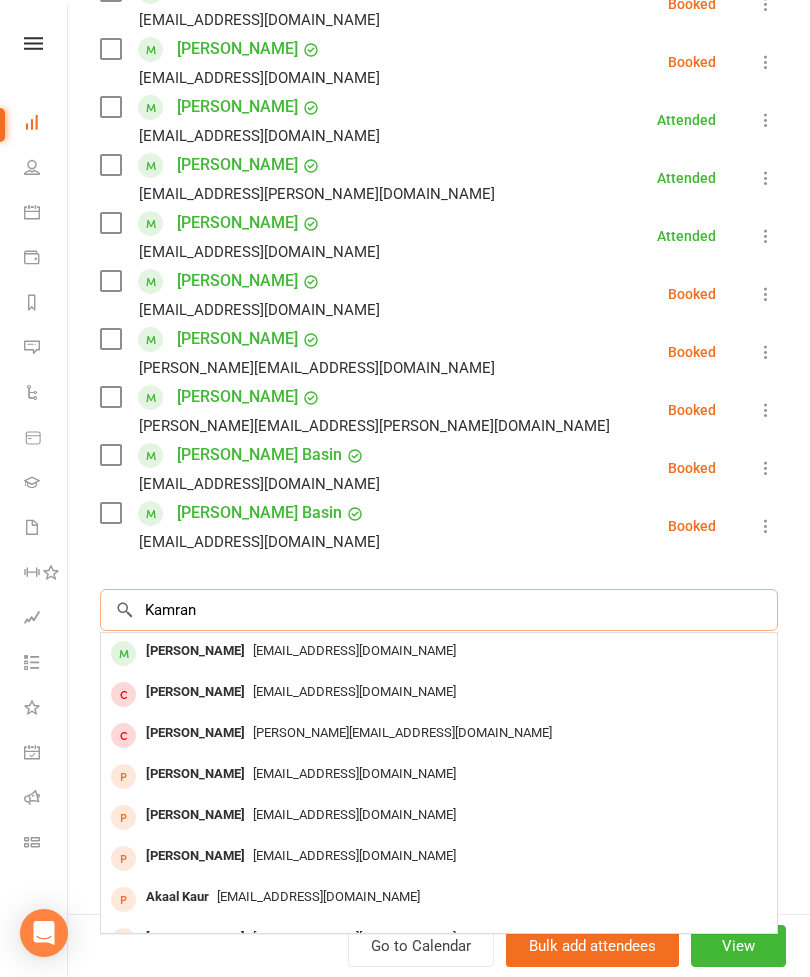scroll, scrollTop: 453, scrollLeft: 0, axis: vertical 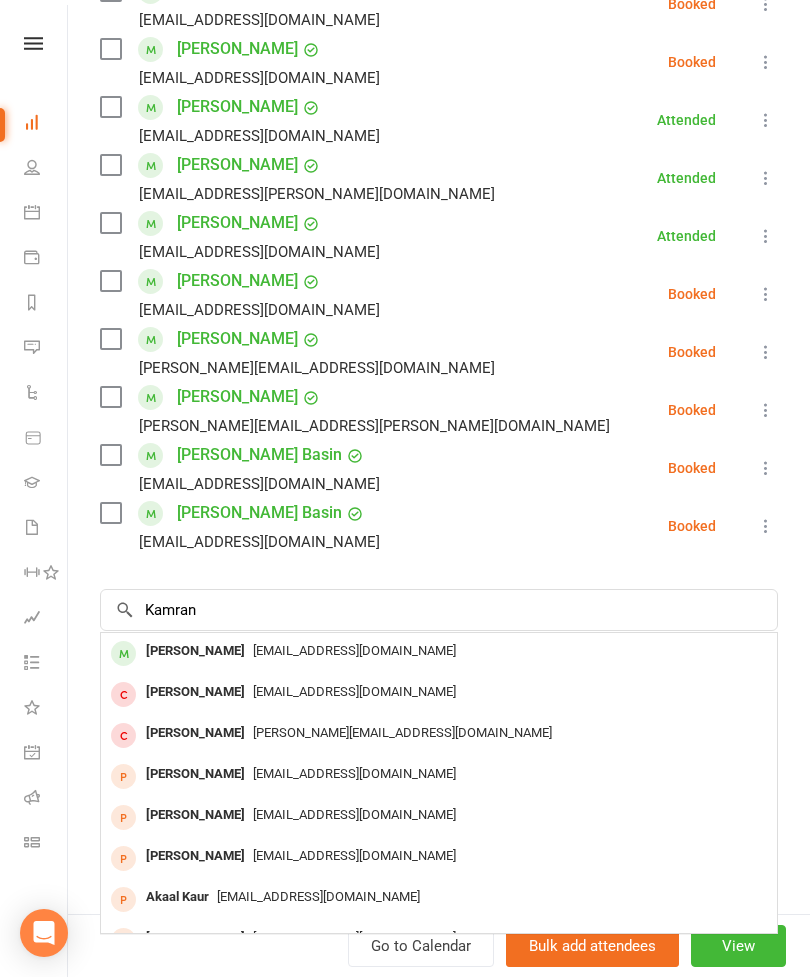 click on "[EMAIL_ADDRESS][DOMAIN_NAME]" at bounding box center [439, 651] 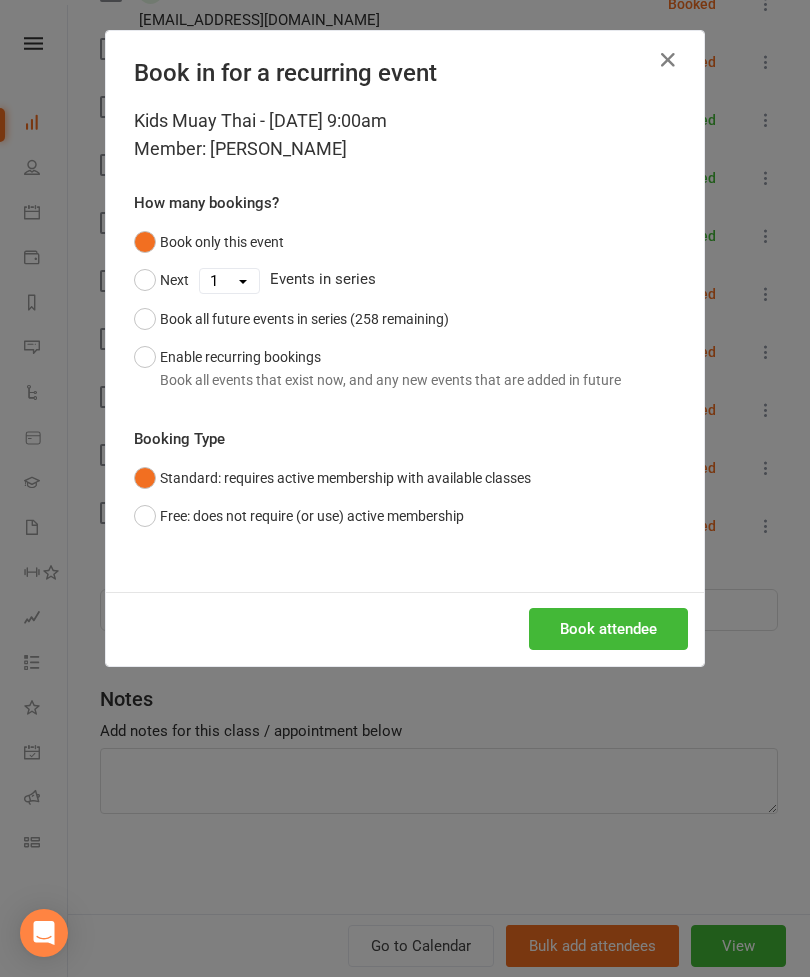 click on "Book attendee" at bounding box center (608, 629) 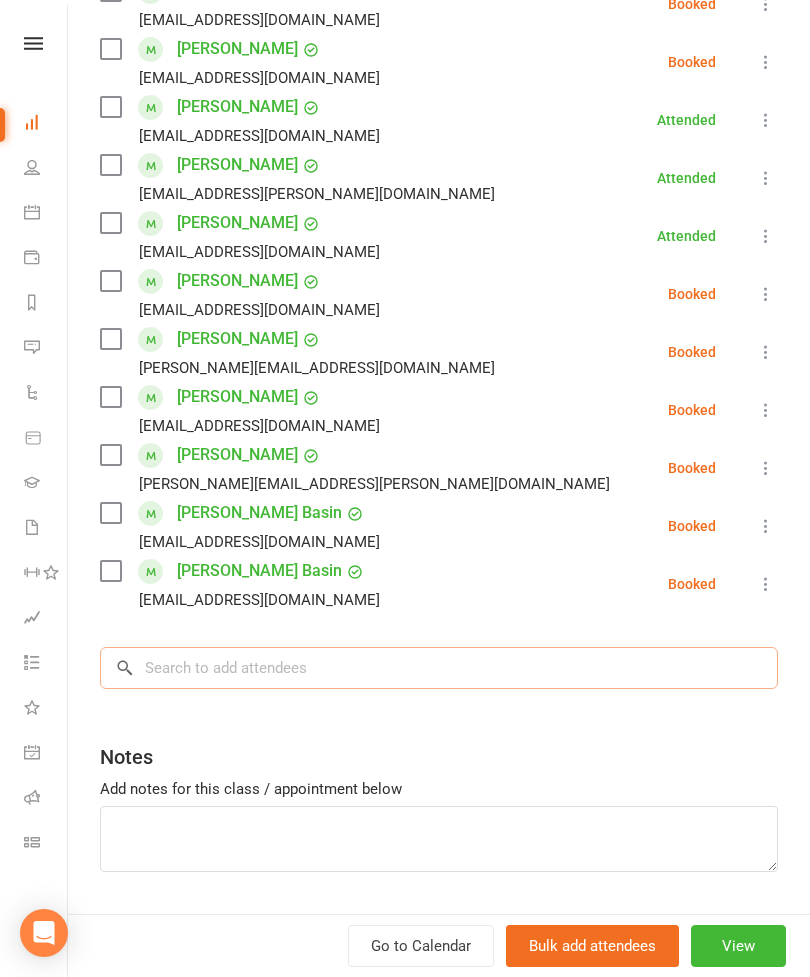 click at bounding box center [439, 668] 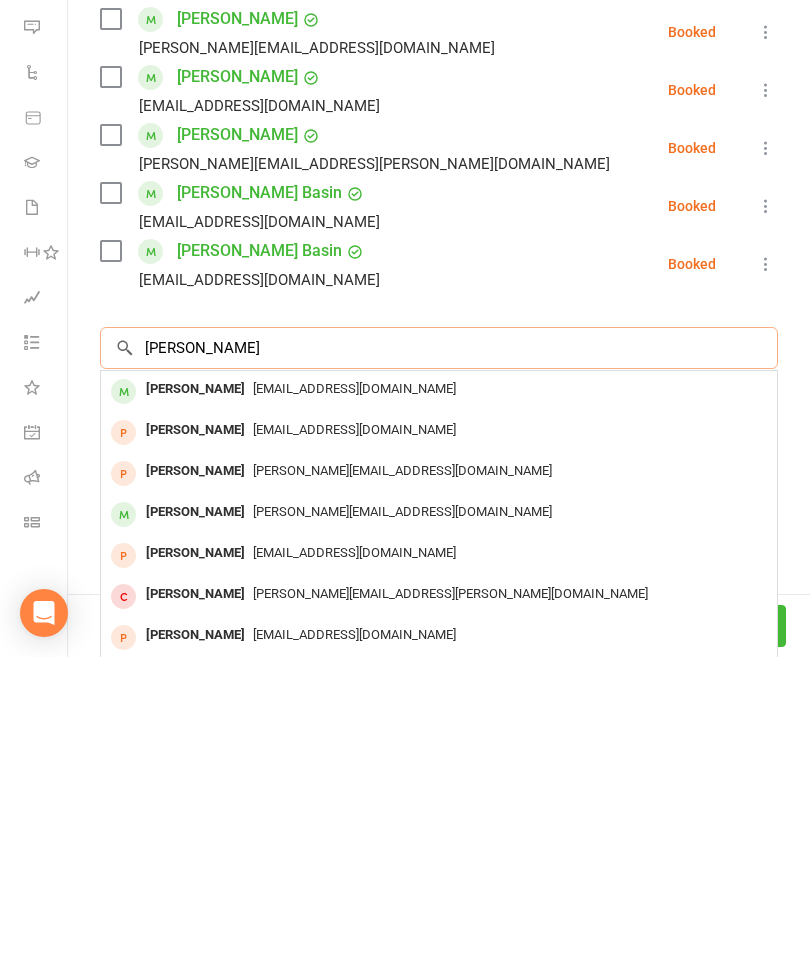 type on "[PERSON_NAME]" 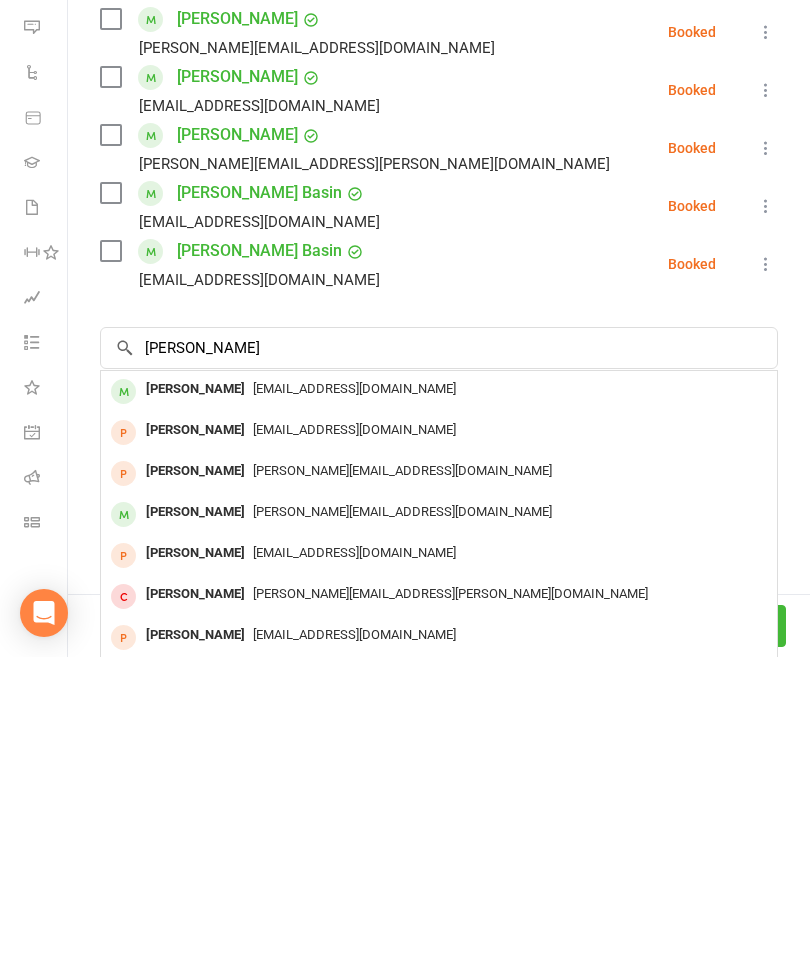 click on "[EMAIL_ADDRESS][DOMAIN_NAME]" at bounding box center [439, 709] 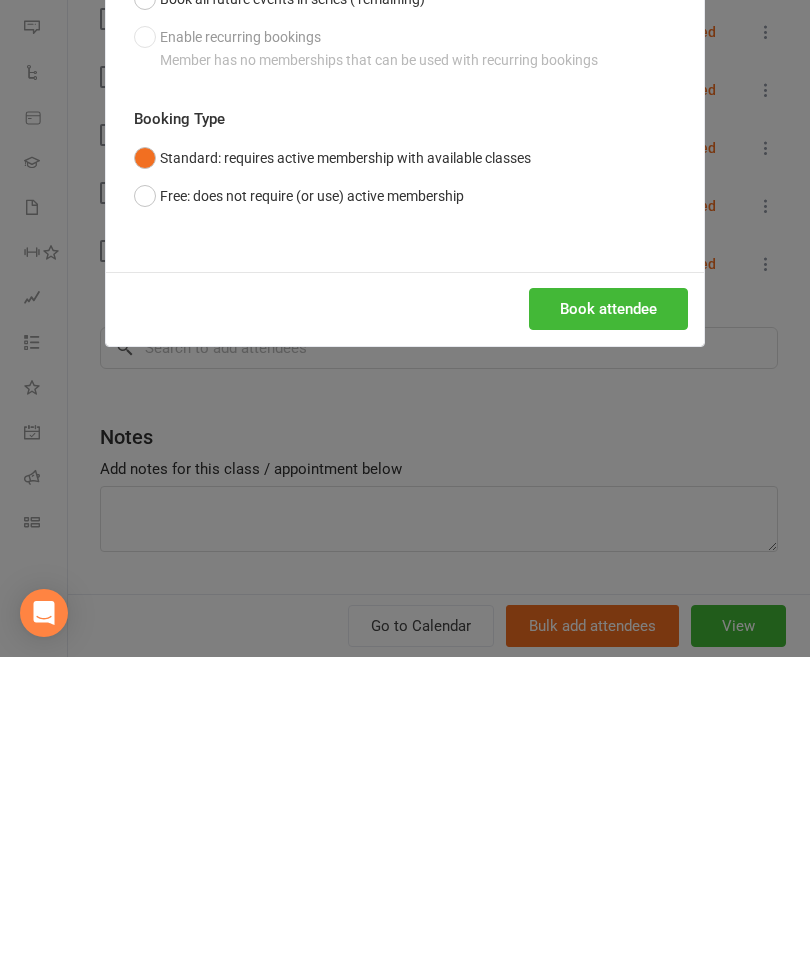 scroll, scrollTop: 1863, scrollLeft: 0, axis: vertical 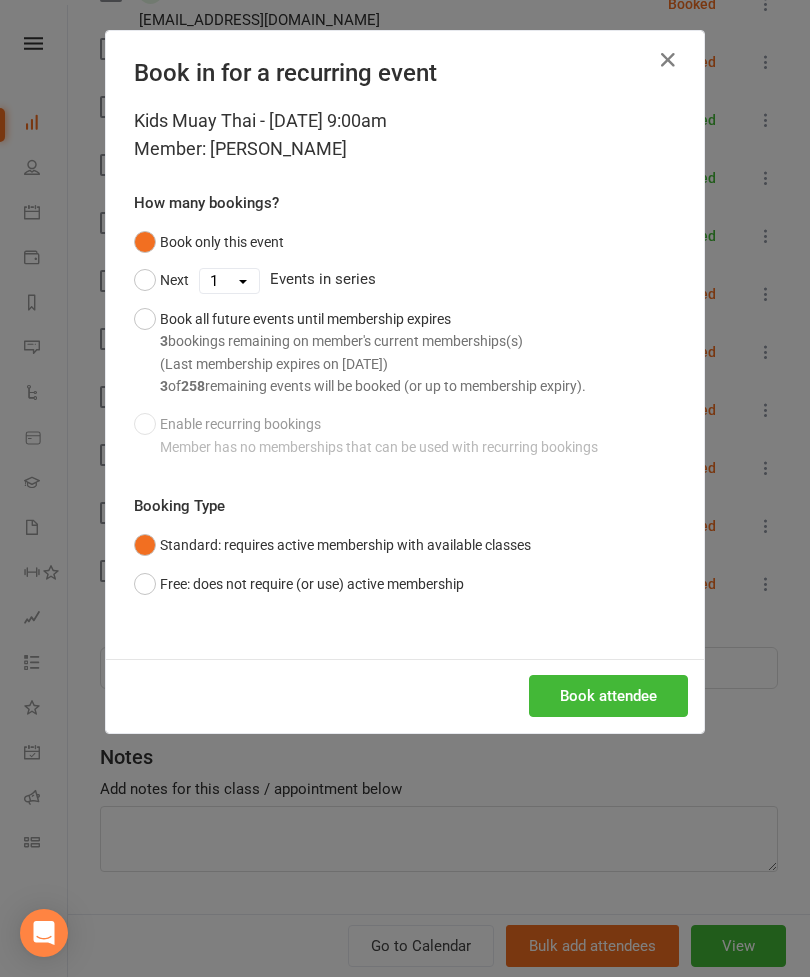 click on "Book attendee" at bounding box center (608, 696) 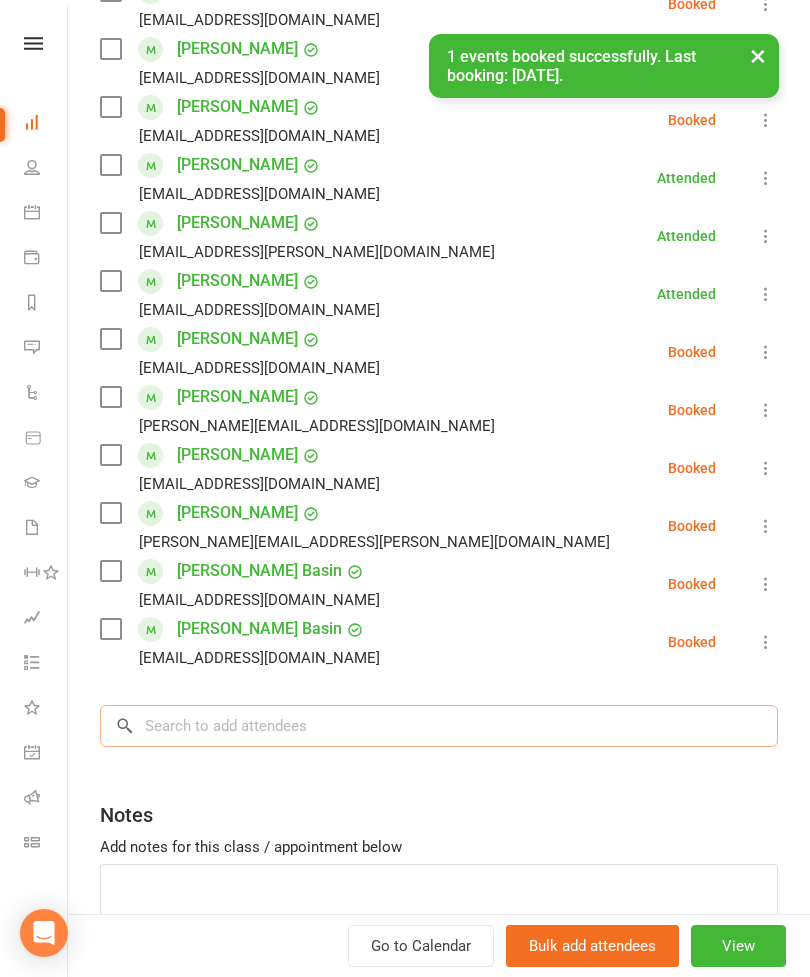 click at bounding box center [439, 726] 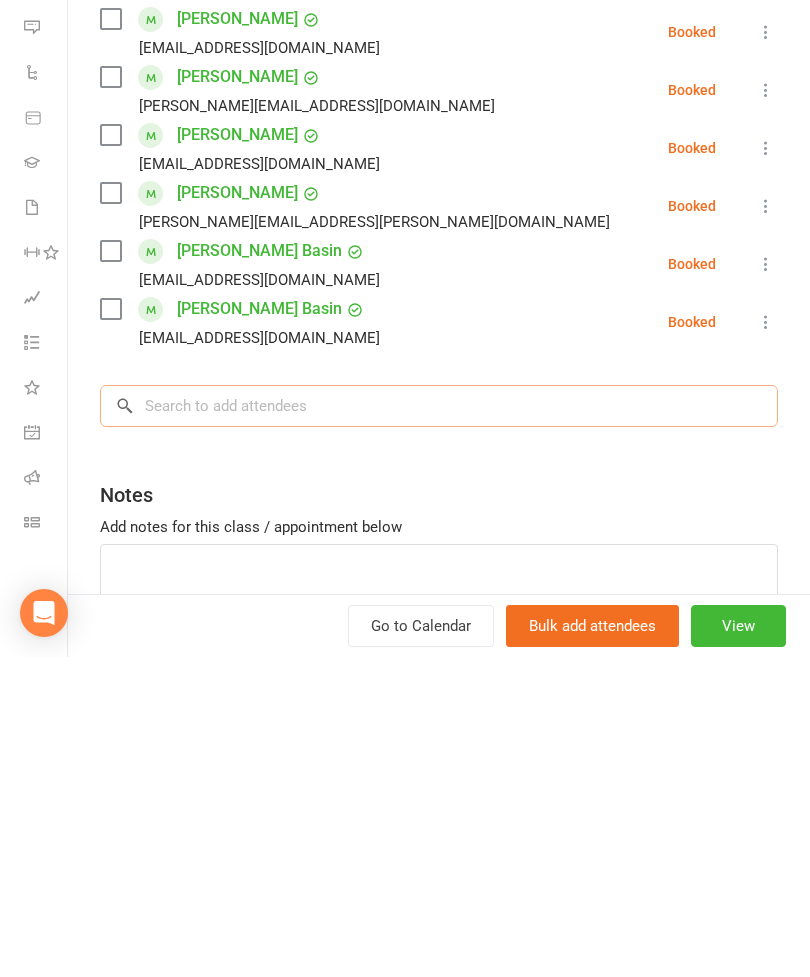 scroll, scrollTop: 1941, scrollLeft: 0, axis: vertical 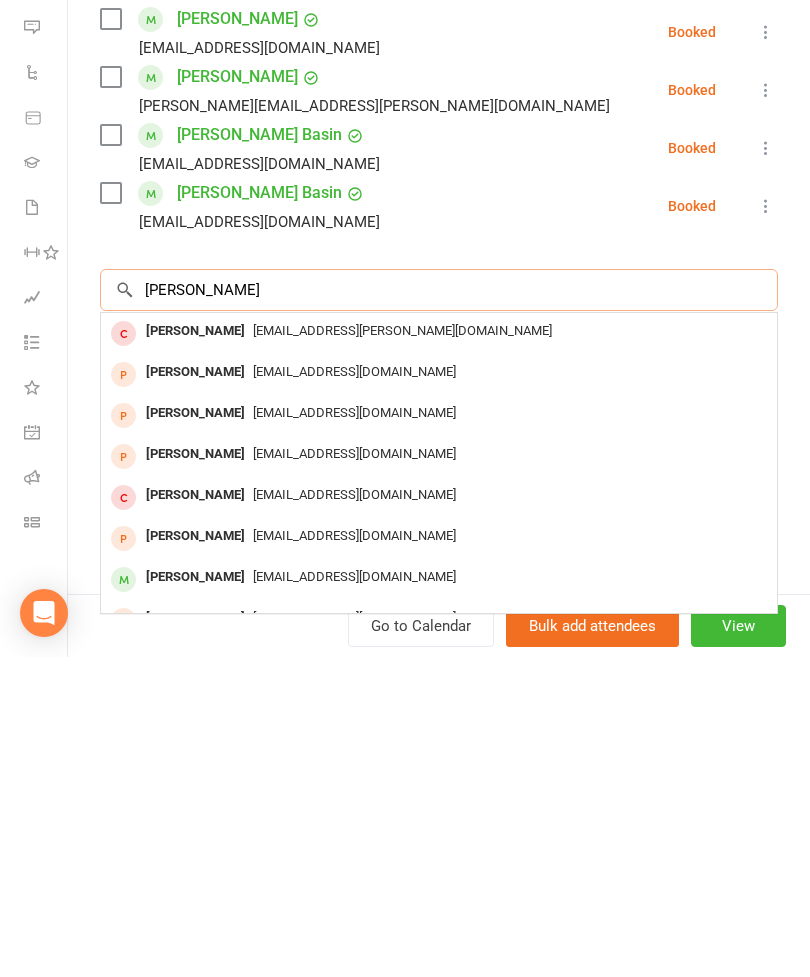 type on "[PERSON_NAME]" 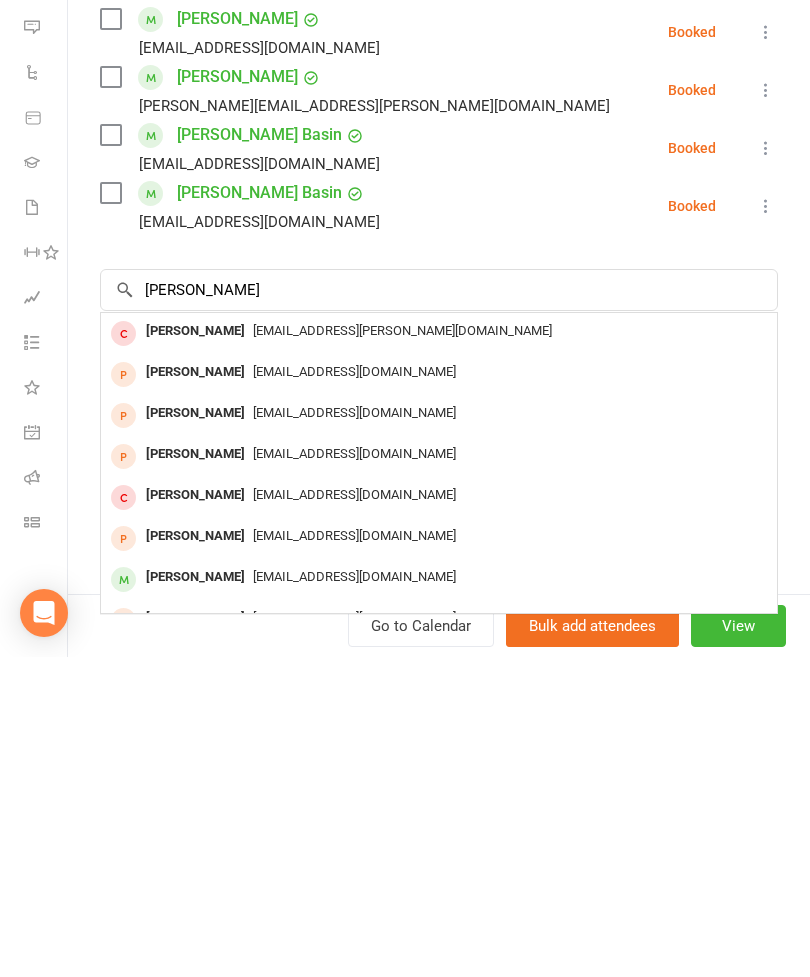 click on "[EMAIL_ADDRESS][DOMAIN_NAME]" at bounding box center (439, 897) 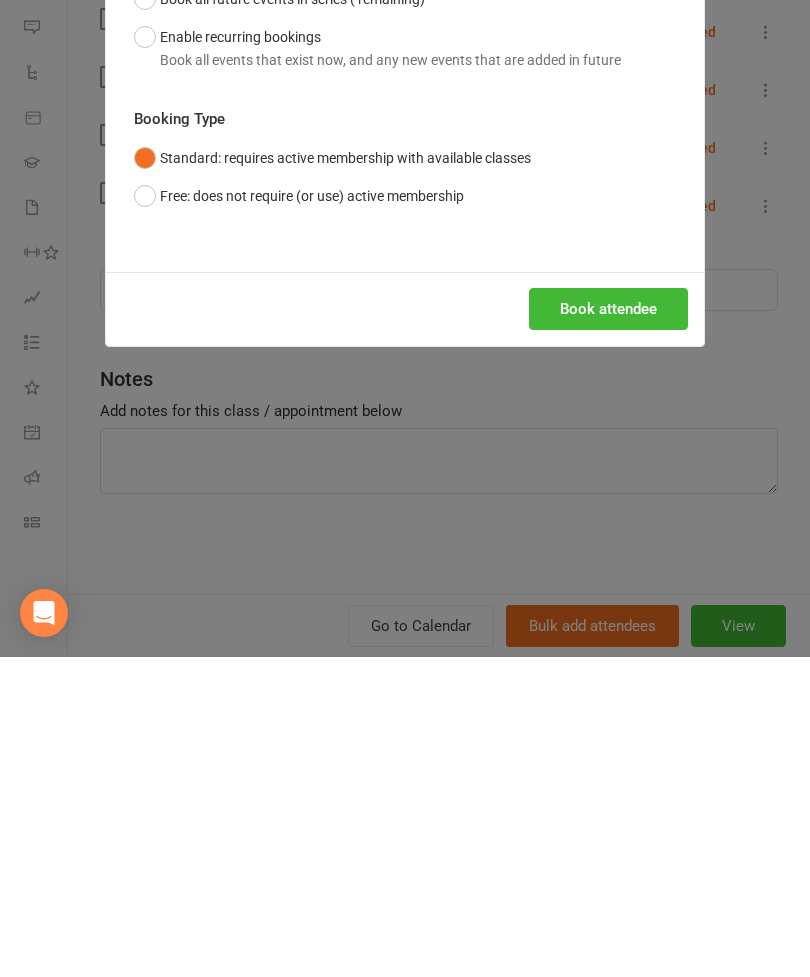 scroll, scrollTop: 2261, scrollLeft: 0, axis: vertical 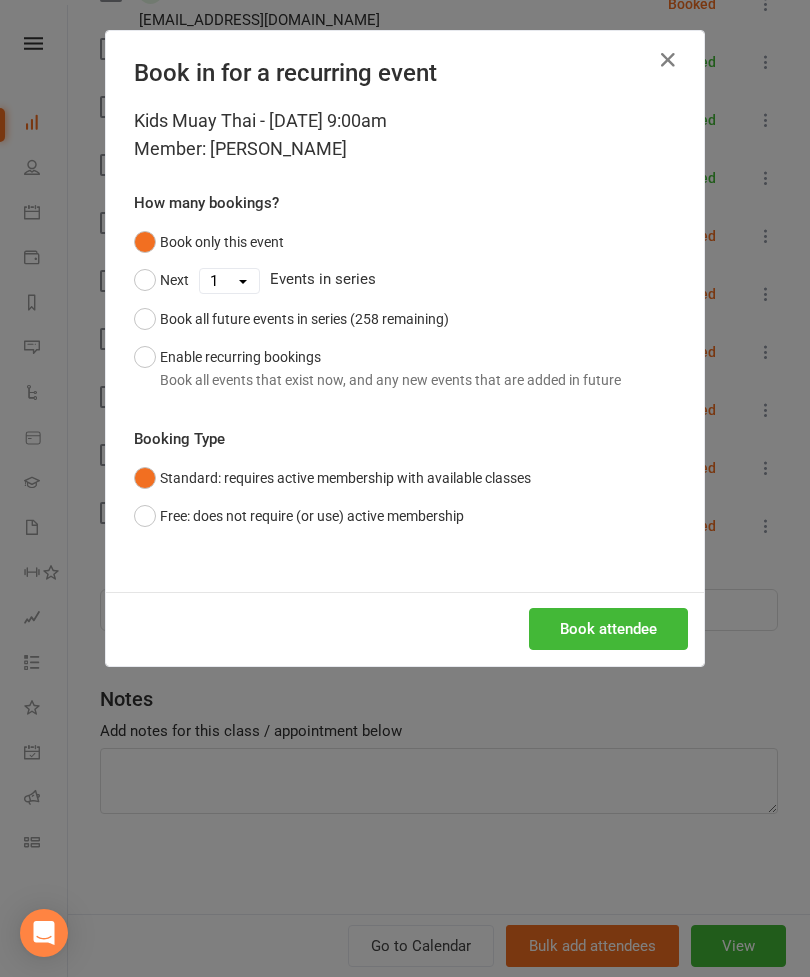 click on "Book attendee" at bounding box center (608, 629) 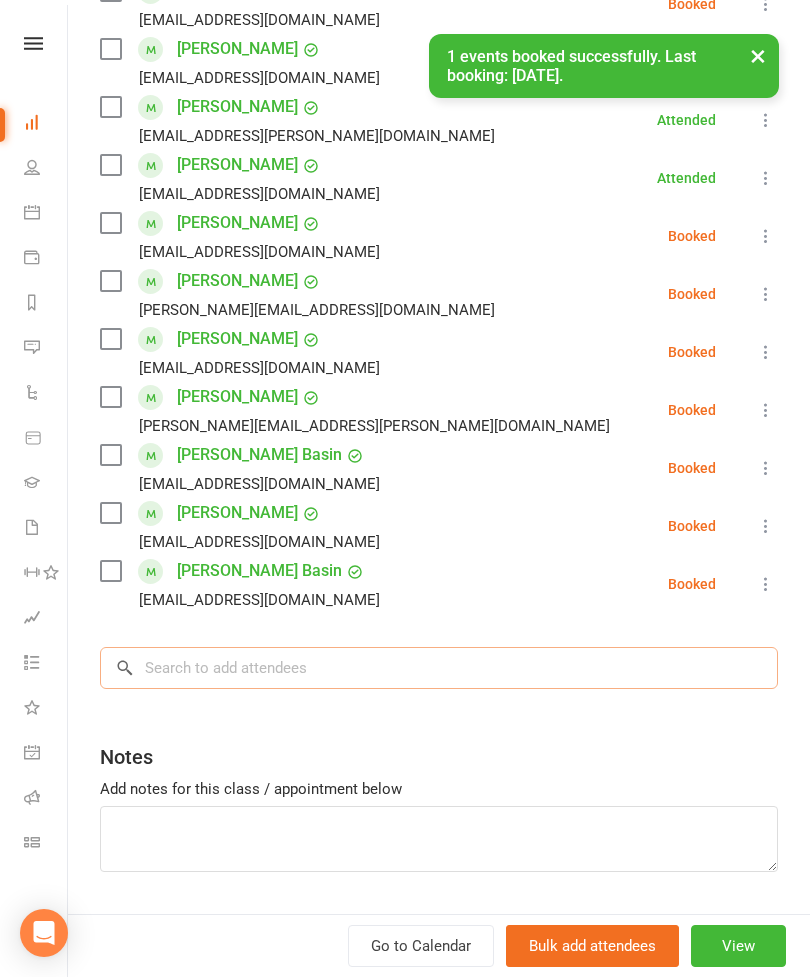 click at bounding box center [439, 668] 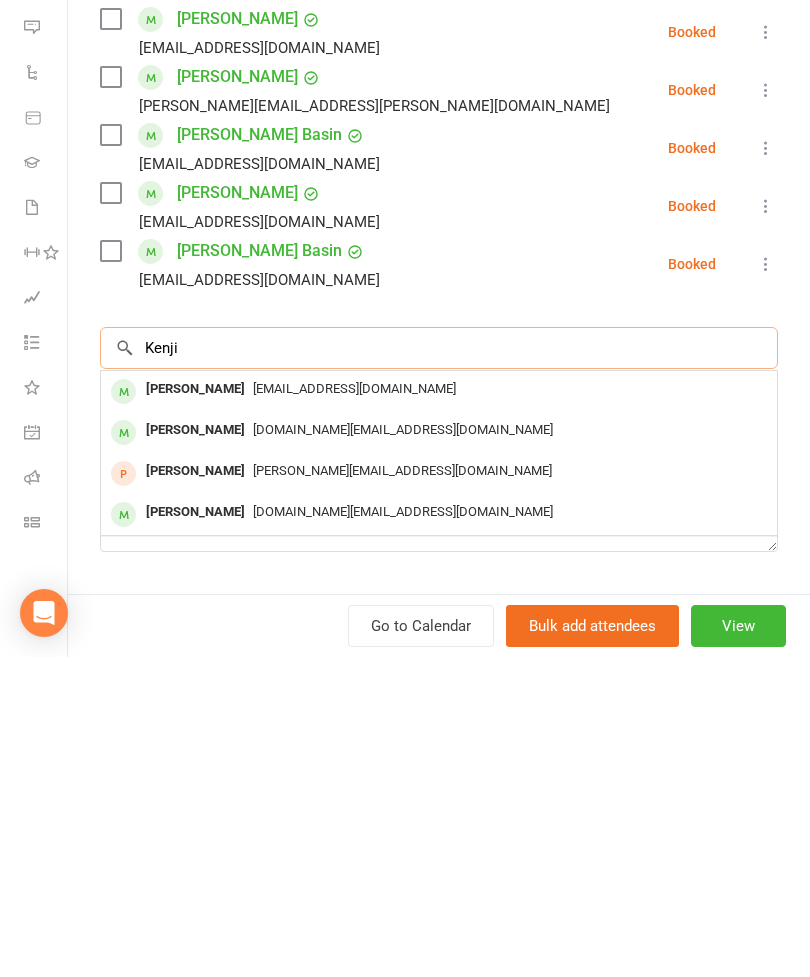 type on "Kenji" 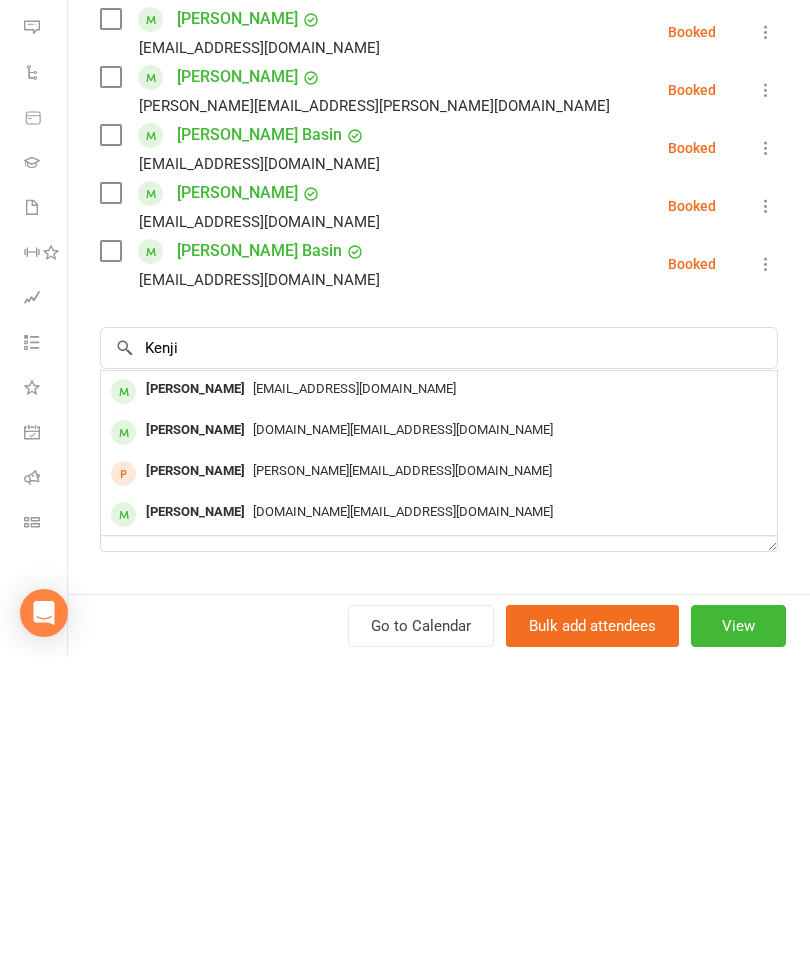click on "[EMAIL_ADDRESS][DOMAIN_NAME]" at bounding box center (439, 709) 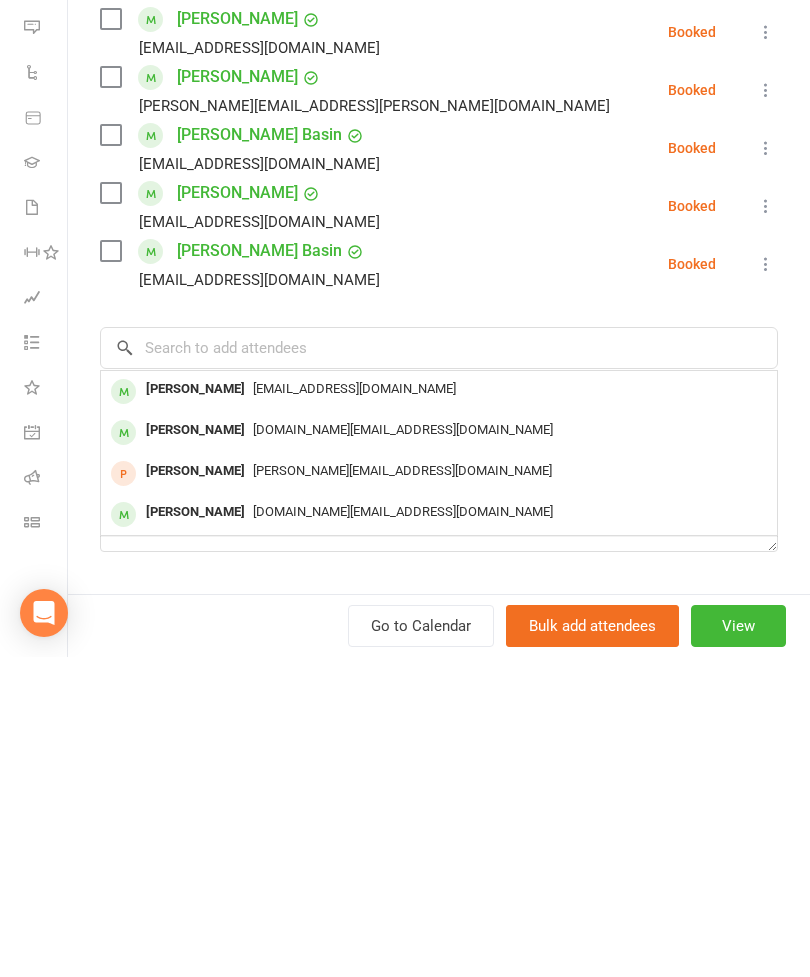 scroll, scrollTop: 2304, scrollLeft: 0, axis: vertical 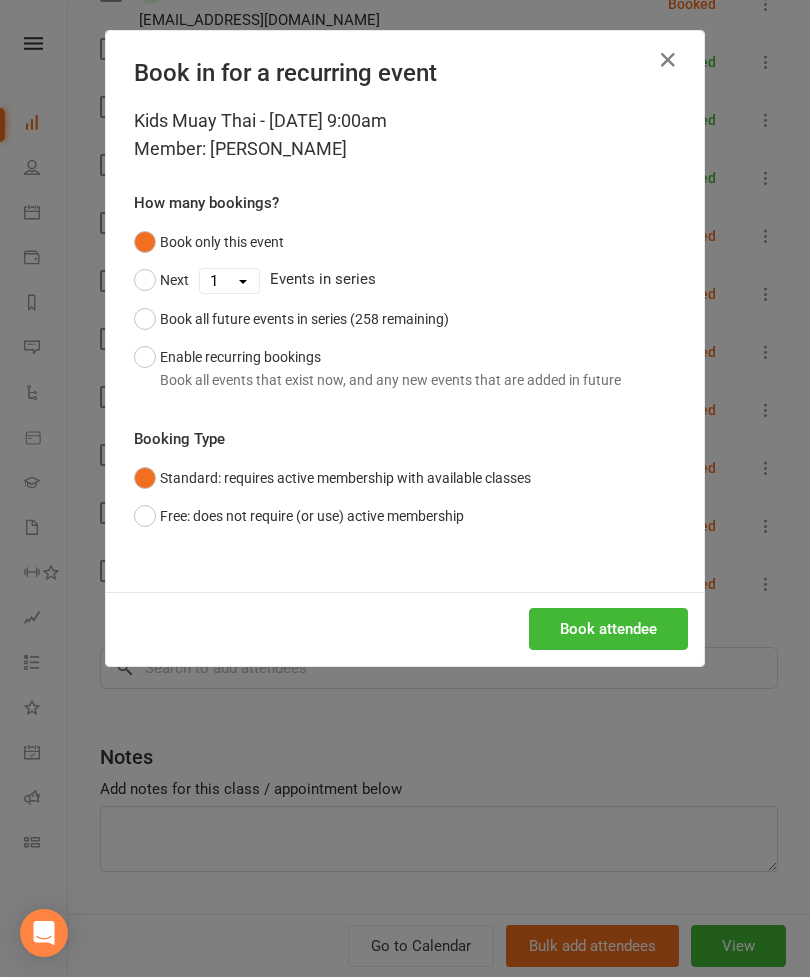 click on "Book attendee" at bounding box center (608, 629) 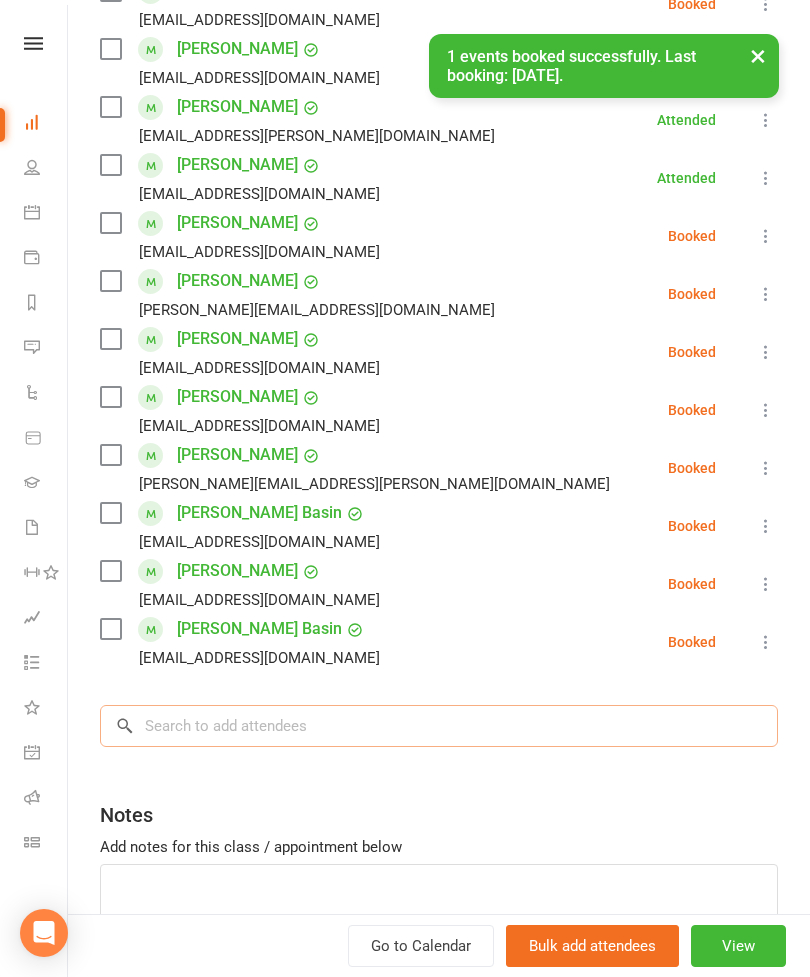 click at bounding box center (439, 726) 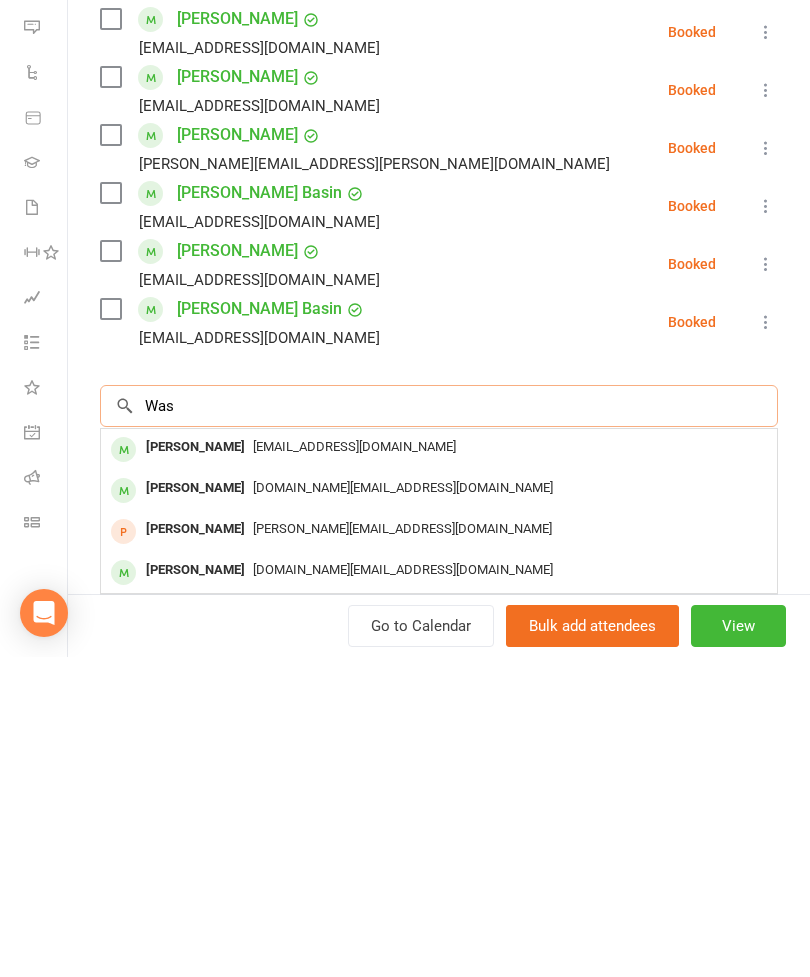 scroll, scrollTop: 2304, scrollLeft: 0, axis: vertical 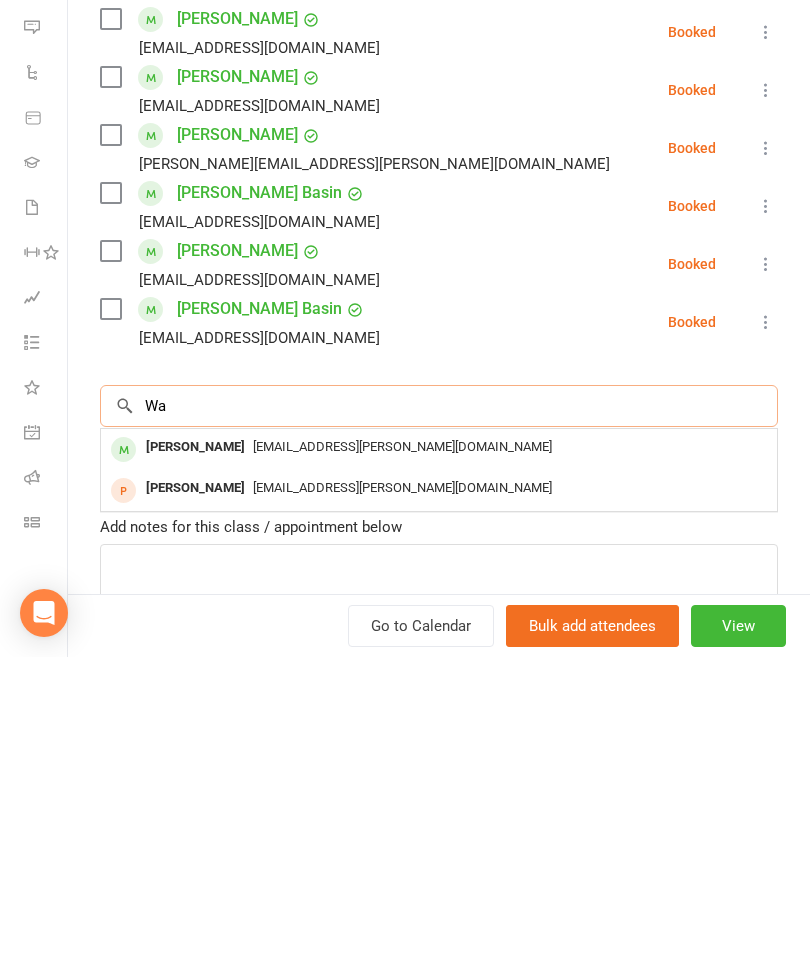 type on "W" 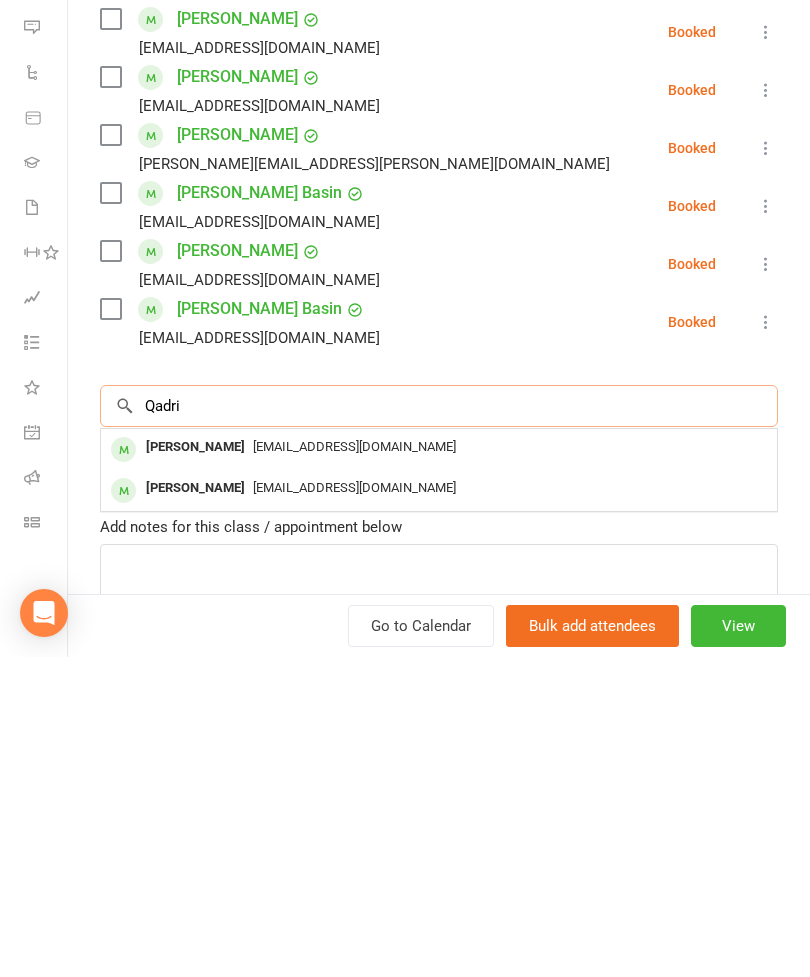 type on "Qadri" 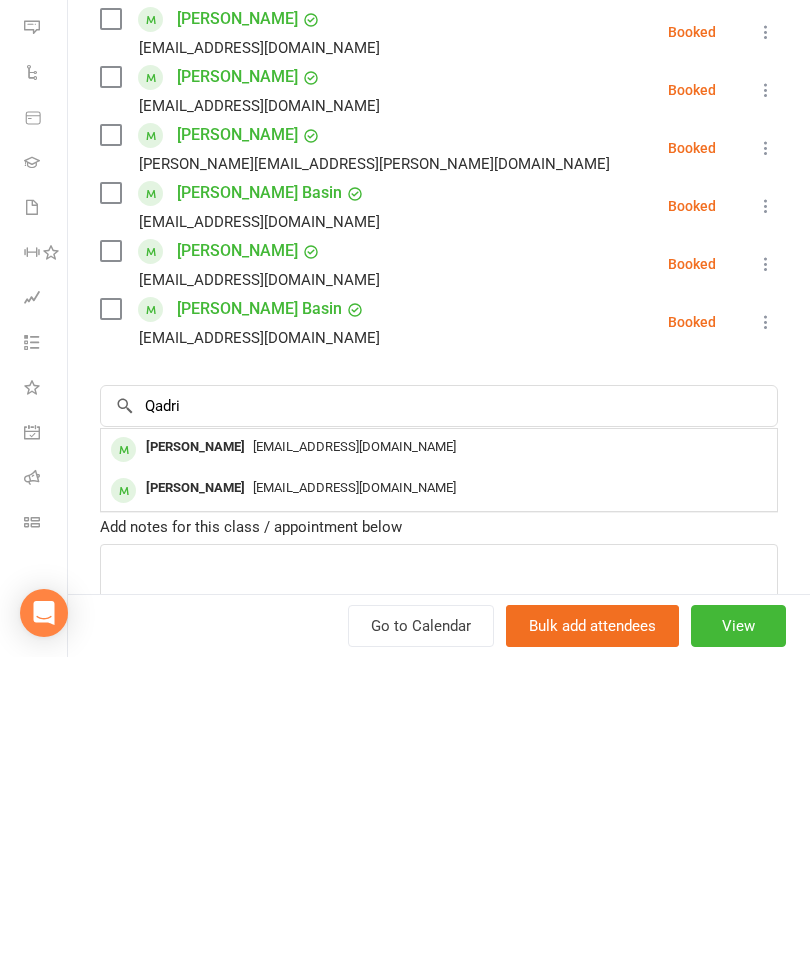 click on "[EMAIL_ADDRESS][DOMAIN_NAME]" at bounding box center [354, 807] 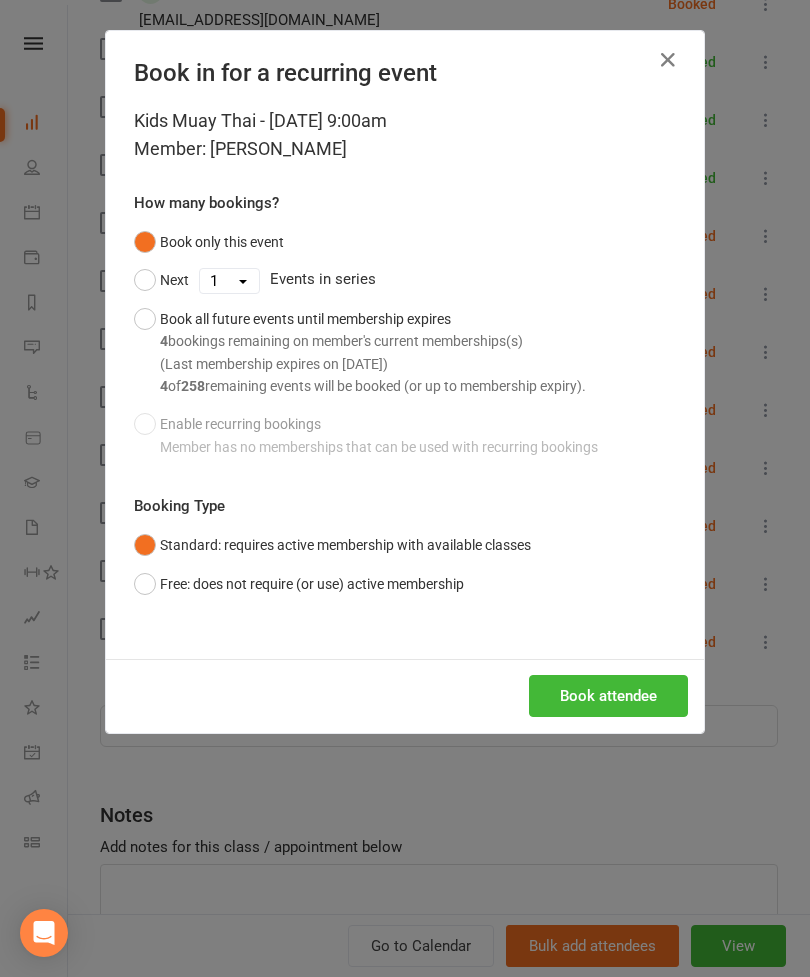 click on "Book attendee" at bounding box center (608, 696) 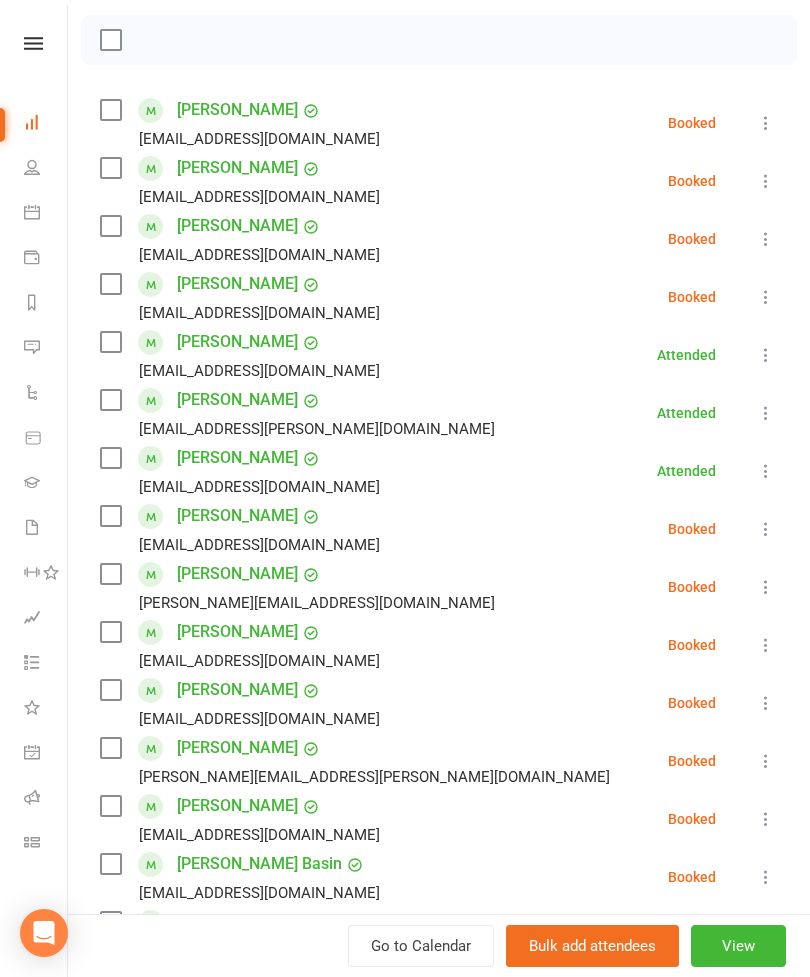 scroll, scrollTop: 273, scrollLeft: 0, axis: vertical 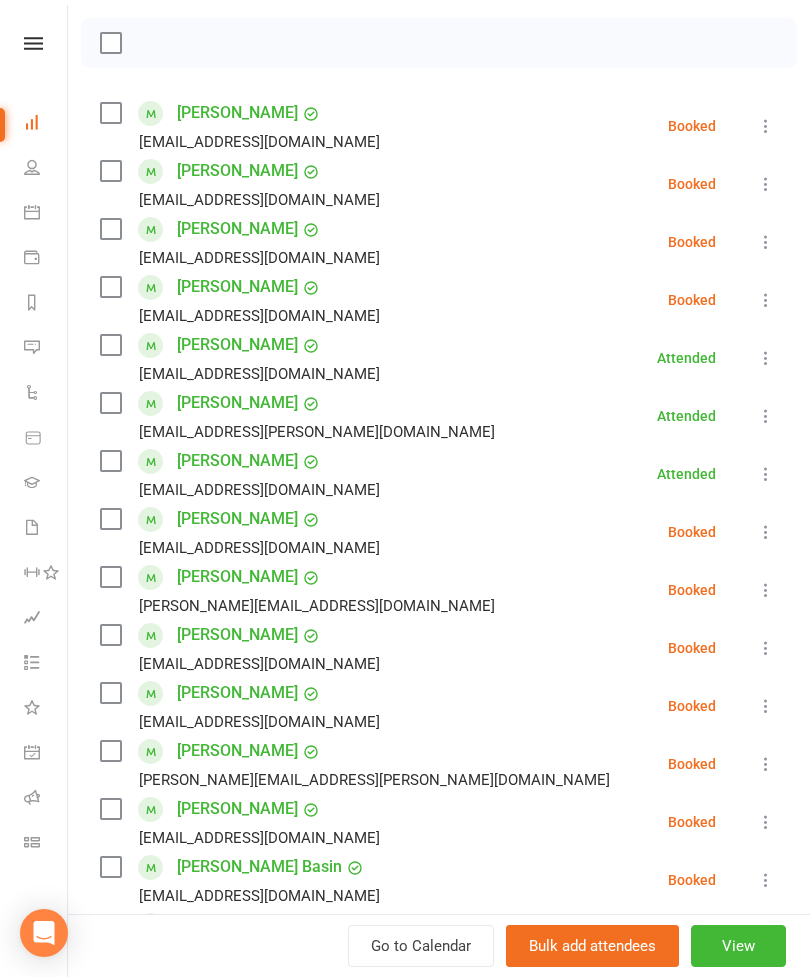 click at bounding box center [110, 171] 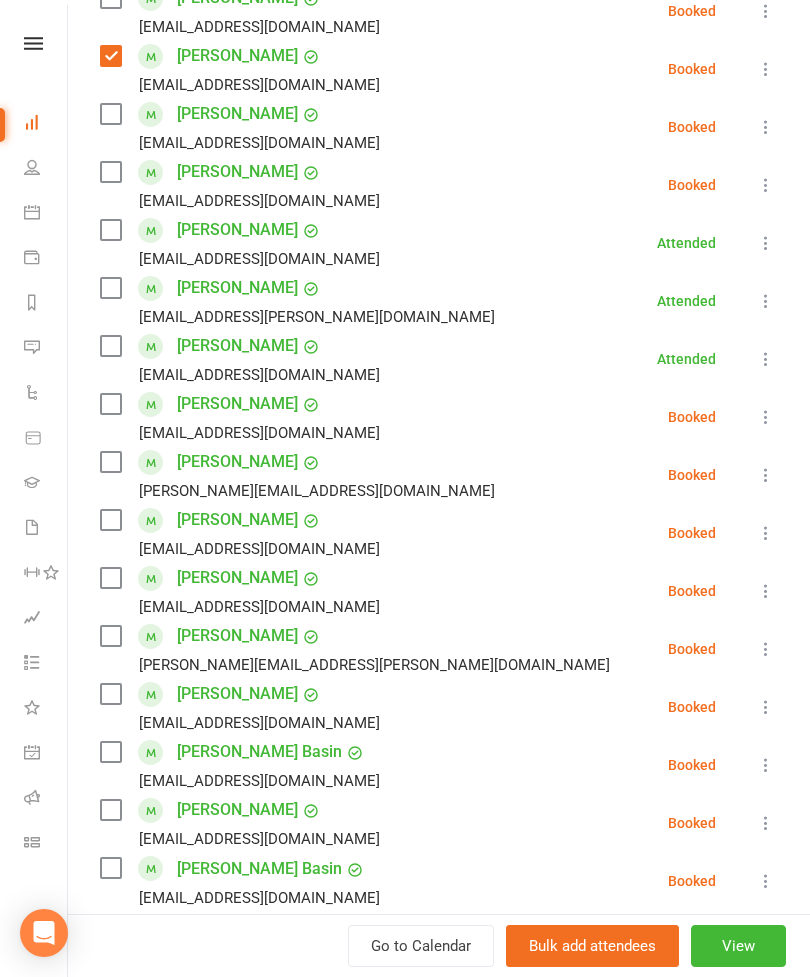 scroll, scrollTop: 392, scrollLeft: 0, axis: vertical 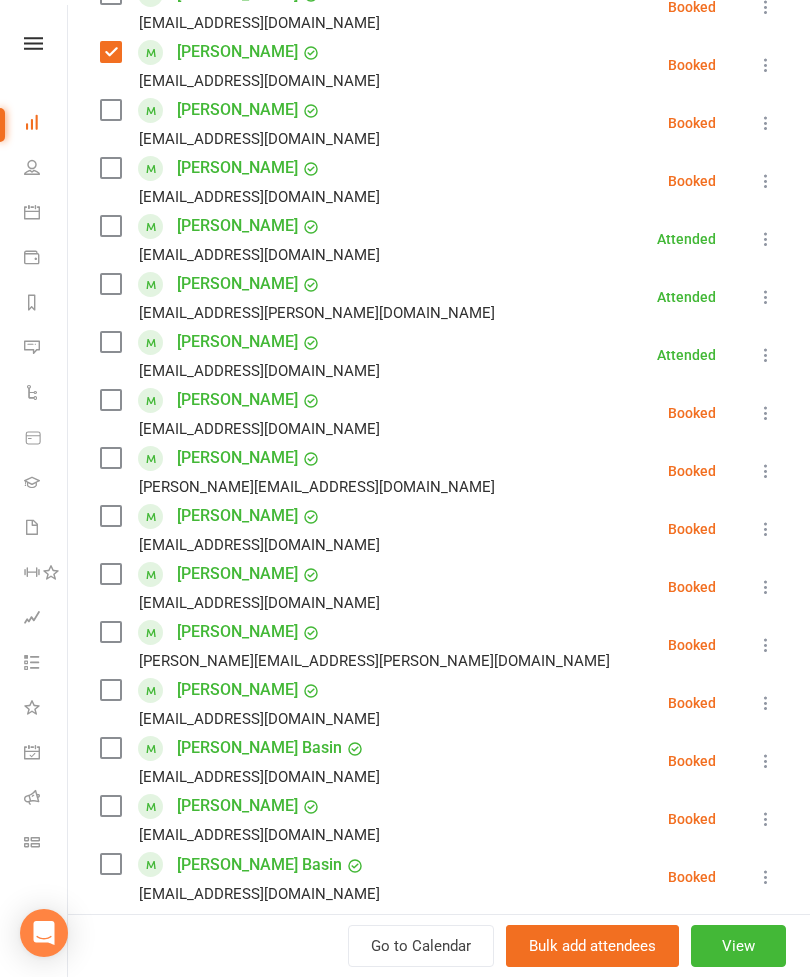 click on "[EMAIL_ADDRESS][DOMAIN_NAME]" at bounding box center (244, 545) 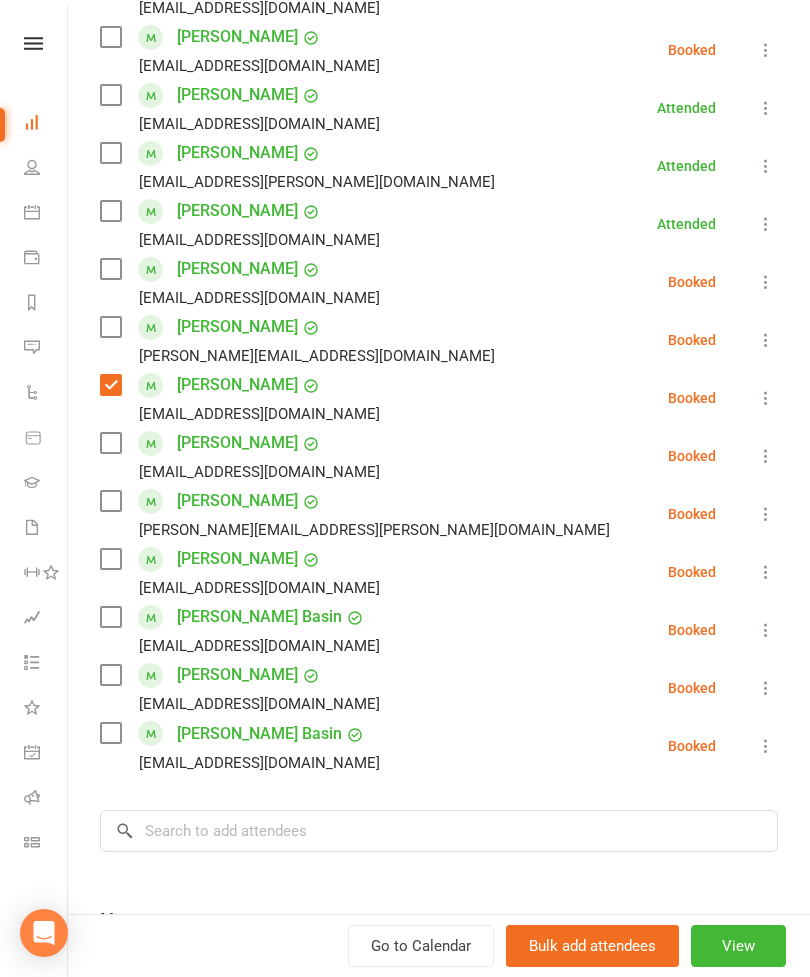 scroll, scrollTop: 522, scrollLeft: 0, axis: vertical 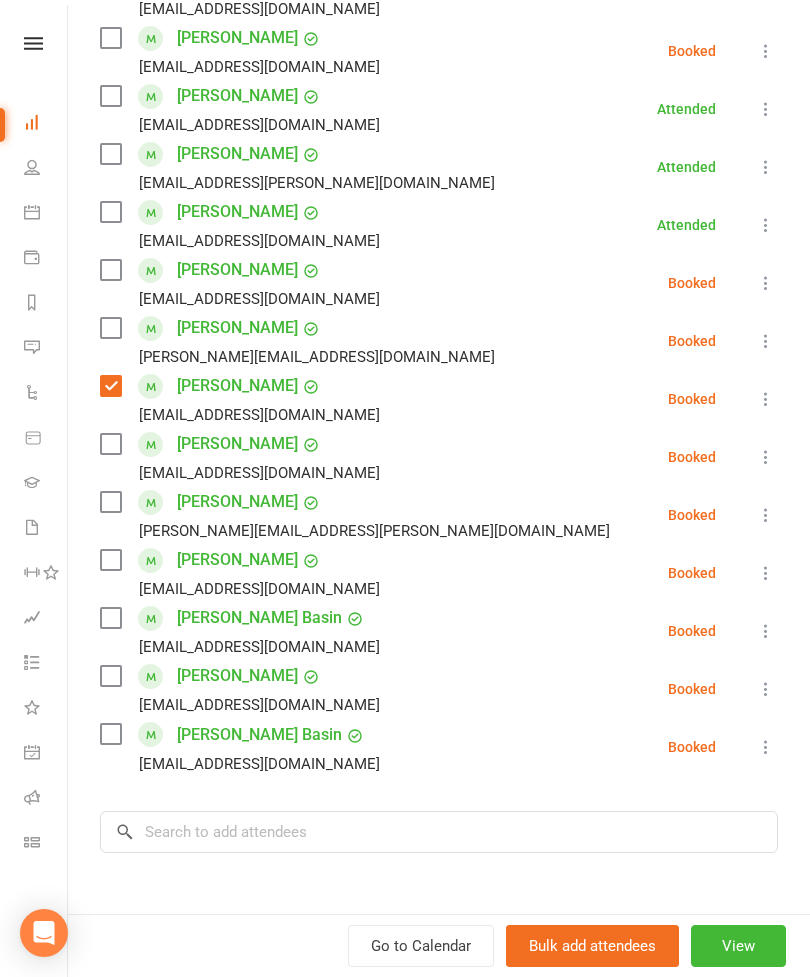 click on "Class kiosk mode  Roll call  9:00 AM - 9:45 AM, [DATE] with [PERSON_NAME] [PERSON_NAME]  at  Striking Mat A  Attendees  16  places booked 24  places available Sort by  Last name  First name  Booking created    Akain Siriwardana  [EMAIL_ADDRESS][DOMAIN_NAME] Booked More info  Remove  Check in  Mark absent  Send message  Enable recurring bookings  All bookings for series    [PERSON_NAME]  [PERSON_NAME][EMAIL_ADDRESS][DOMAIN_NAME] Booked More info  Remove  Check in  Mark absent  Send message  Enable recurring bookings  All bookings for series    [PERSON_NAME]  [EMAIL_ADDRESS][DOMAIN_NAME] Booked More info  Remove  Check in  Mark absent  Send message  Enable recurring bookings  All bookings for series    [PERSON_NAME]  [PERSON_NAME][EMAIL_ADDRESS][DOMAIN_NAME] Booked More info  Remove  Check in  Mark absent  Send message  Enable recurring bookings  All bookings for series    [PERSON_NAME]  [PERSON_NAME][EMAIL_ADDRESS][DOMAIN_NAME] Attended More info  Remove  Mark absent  Undo check-in  Send message  Enable recurring bookings  All bookings for series    [PERSON_NAME]  Attended More info" at bounding box center (439, 348) 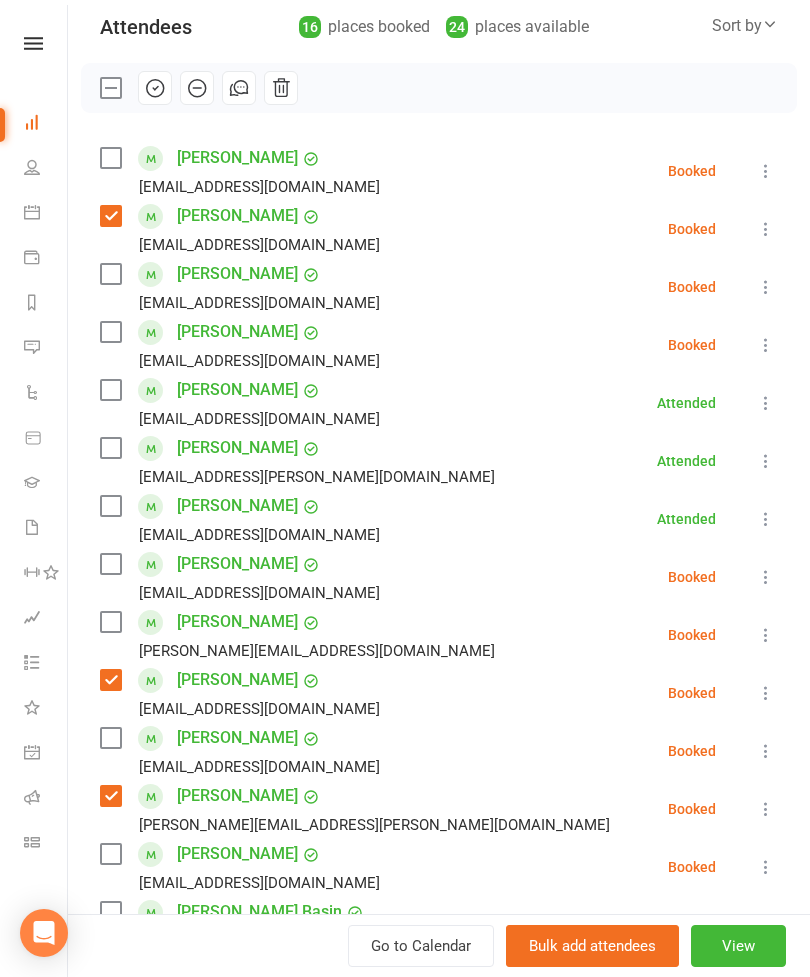 scroll, scrollTop: 226, scrollLeft: 0, axis: vertical 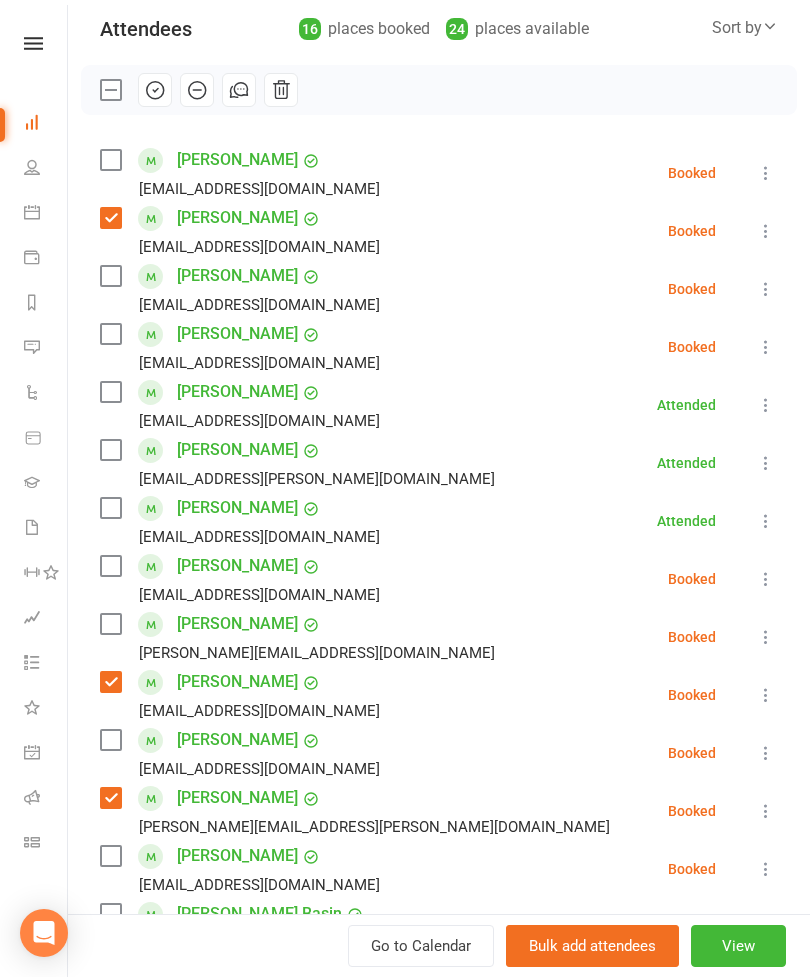 click at bounding box center [110, 160] 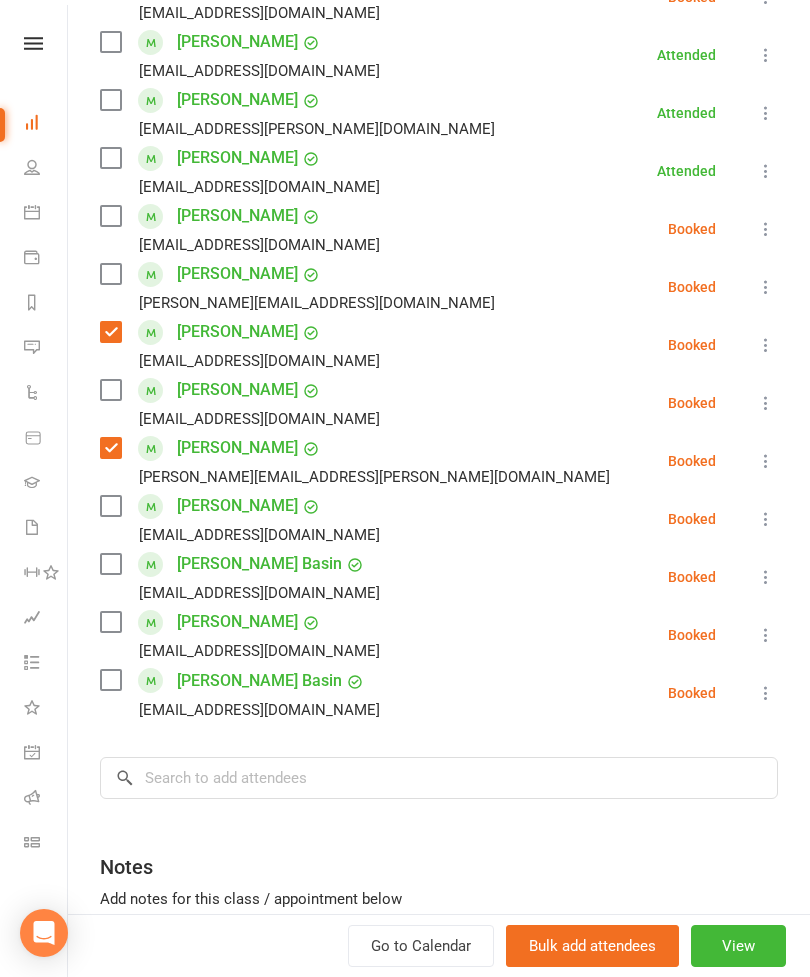 scroll, scrollTop: 575, scrollLeft: 0, axis: vertical 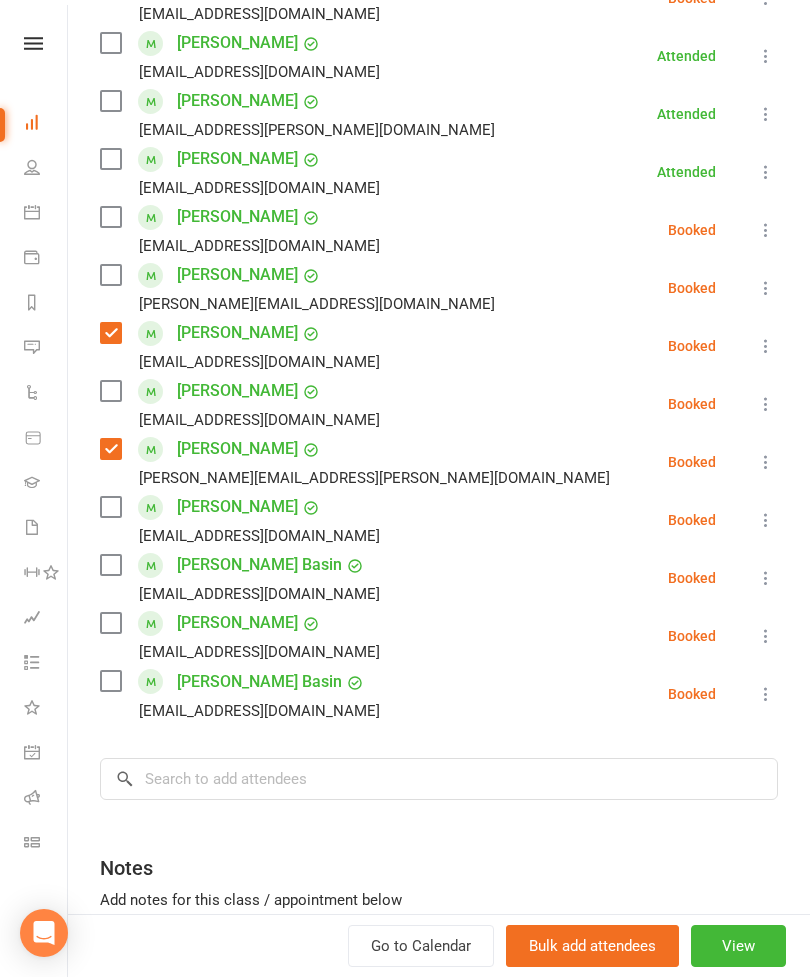 click at bounding box center (110, 565) 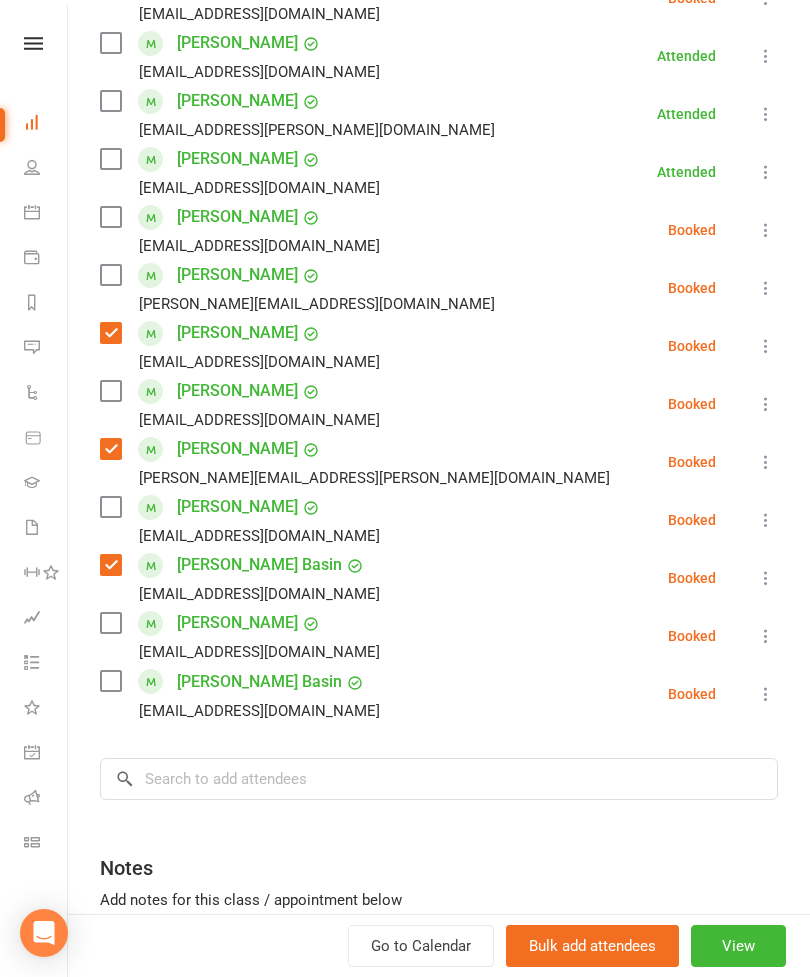 click at bounding box center [110, 681] 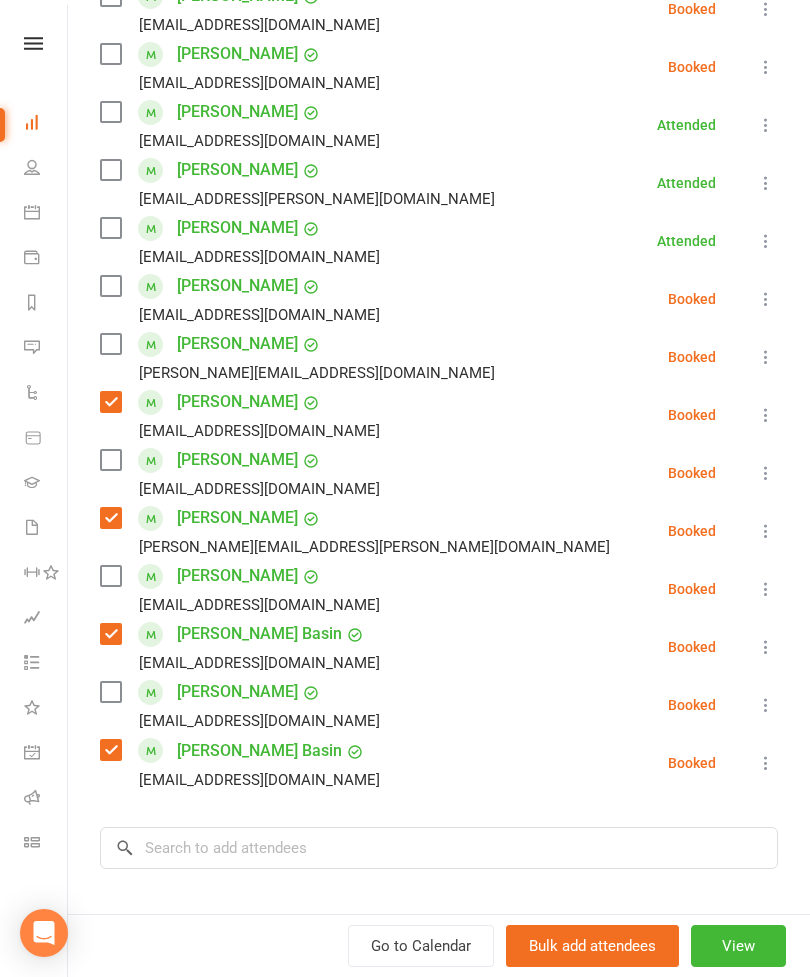 scroll, scrollTop: 505, scrollLeft: 0, axis: vertical 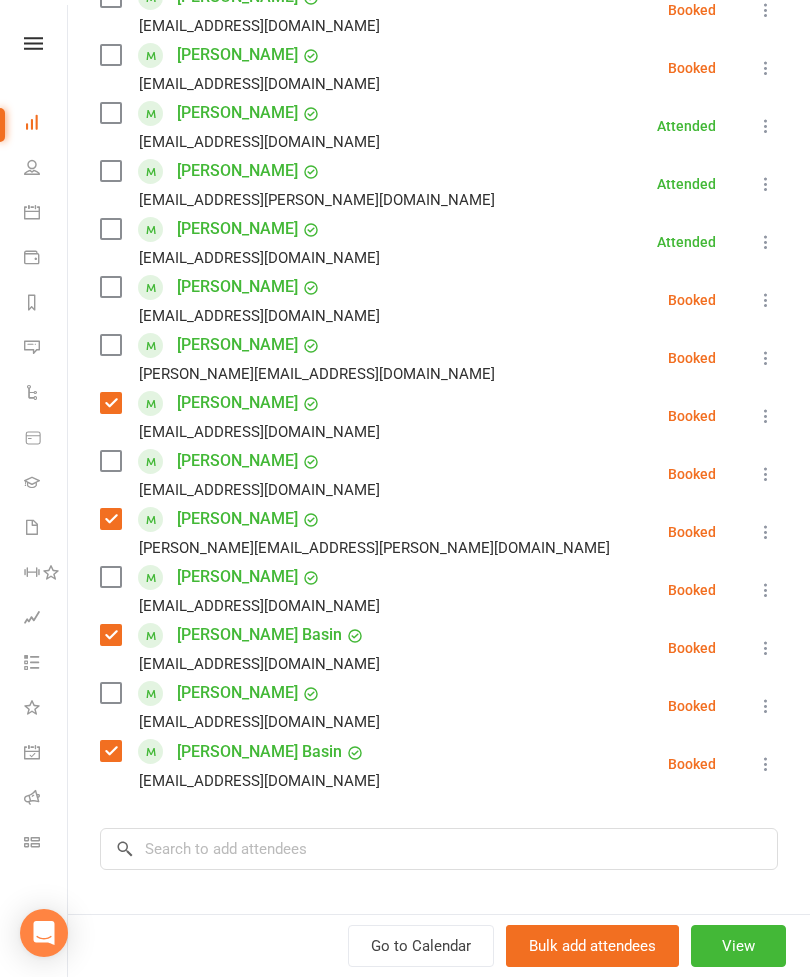click at bounding box center [110, 113] 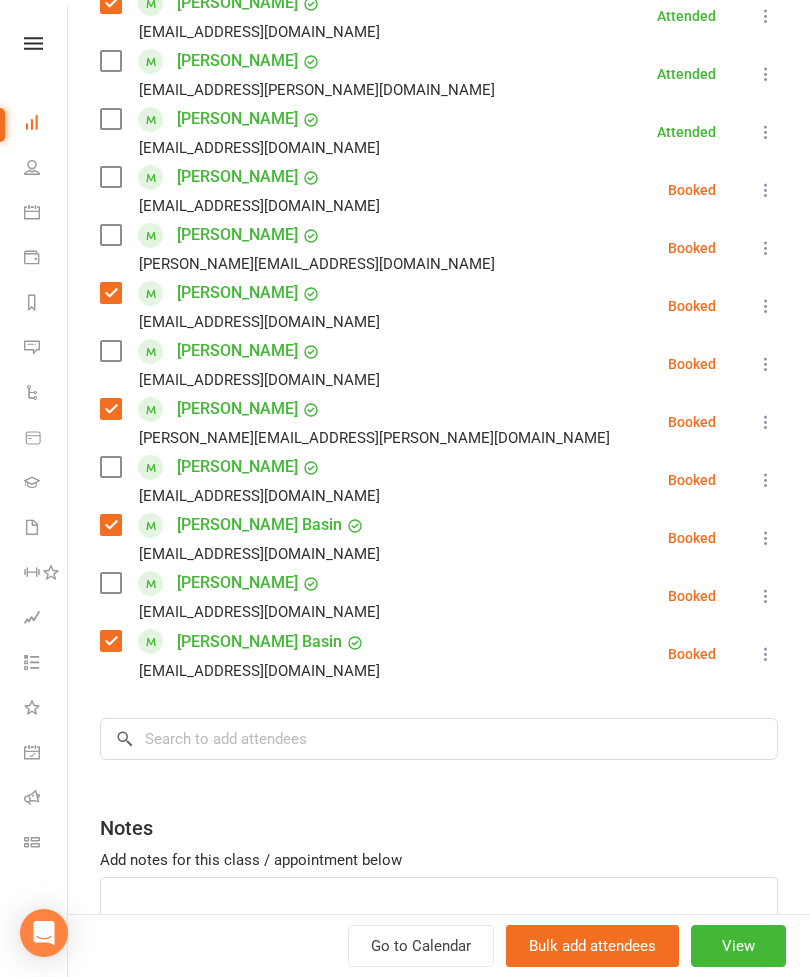 scroll, scrollTop: 627, scrollLeft: 0, axis: vertical 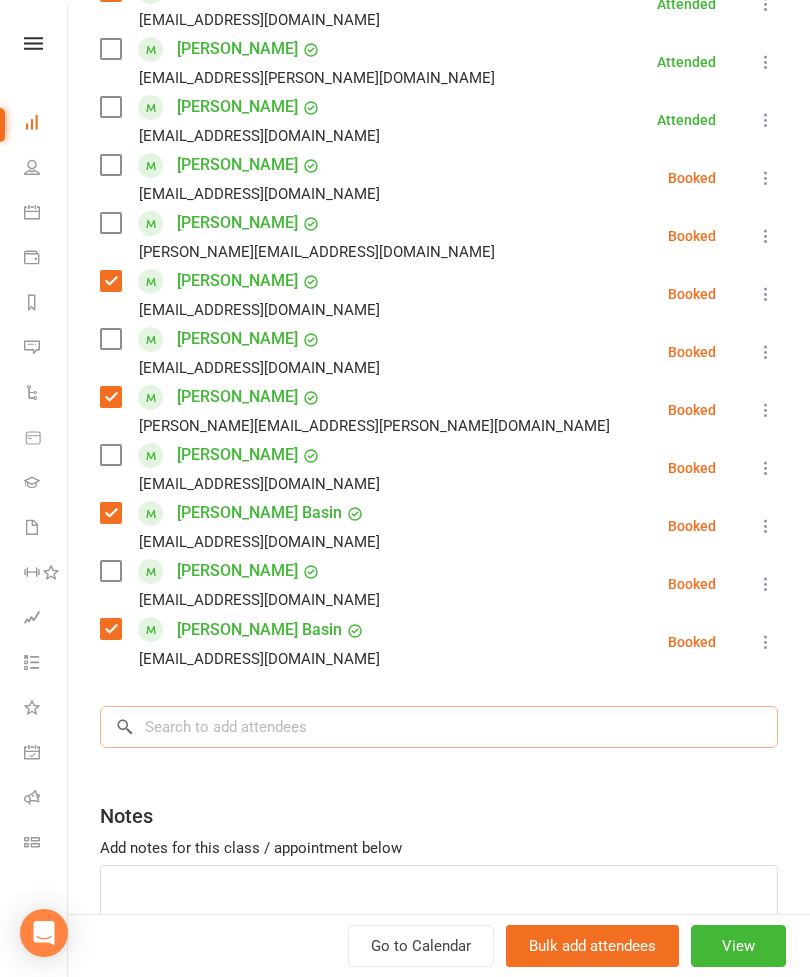 click at bounding box center (439, 727) 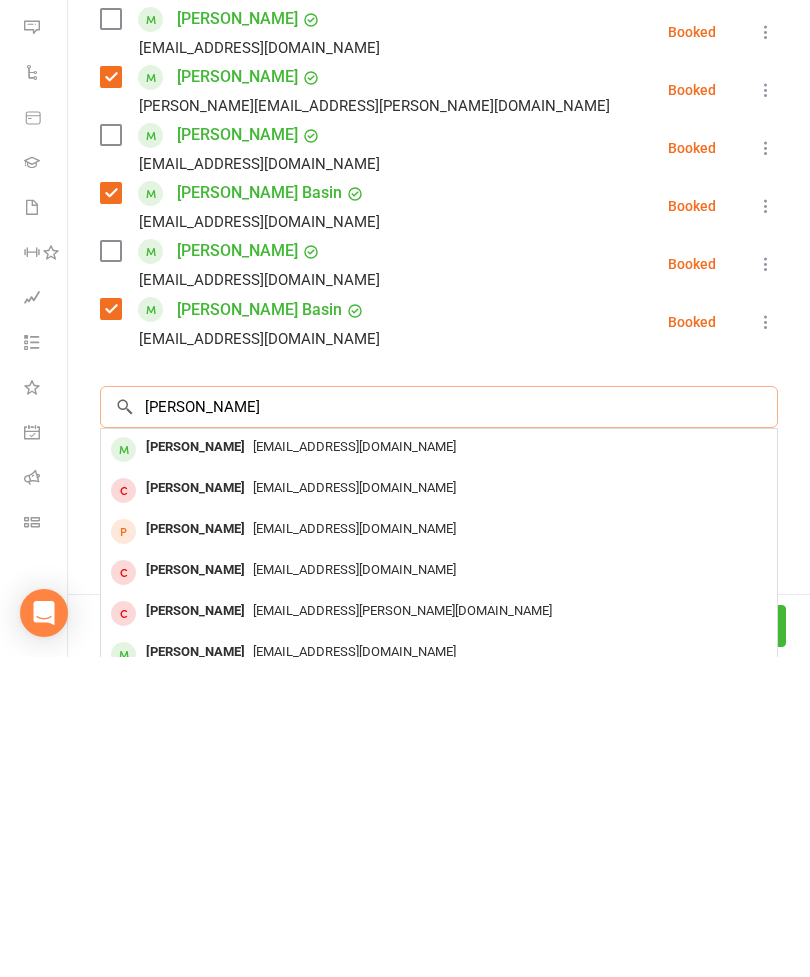 type on "[PERSON_NAME]" 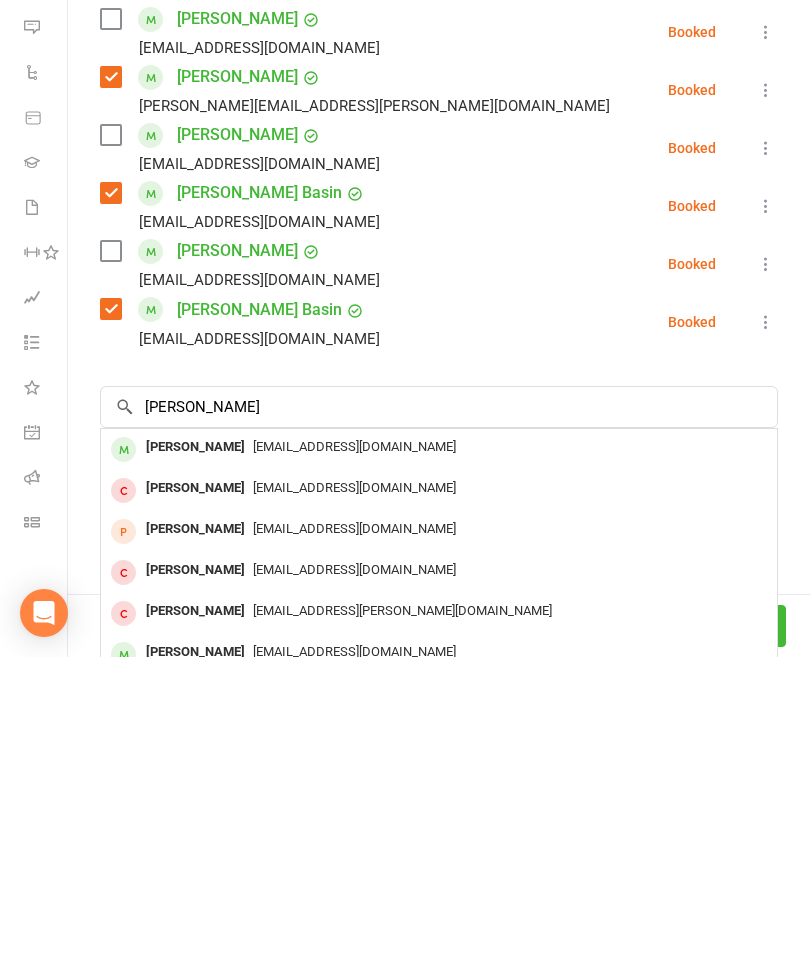 click on "[EMAIL_ADDRESS][DOMAIN_NAME]" at bounding box center [439, 767] 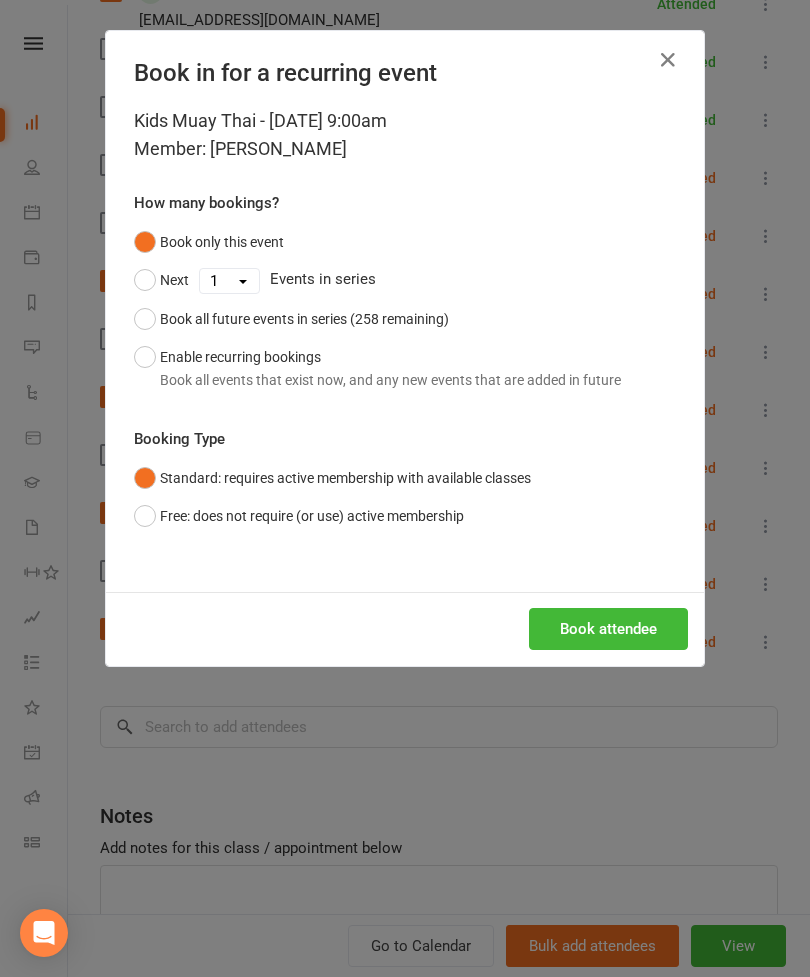 click on "Book in for a recurring event Kids Muay Thai - [DATE] 9:00am Member: [PERSON_NAME] How many bookings? Book only this event Next 1 2 3 4 5 6 7 8 9 10 11 12 13 14 15 16 17 18 19 20 21 22 23 24 25 26 27 28 29 30 31 32 33 34 35 36 37 38 39 40 41 42 43 44 45 46 47 48 49 50 51 52 53 54 55 56 57 58 59 60 61 62 63 64 65 66 67 68 69 70 71 72 73 74 75 76 77 78 79 80 81 82 83 84 85 86 87 88 89 90 91 92 93 94 95 96 97 98 99 100 101 102 103 104 105 106 107 108 109 110 111 112 113 114 115 116 117 118 119 120 121 122 123 124 125 126 127 128 129 130 131 132 133 134 135 136 137 138 139 140 141 142 143 144 145 146 147 148 149 150 151 152 153 154 155 156 157 158 159 160 161 162 163 164 165 166 167 168 169 170 171 172 173 174 175 176 177 178 179 180 181 182 183 184 185 186 187 188 189 190 191 192 193 194 195 196 197 198 199 200 201 202 203 204 205 206 207 208 209 210 211 212 213 214 215 216 217 218 219 220 221 222 223 224 225 226 227 228 229 230 231 232 233 234 235 236 237 238 239 240 241 242 243 244 245 246 247 248 249" at bounding box center [405, 488] 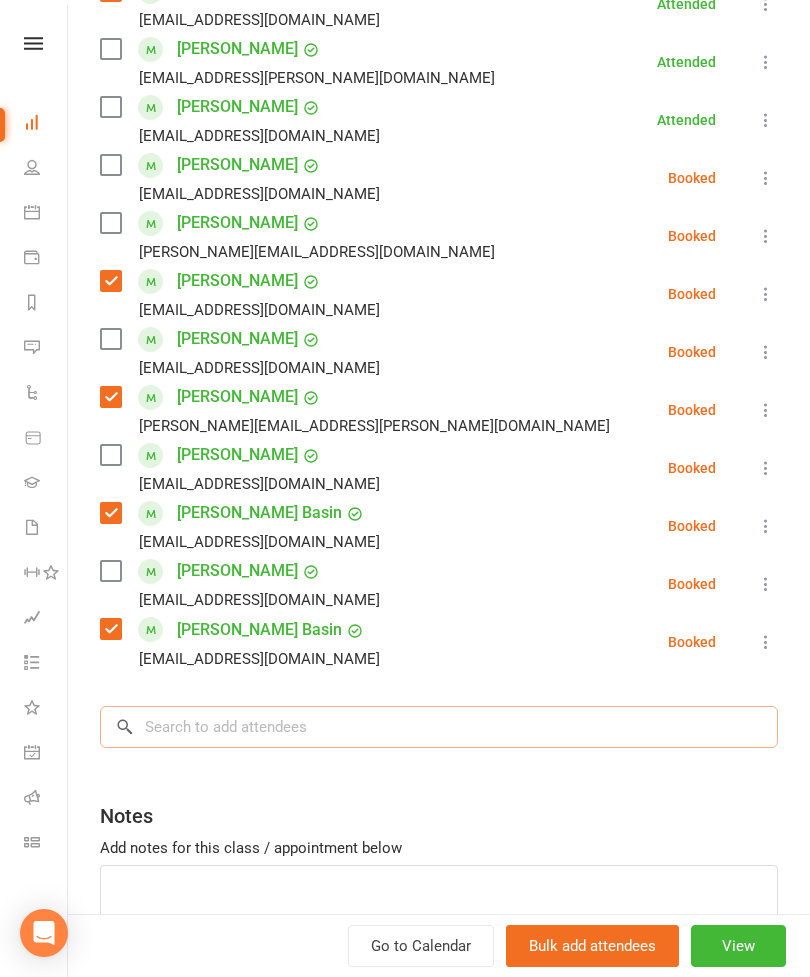 click at bounding box center [439, 727] 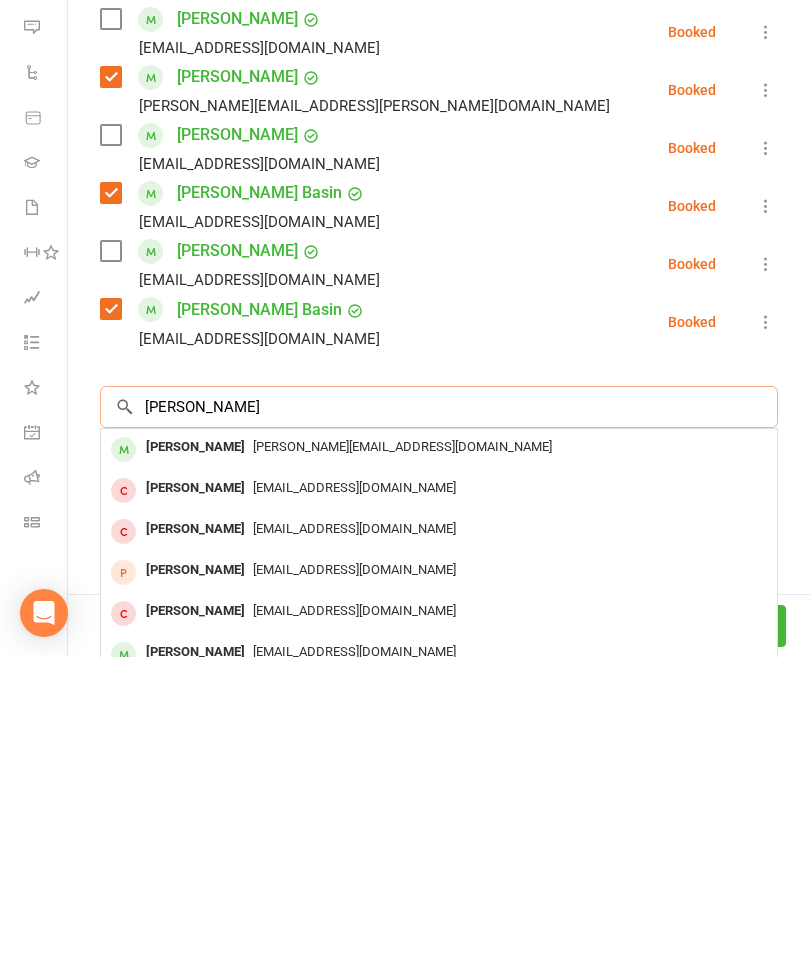type on "[PERSON_NAME]" 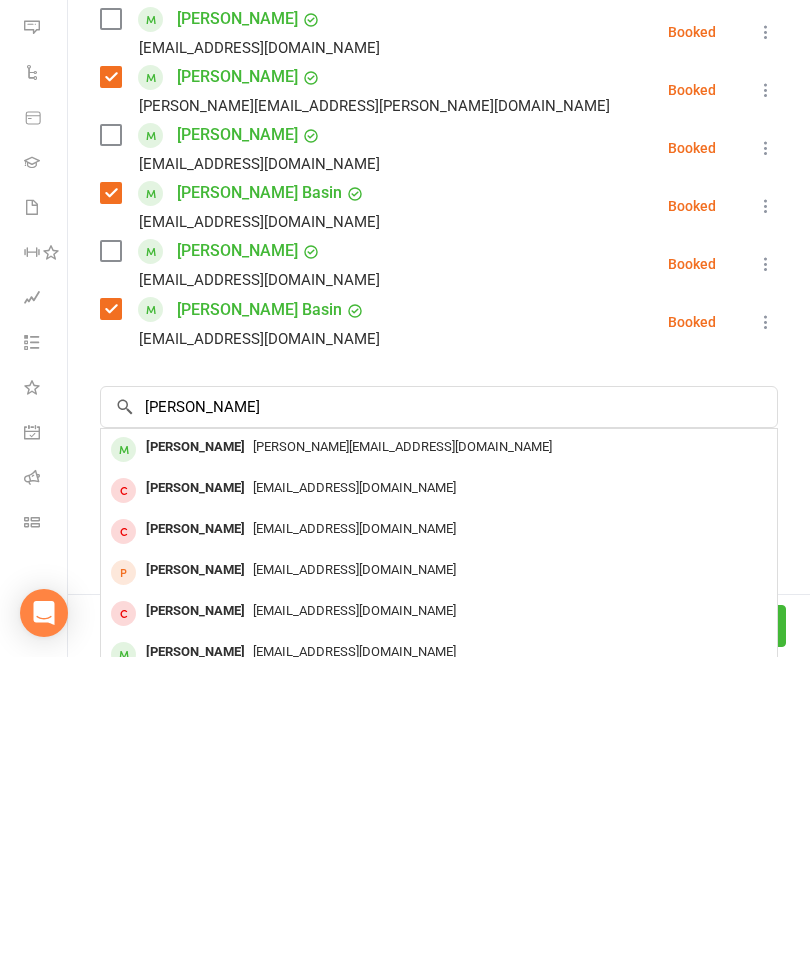 click on "[PERSON_NAME][EMAIL_ADDRESS][DOMAIN_NAME]" at bounding box center [439, 767] 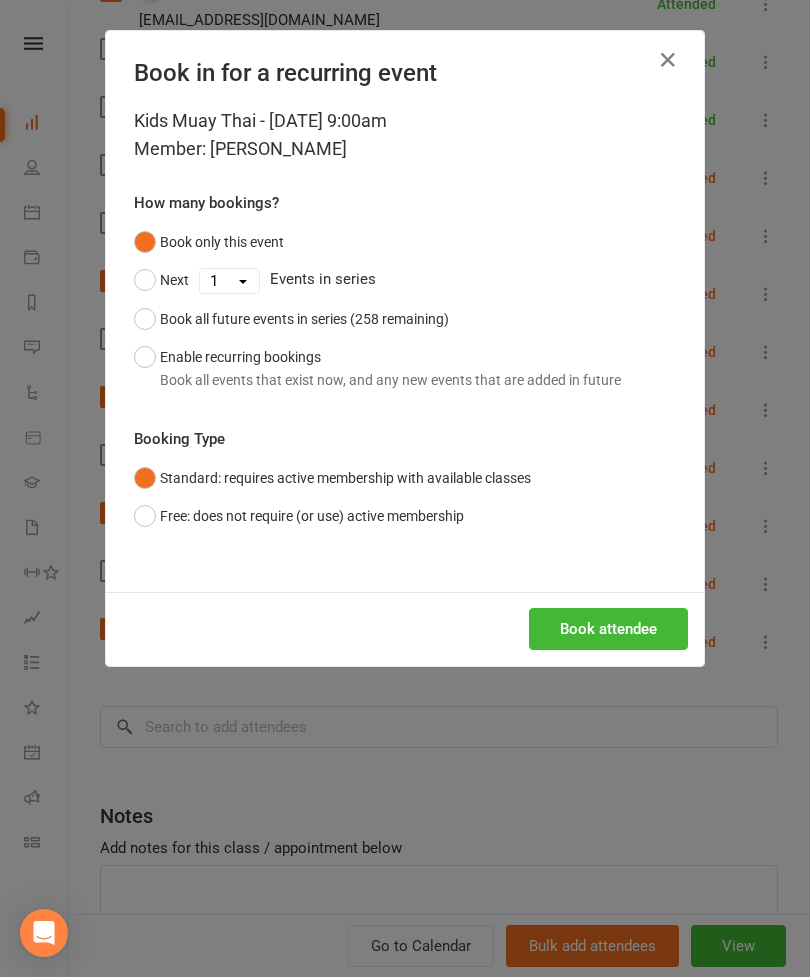 click on "Book attendee" at bounding box center (608, 629) 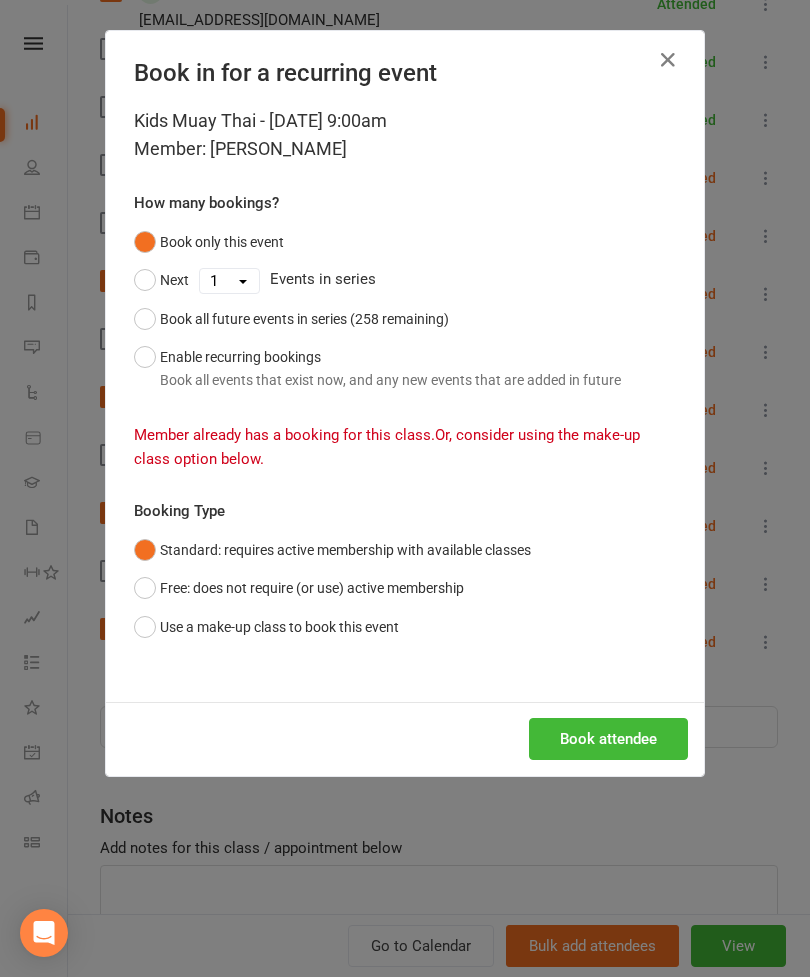 click on "Book in for a recurring event Kids Muay Thai - [DATE] 9:00am Member: [PERSON_NAME] How many bookings? Book only this event Next 1 2 3 4 5 6 7 8 9 10 11 12 13 14 15 16 17 18 19 20 21 22 23 24 25 26 27 28 29 30 31 32 33 34 35 36 37 38 39 40 41 42 43 44 45 46 47 48 49 50 51 52 53 54 55 56 57 58 59 60 61 62 63 64 65 66 67 68 69 70 71 72 73 74 75 76 77 78 79 80 81 82 83 84 85 86 87 88 89 90 91 92 93 94 95 96 97 98 99 100 101 102 103 104 105 106 107 108 109 110 111 112 113 114 115 116 117 118 119 120 121 122 123 124 125 126 127 128 129 130 131 132 133 134 135 136 137 138 139 140 141 142 143 144 145 146 147 148 149 150 151 152 153 154 155 156 157 158 159 160 161 162 163 164 165 166 167 168 169 170 171 172 173 174 175 176 177 178 179 180 181 182 183 184 185 186 187 188 189 190 191 192 193 194 195 196 197 198 199 200 201 202 203 204 205 206 207 208 209 210 211 212 213 214 215 216 217 218 219 220 221 222 223 224 225 226 227 228 229 230 231 232 233 234 235 236 237 238 239 240 241 242 243 244 245 246 247 248 249" at bounding box center (405, 488) 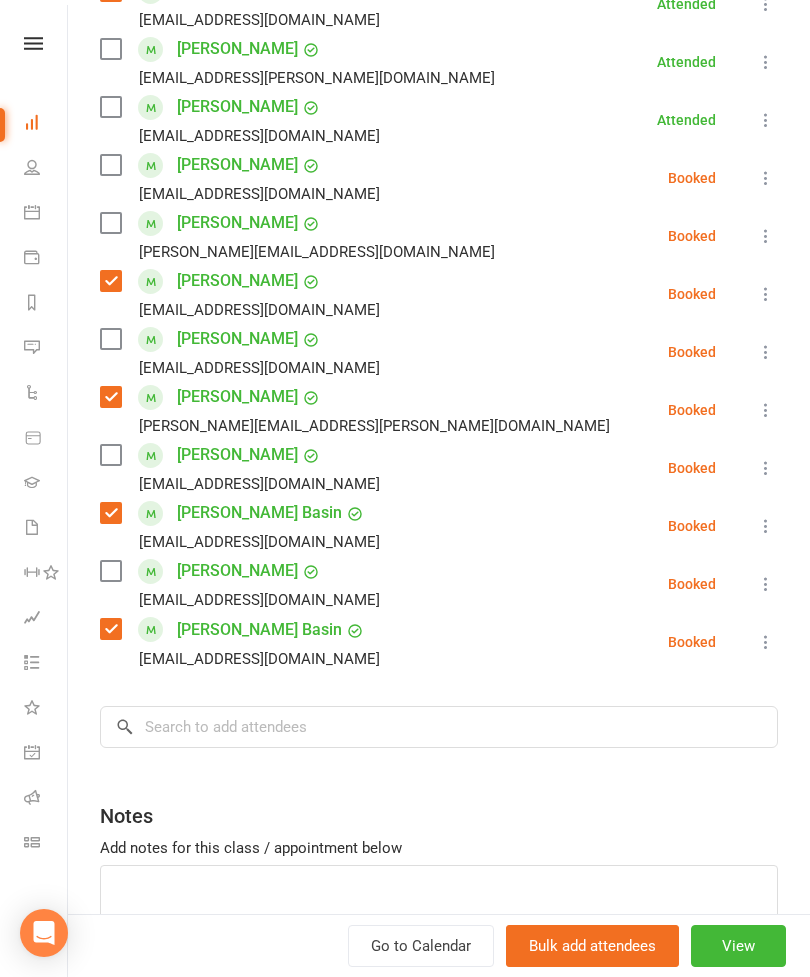scroll, scrollTop: 575, scrollLeft: 0, axis: vertical 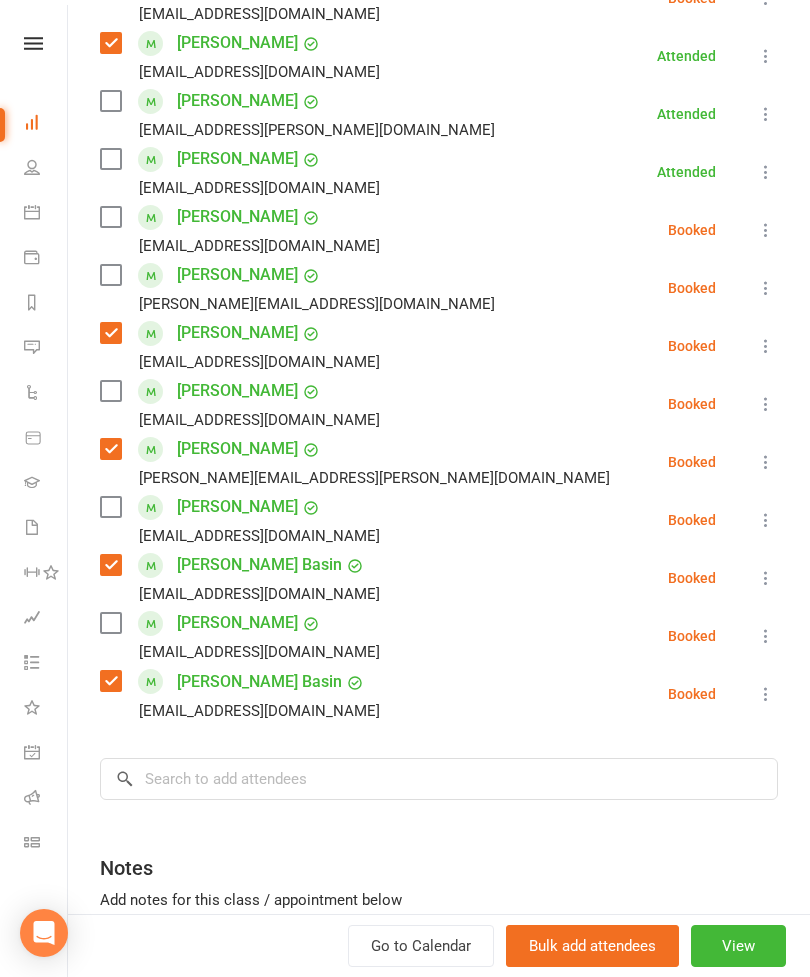 click at bounding box center (110, 275) 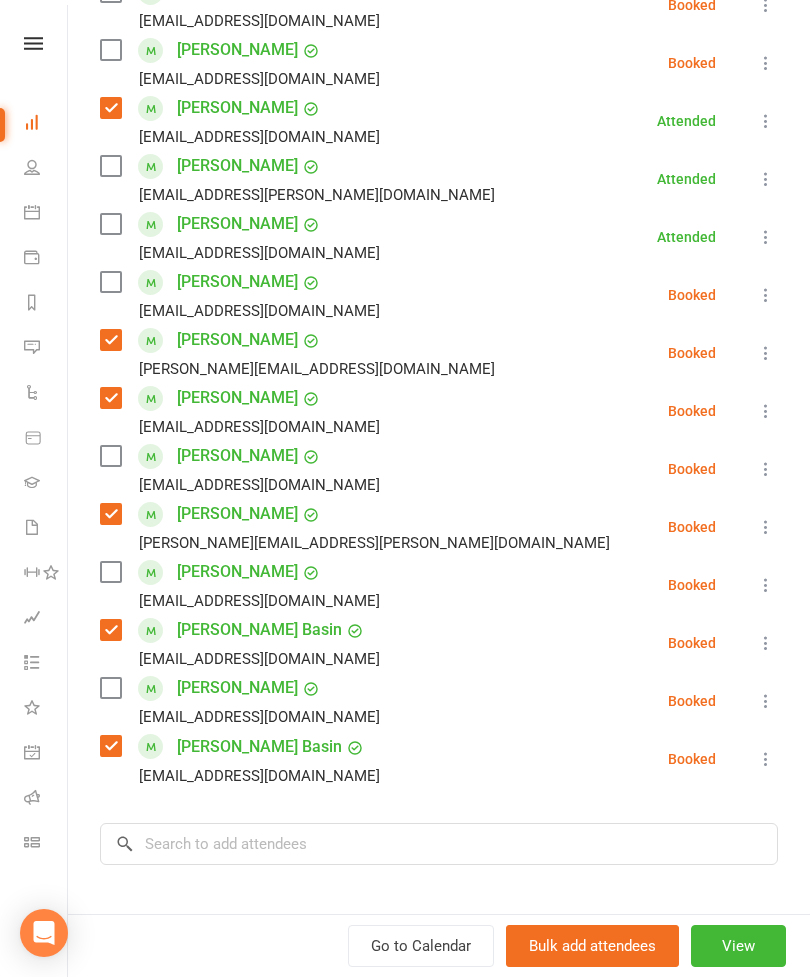 scroll, scrollTop: 506, scrollLeft: 0, axis: vertical 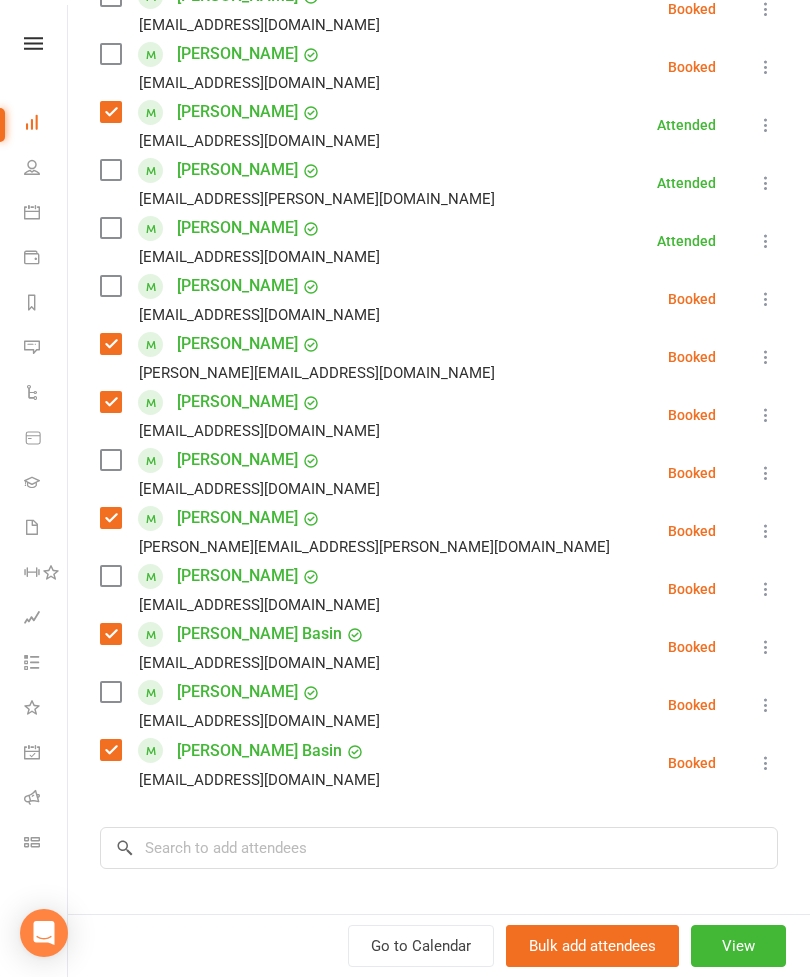 click at bounding box center [110, 286] 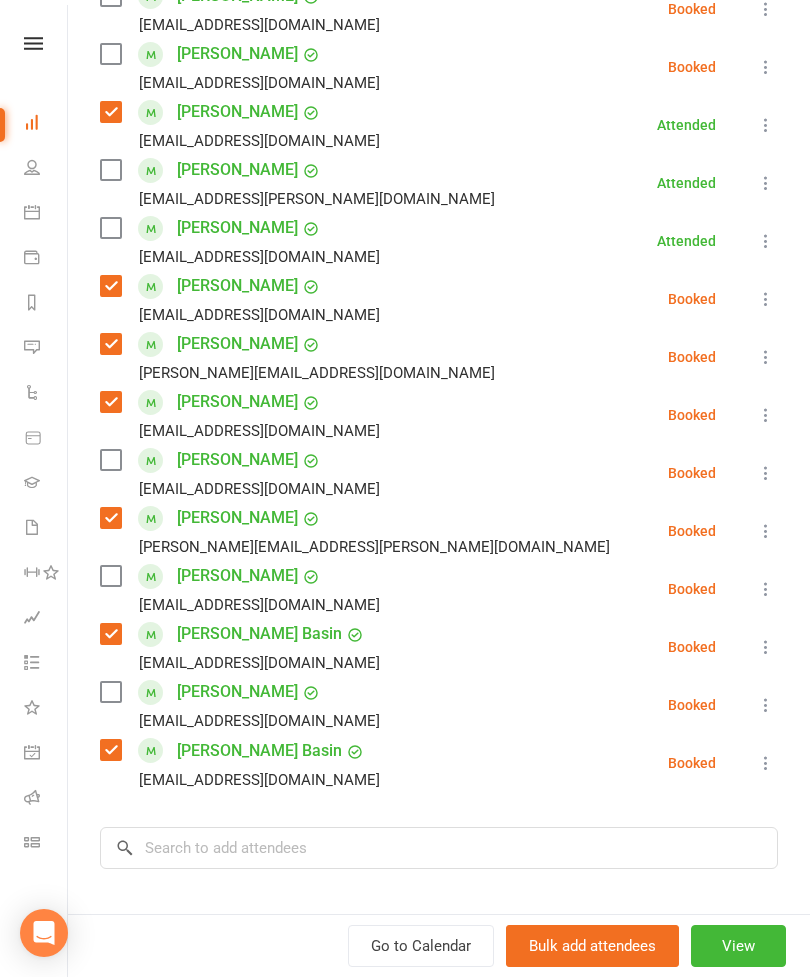 click at bounding box center [110, 460] 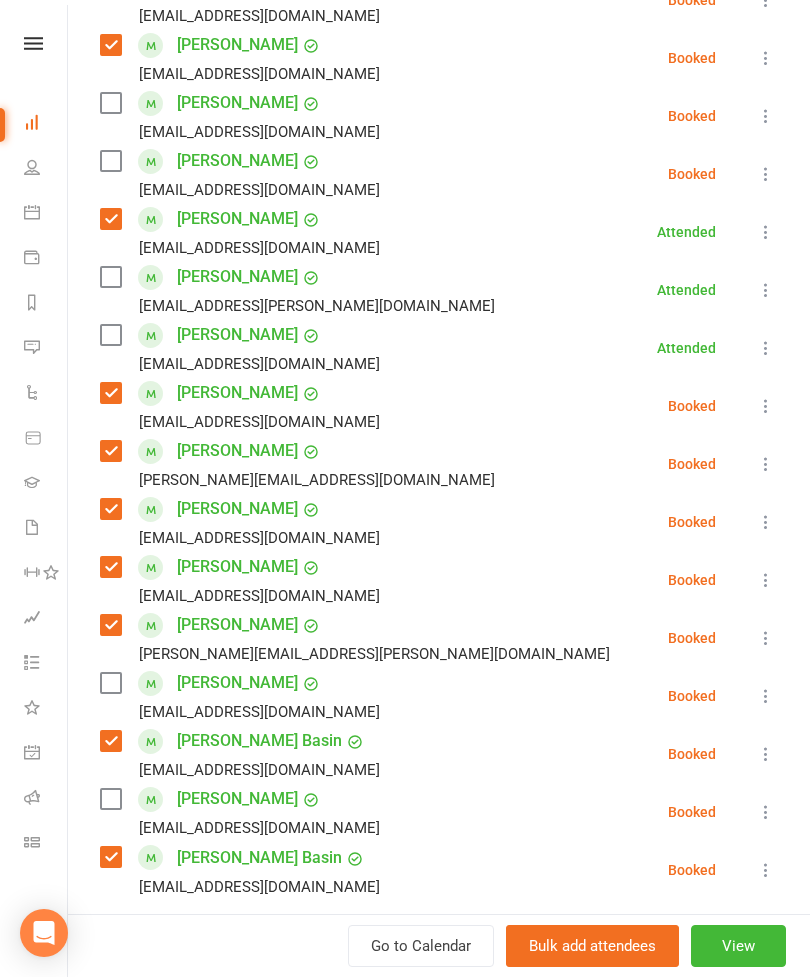 scroll, scrollTop: 386, scrollLeft: 0, axis: vertical 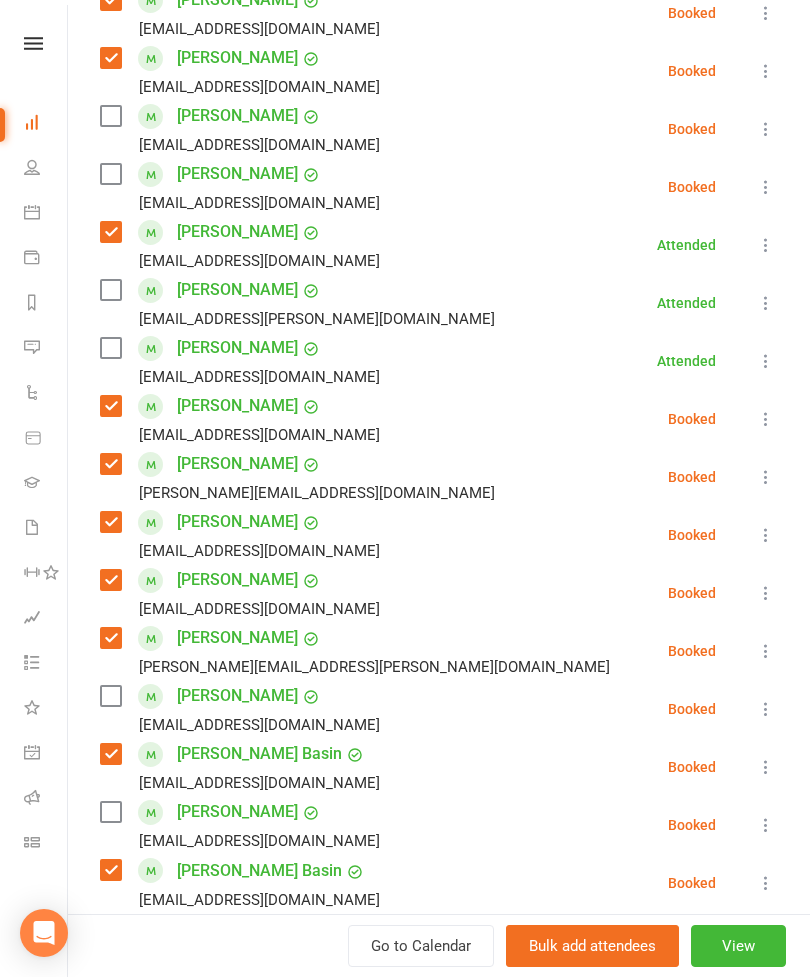 click at bounding box center [110, 174] 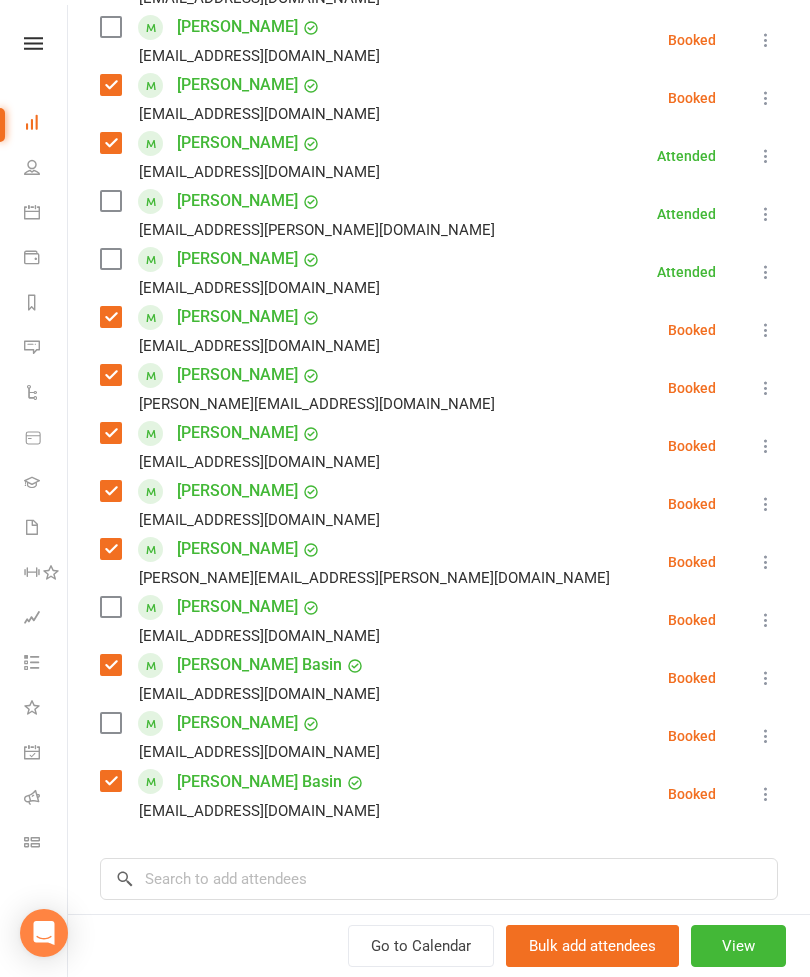 scroll, scrollTop: 535, scrollLeft: 0, axis: vertical 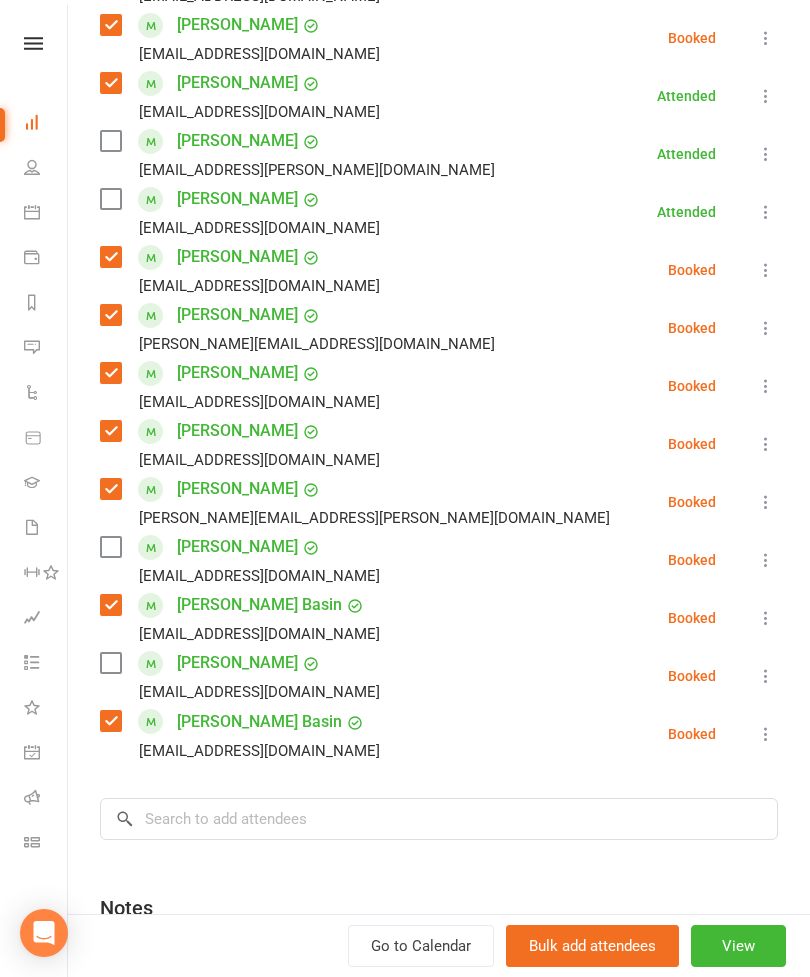 click at bounding box center (110, 547) 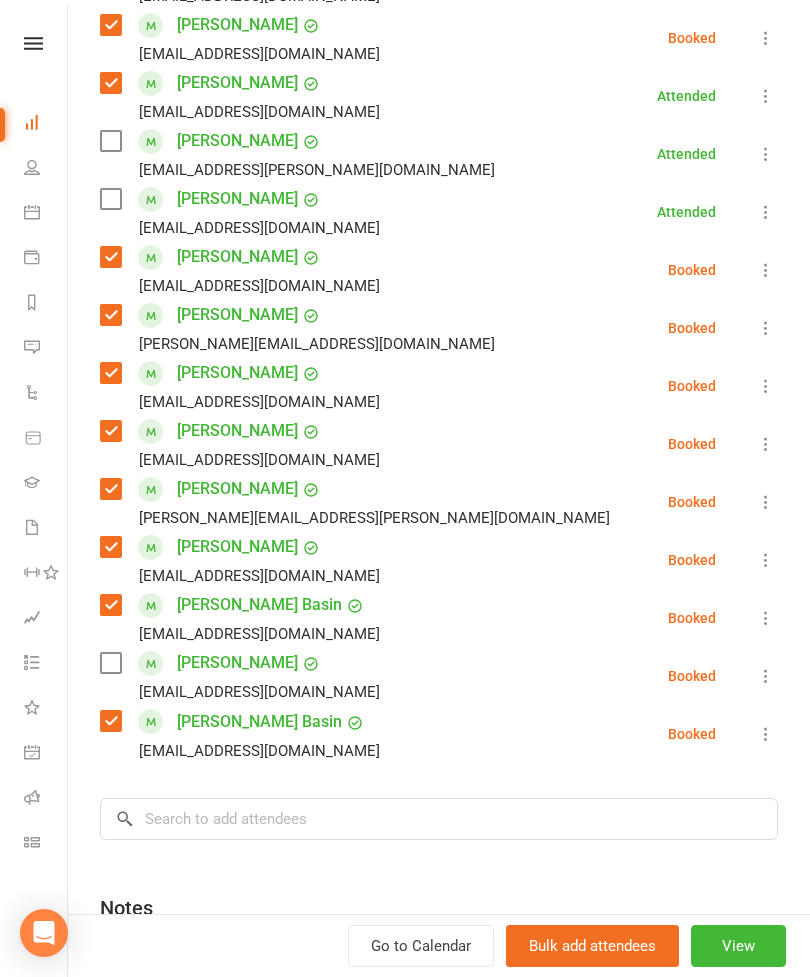 click on "[PERSON_NAME]  [EMAIL_ADDRESS][DOMAIN_NAME]" at bounding box center [244, 676] 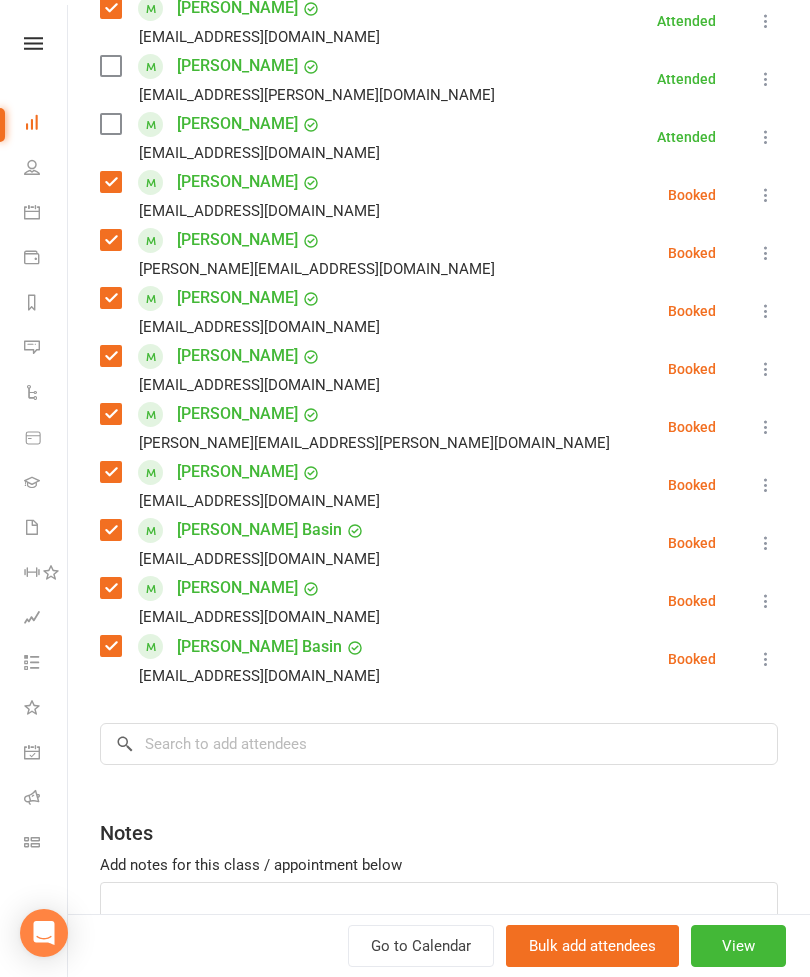 scroll, scrollTop: 631, scrollLeft: 0, axis: vertical 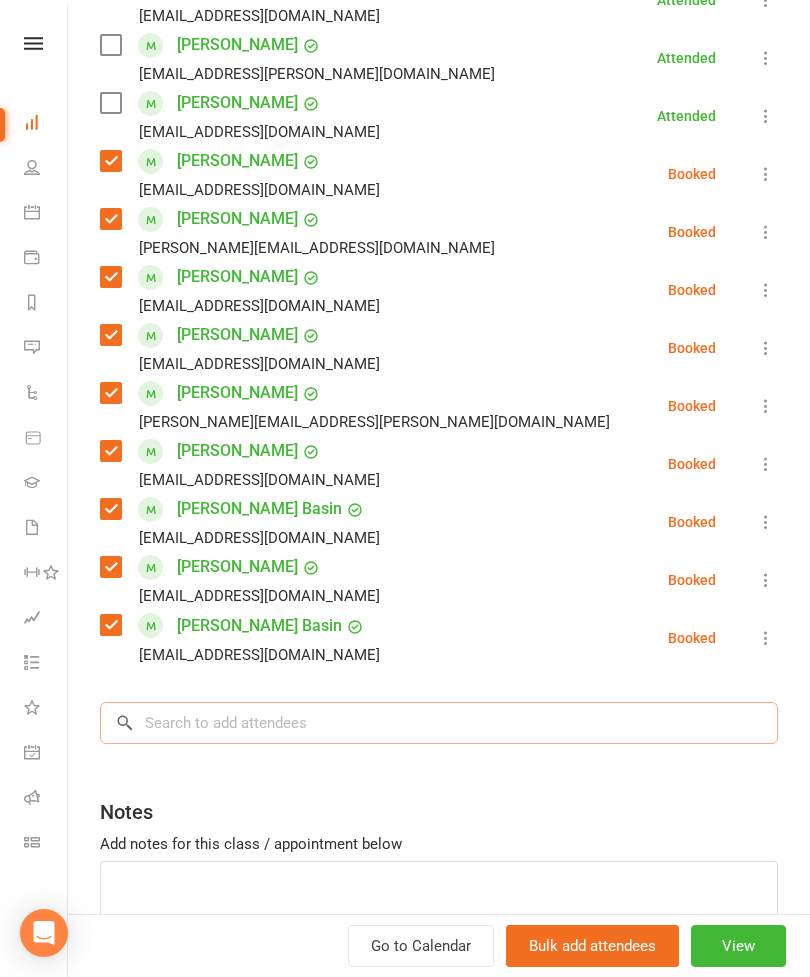 click at bounding box center [439, 723] 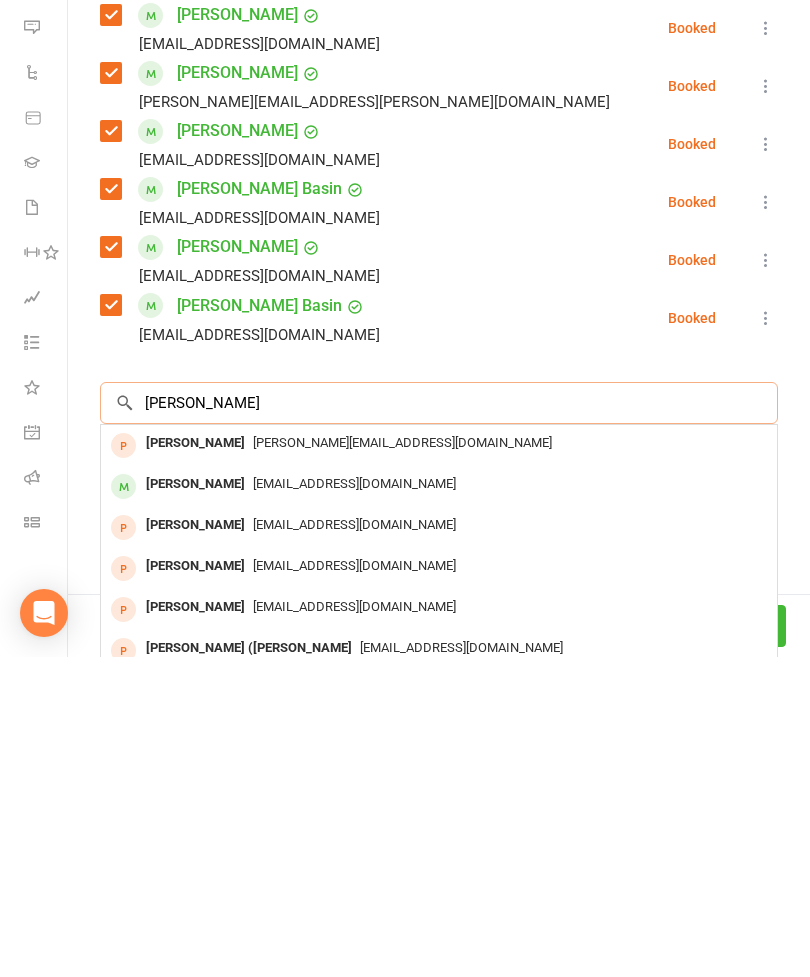 type on "[PERSON_NAME]" 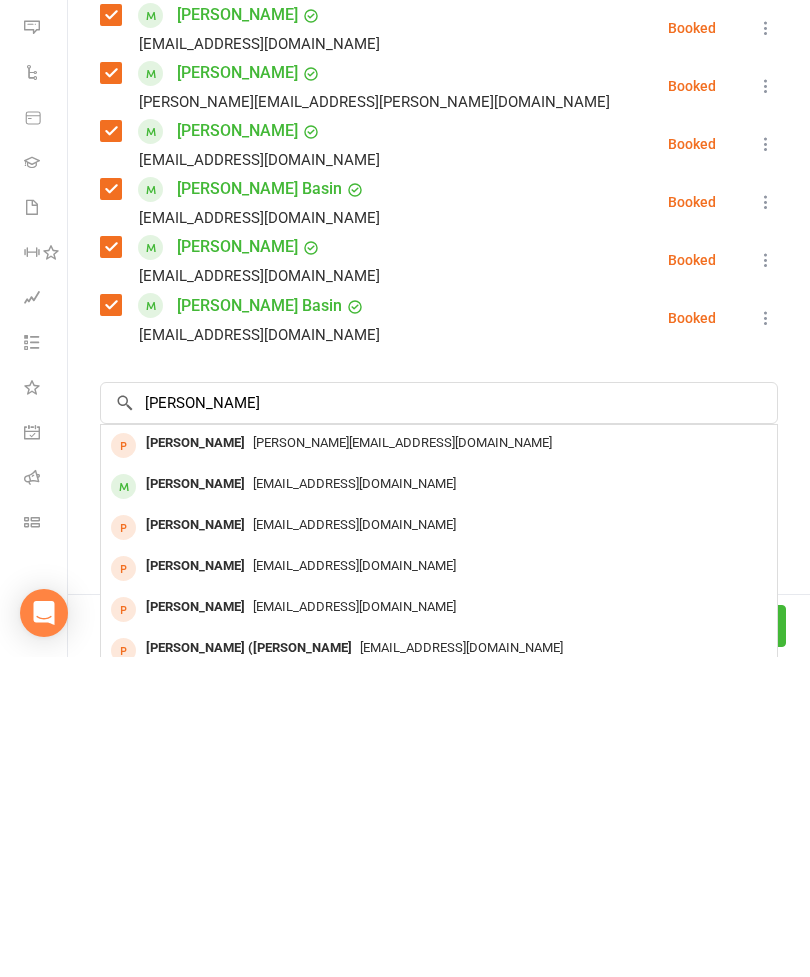 click on "[EMAIL_ADDRESS][DOMAIN_NAME]" at bounding box center (439, 804) 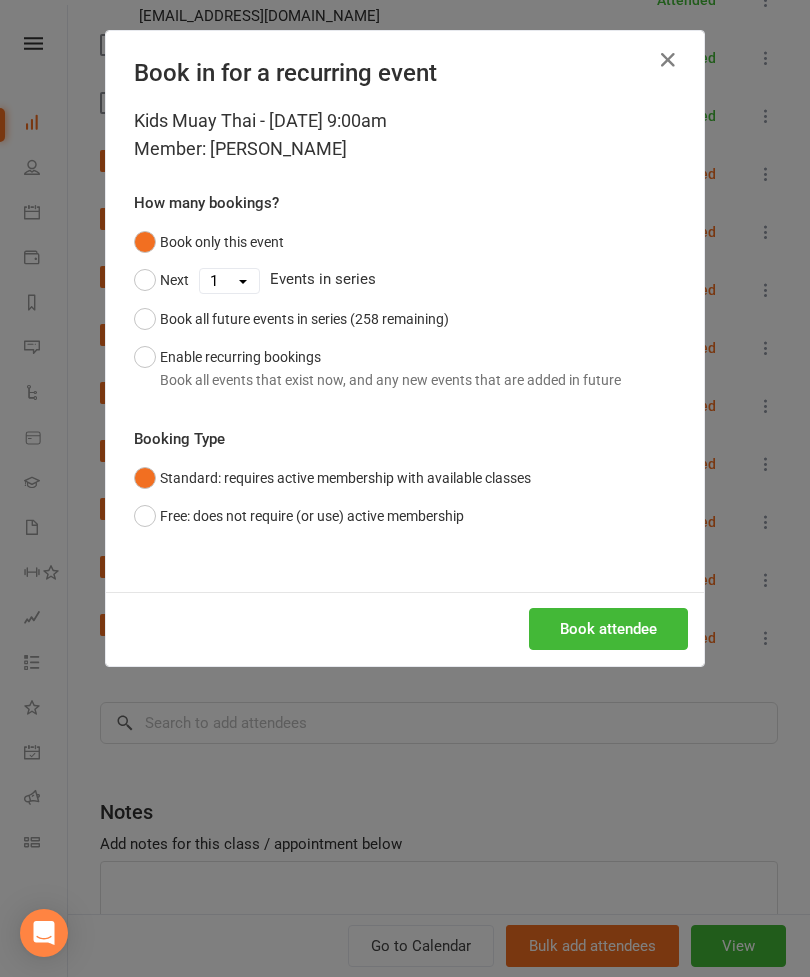click on "Book attendee" at bounding box center (608, 629) 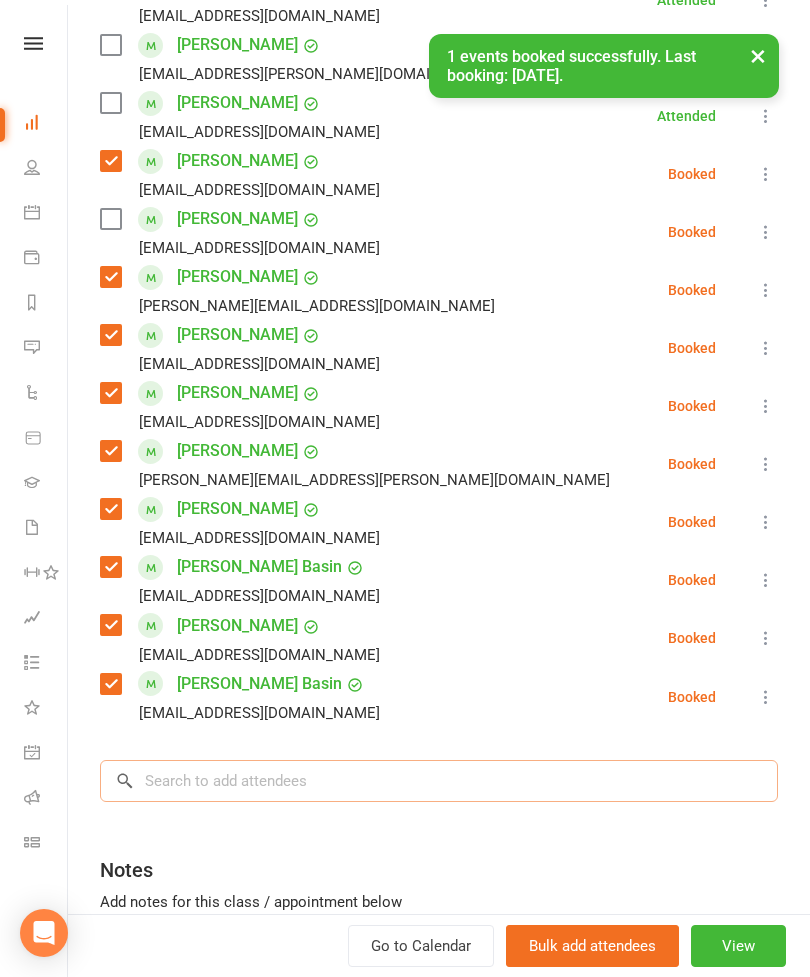 click at bounding box center (439, 781) 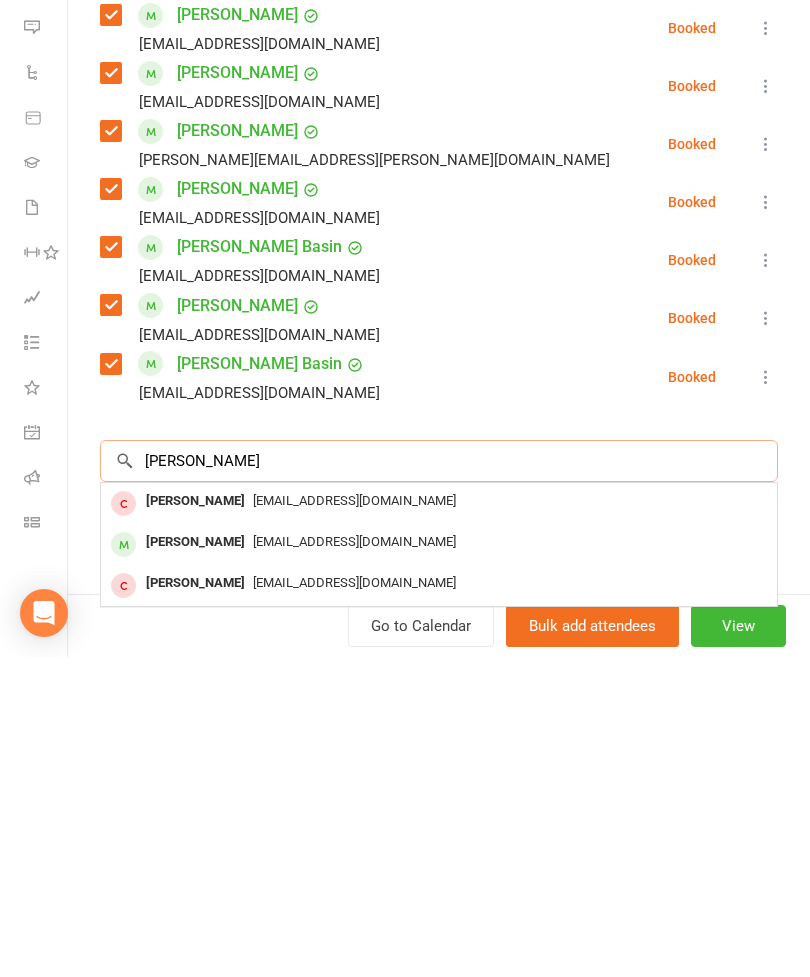 scroll, scrollTop: 2304, scrollLeft: 0, axis: vertical 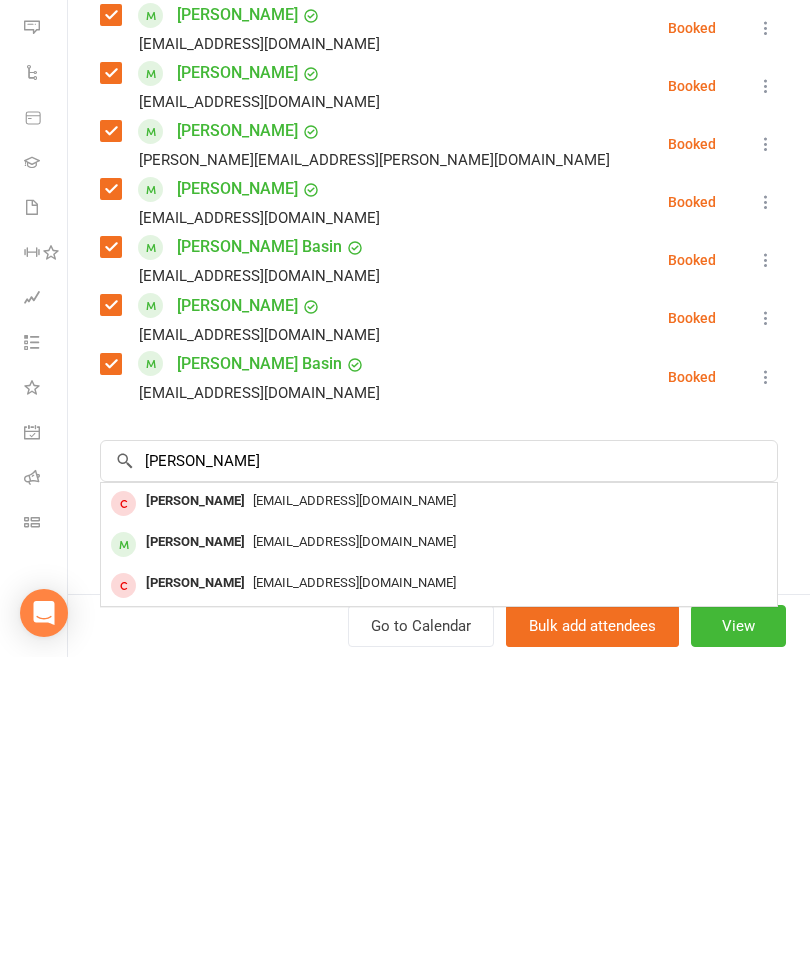 click on "[PERSON_NAME]" at bounding box center [195, 862] 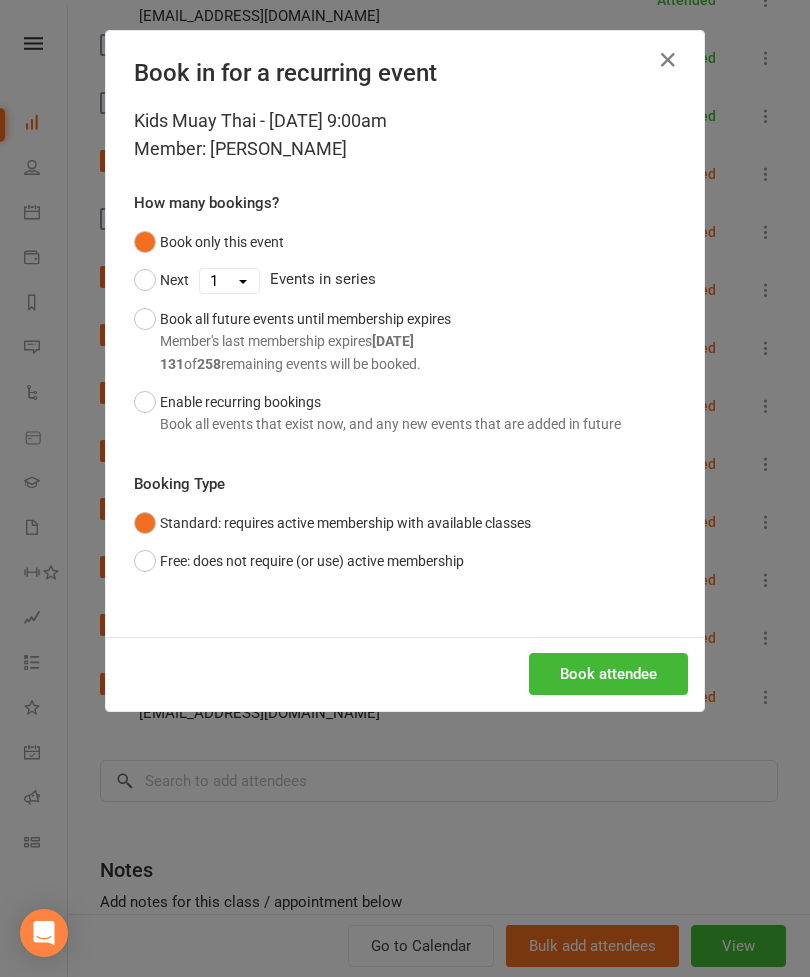 click on "Book attendee" at bounding box center [608, 674] 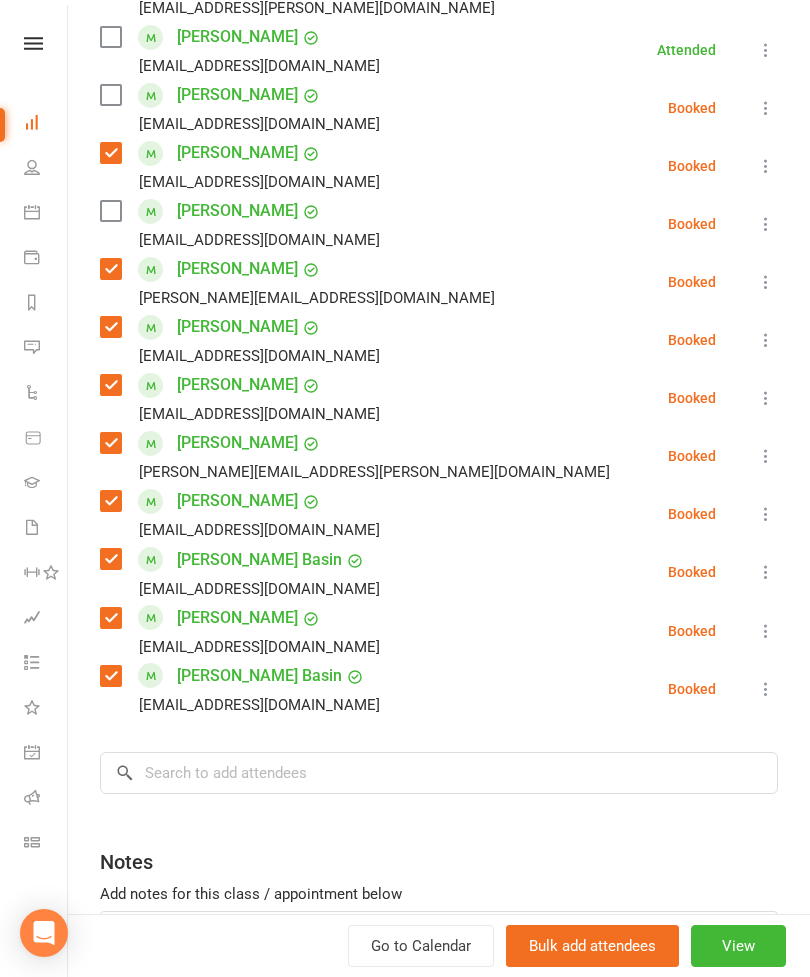 scroll, scrollTop: 698, scrollLeft: 0, axis: vertical 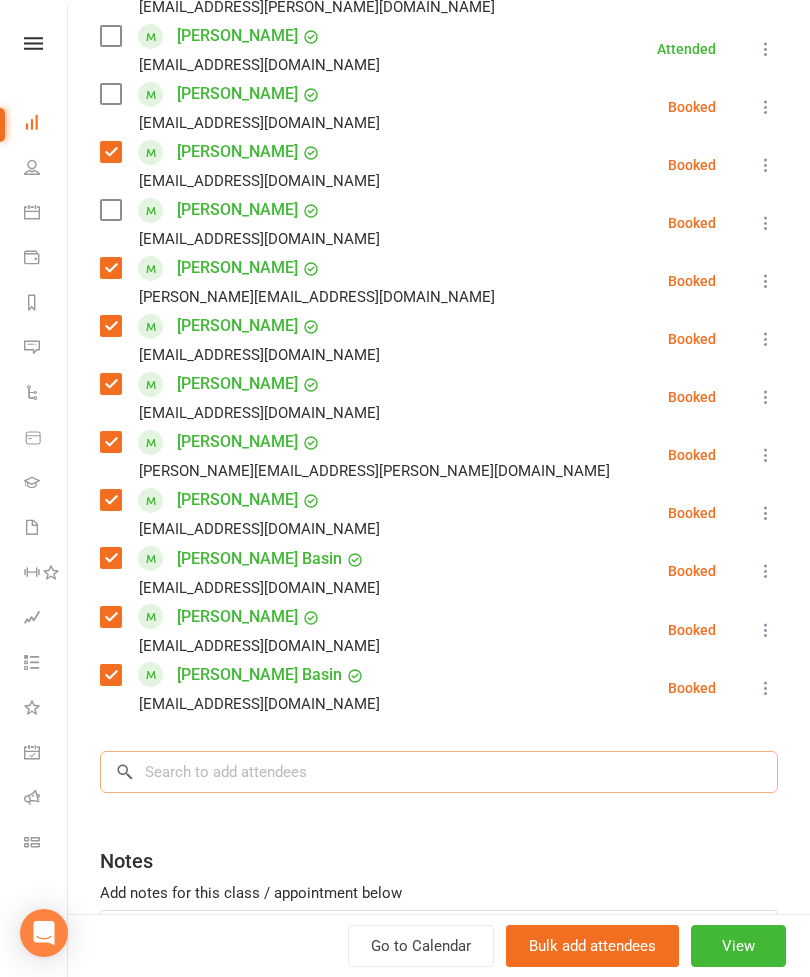 click at bounding box center (439, 772) 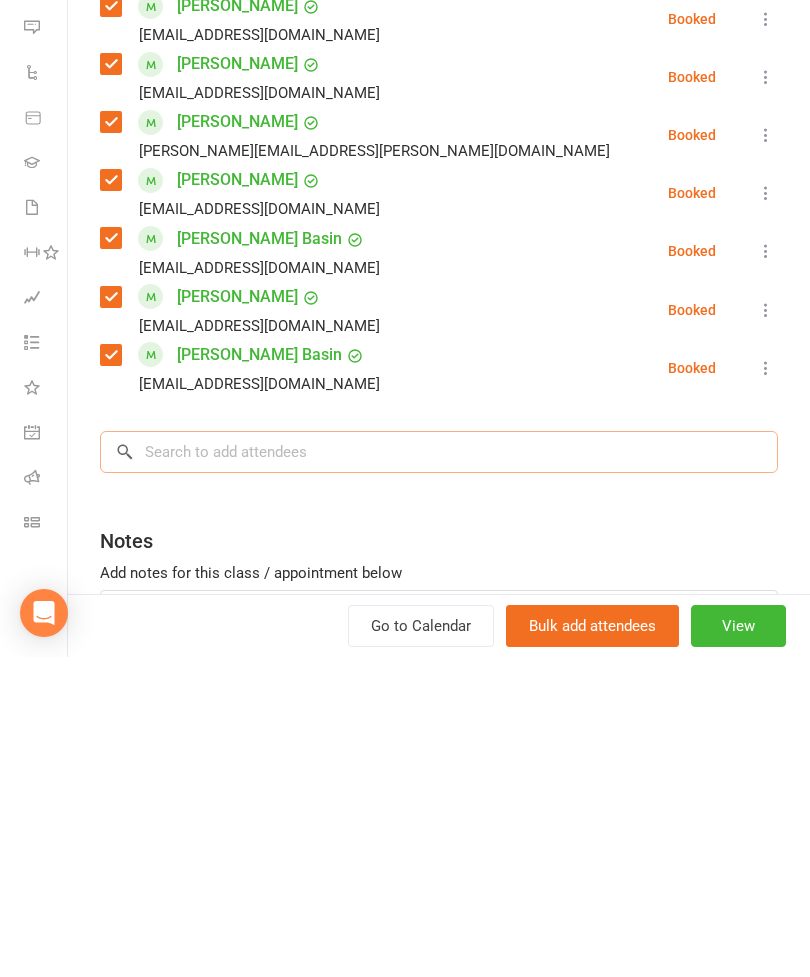 type on "E" 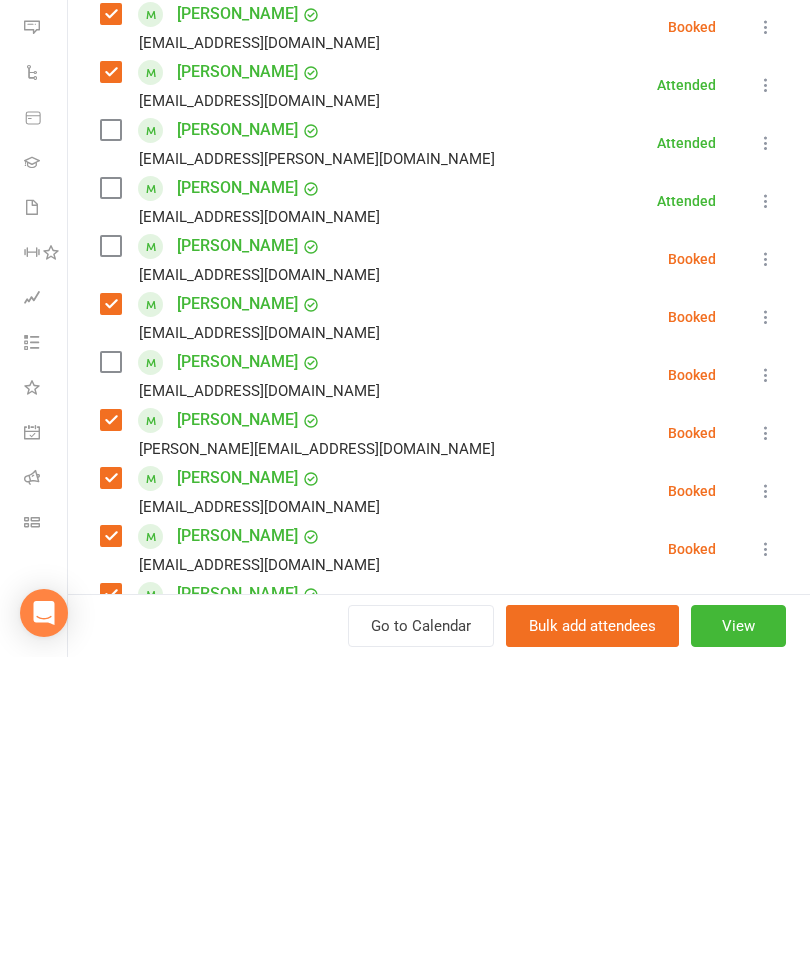 scroll, scrollTop: 223, scrollLeft: 0, axis: vertical 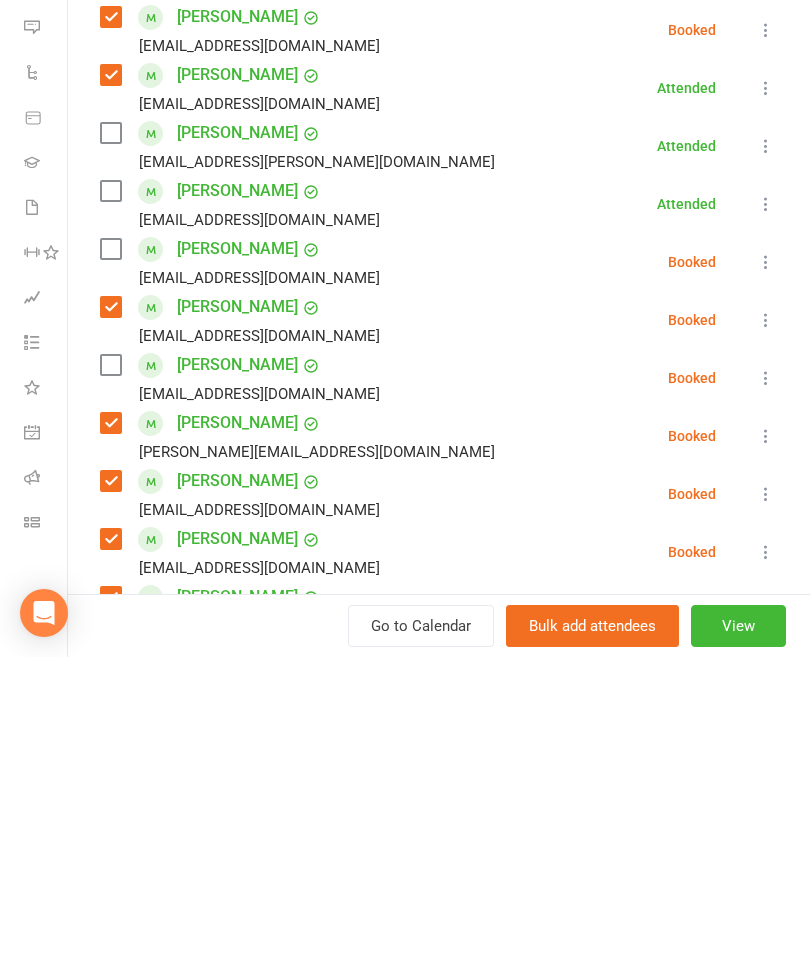 click at bounding box center [110, 511] 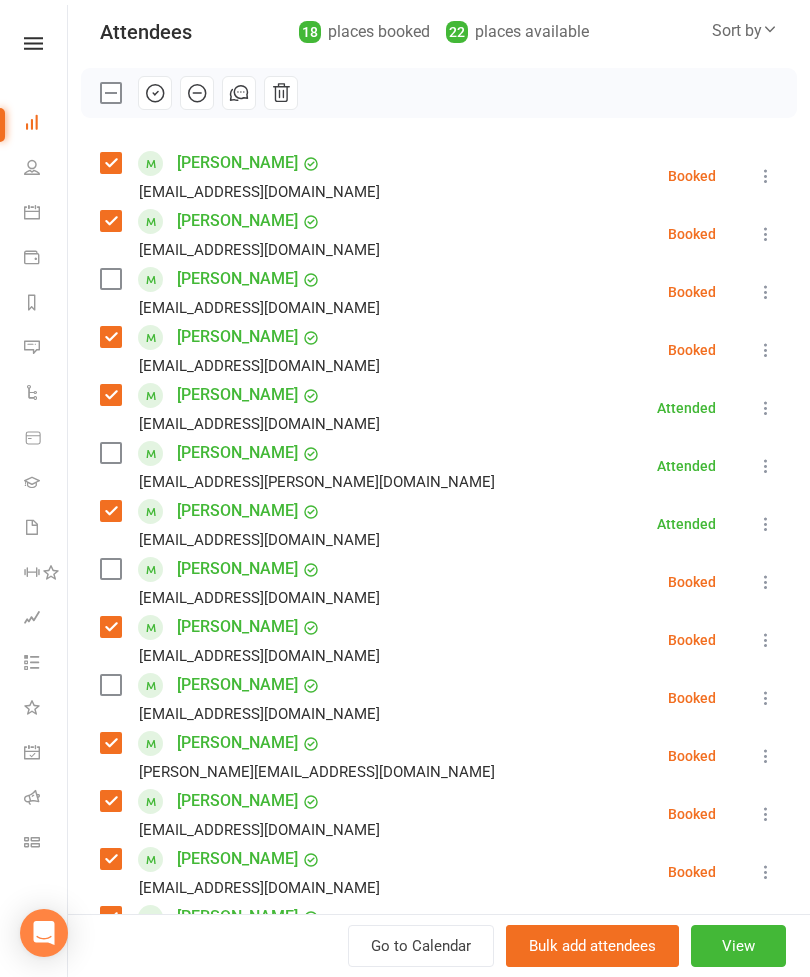 click at bounding box center (766, 466) 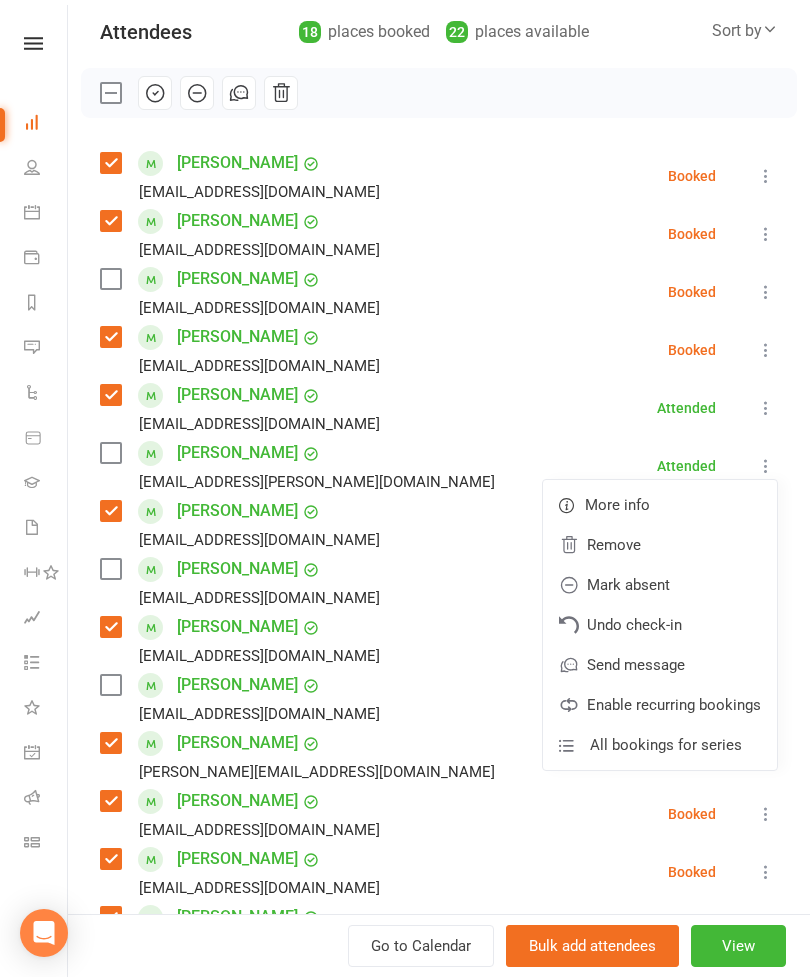 click on "Remove" at bounding box center [660, 545] 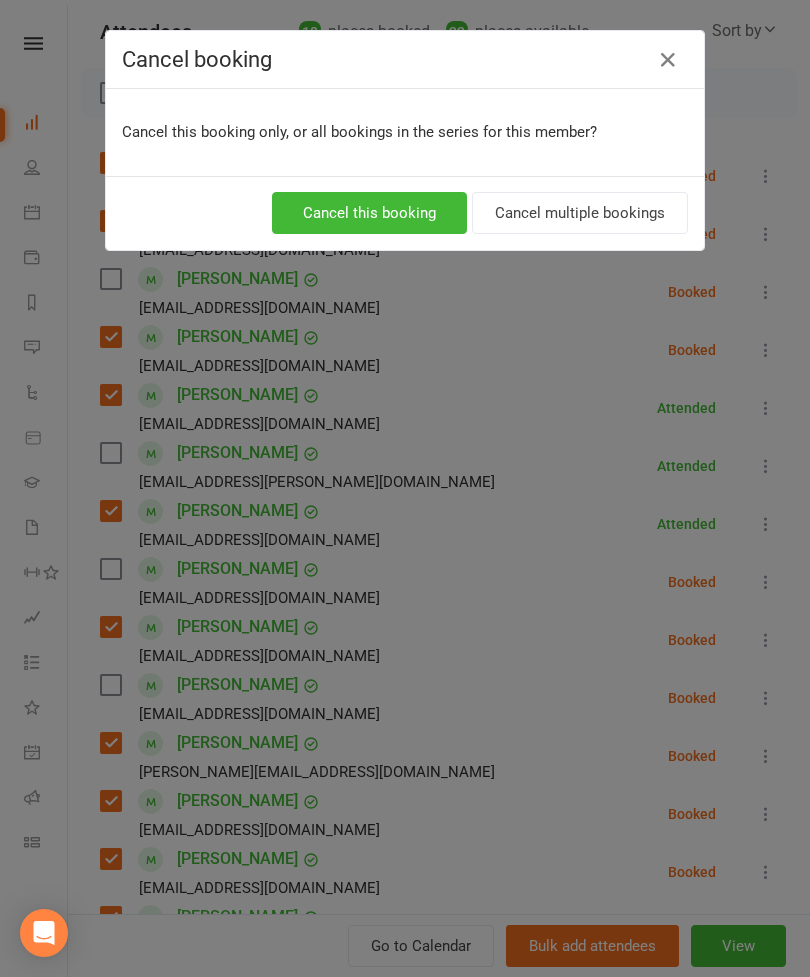 click on "Cancel this booking" at bounding box center (369, 213) 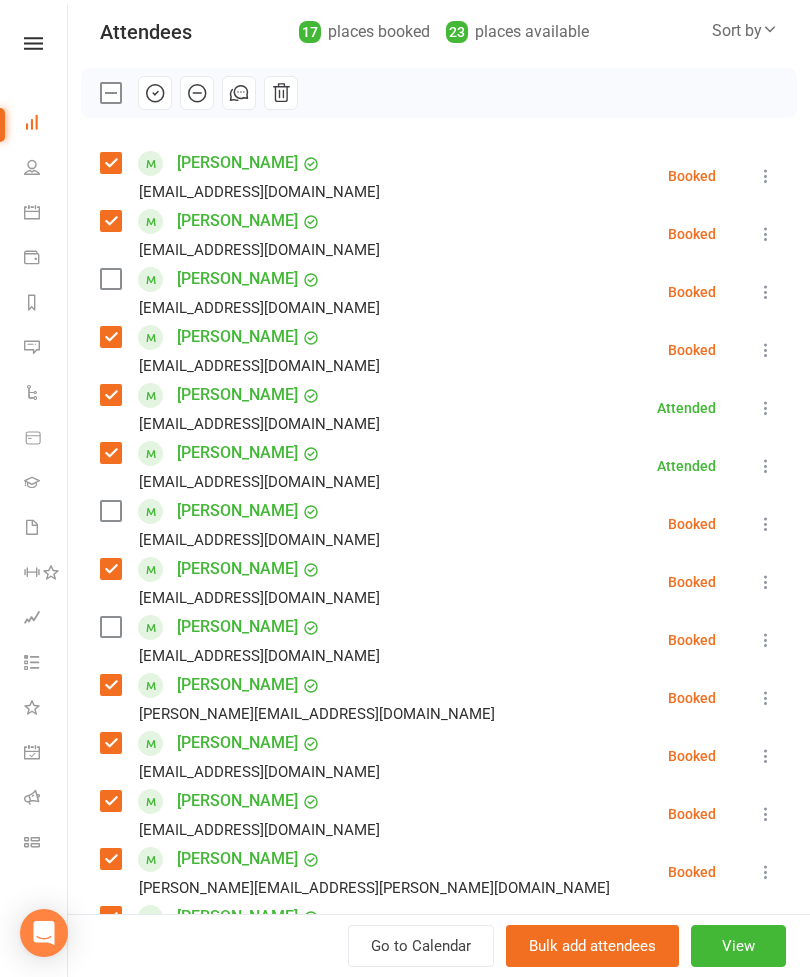 click at bounding box center [110, 511] 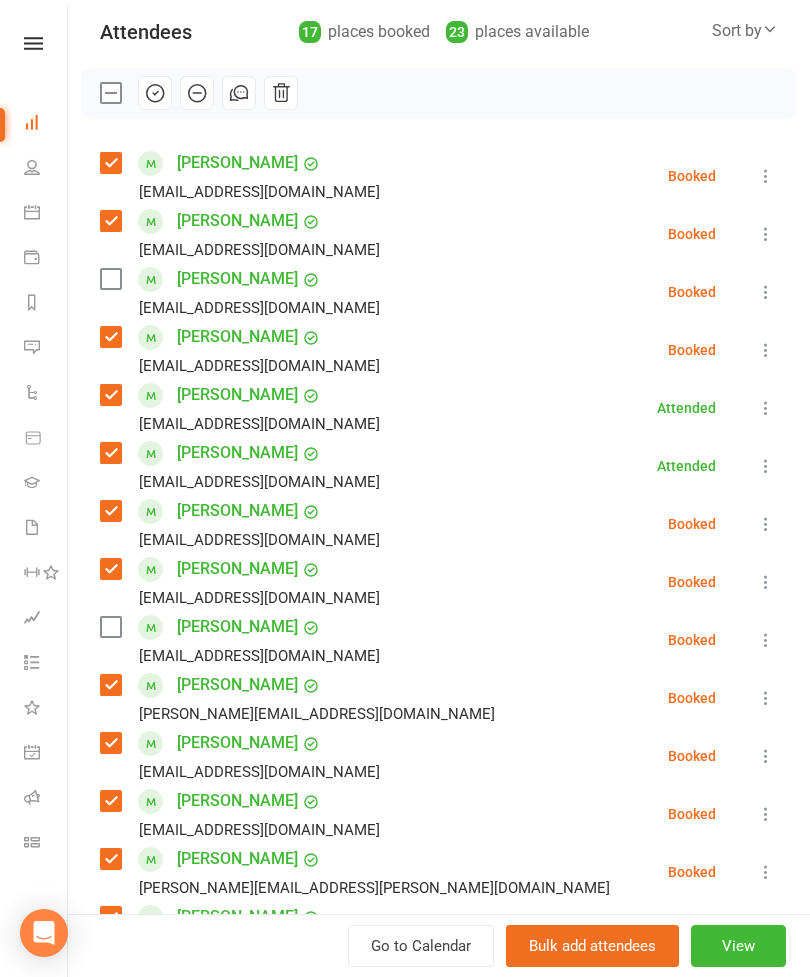 click at bounding box center [110, 627] 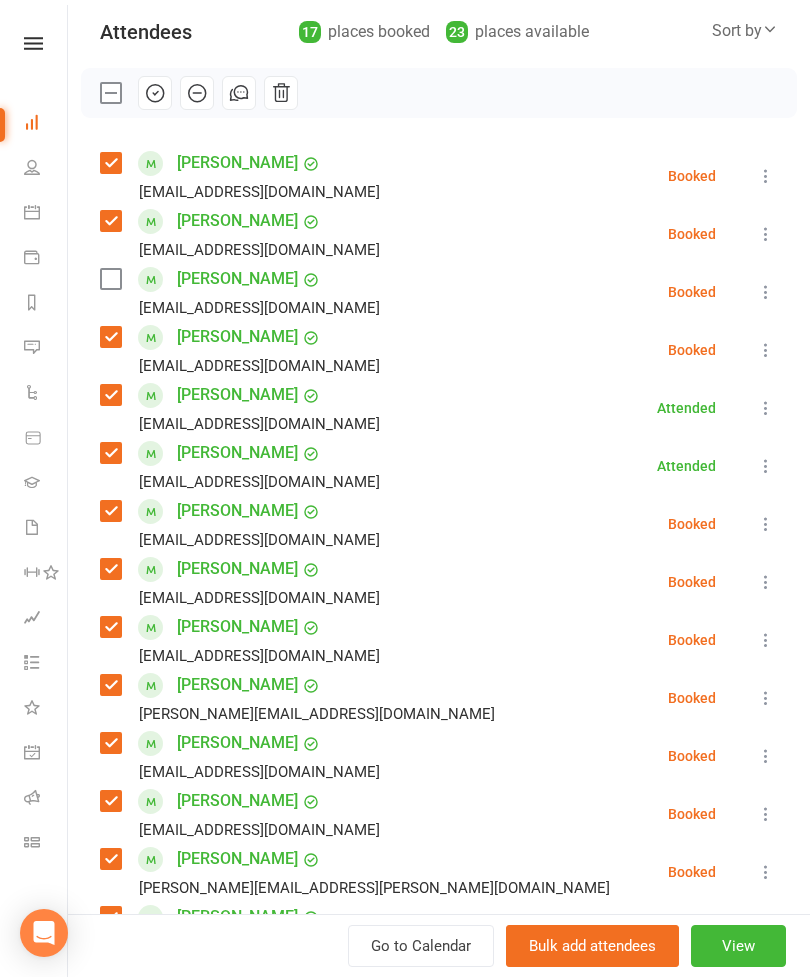 click at bounding box center (110, 279) 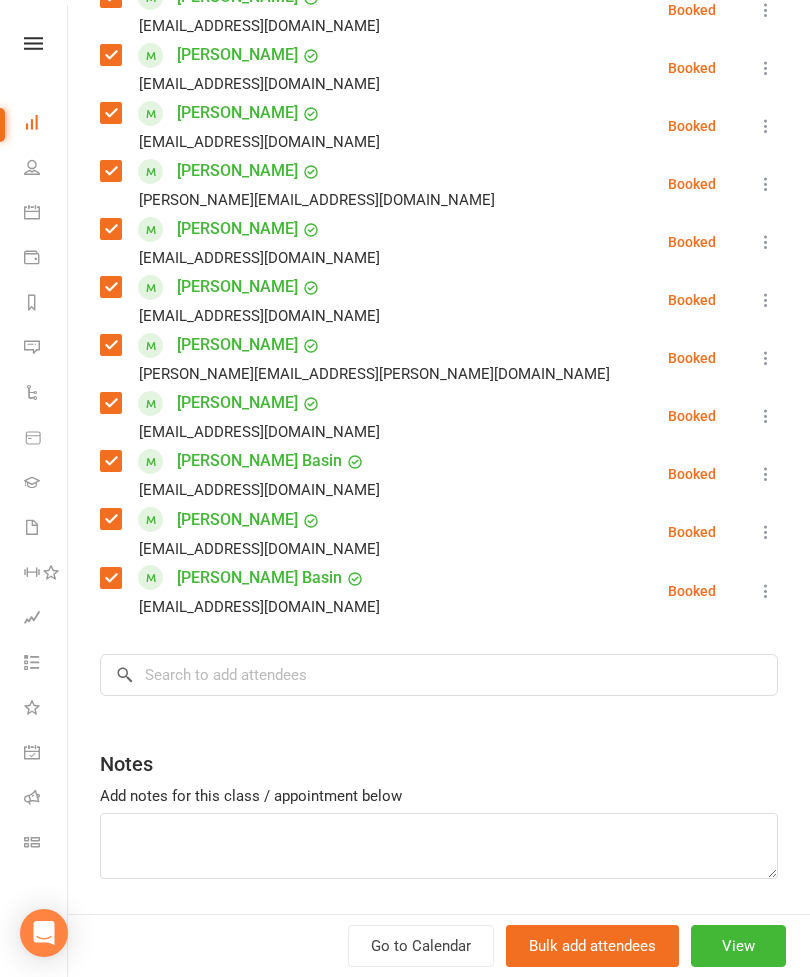 scroll, scrollTop: 742, scrollLeft: 0, axis: vertical 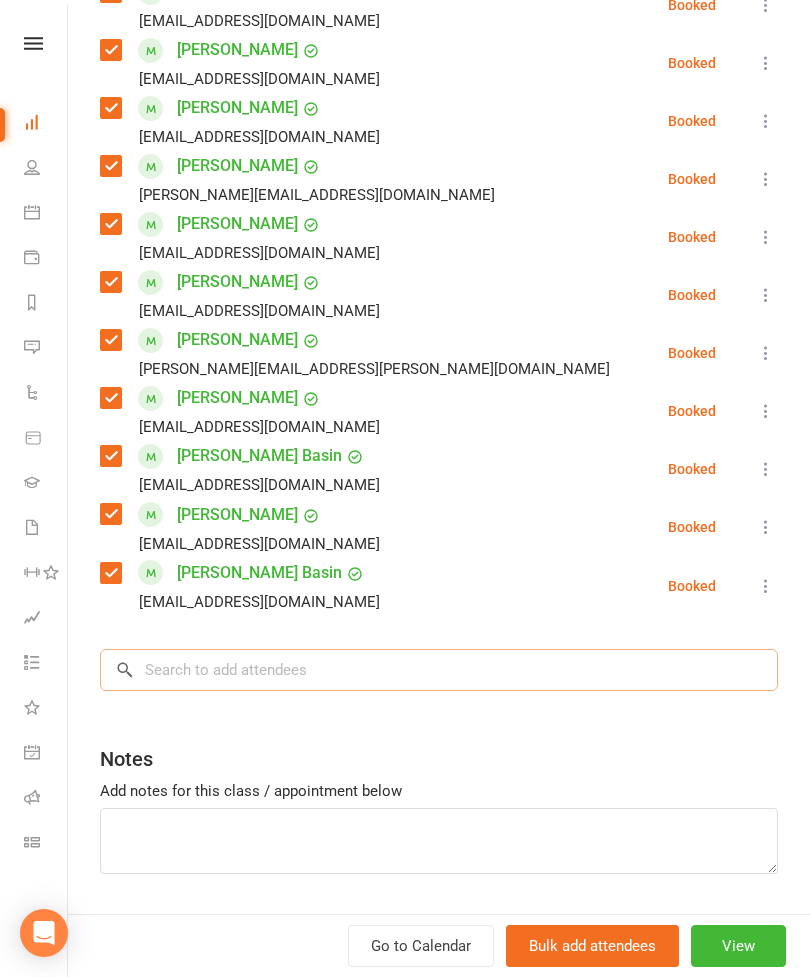 click at bounding box center [439, 670] 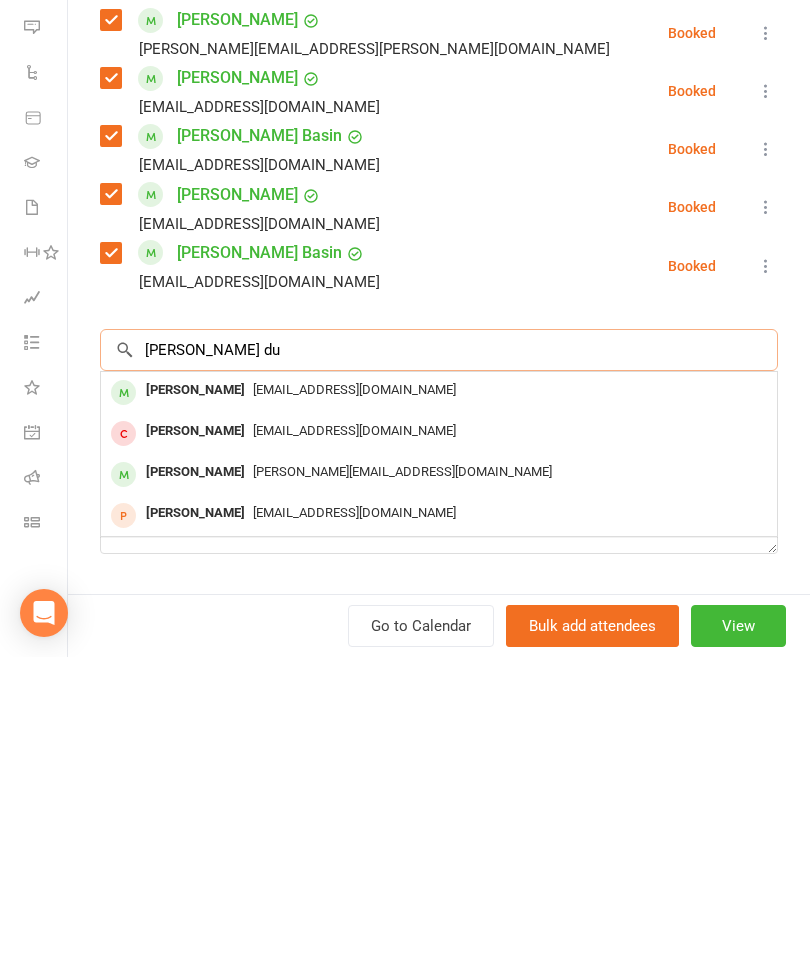 type on "[PERSON_NAME] du" 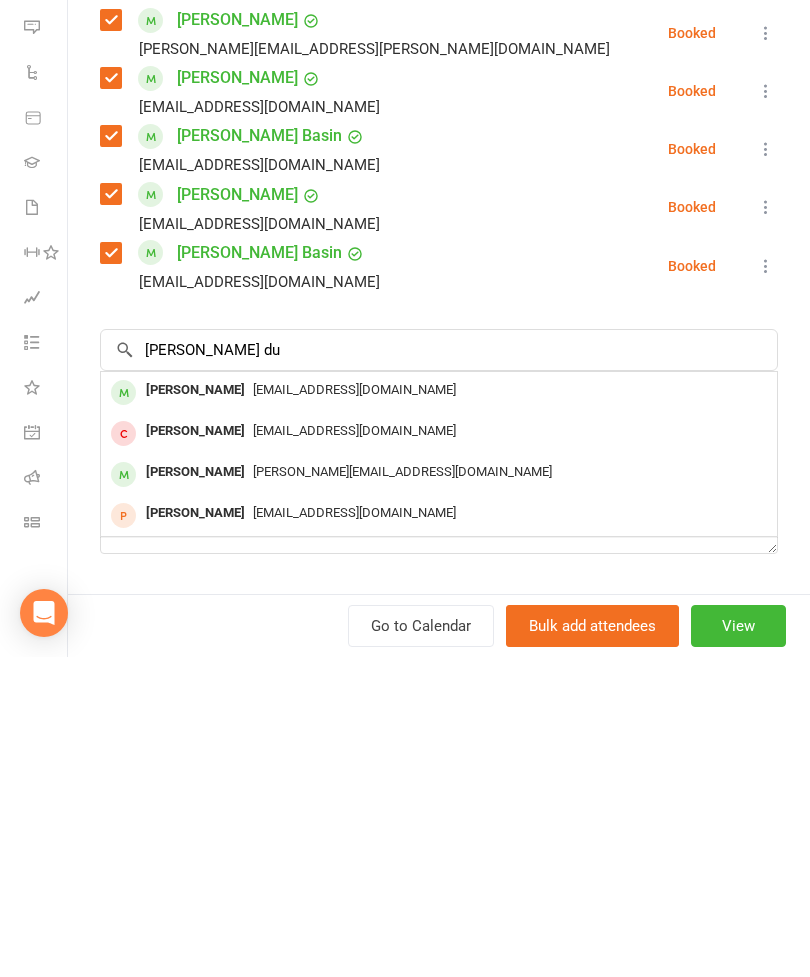 click on "[EMAIL_ADDRESS][DOMAIN_NAME]" at bounding box center [354, 709] 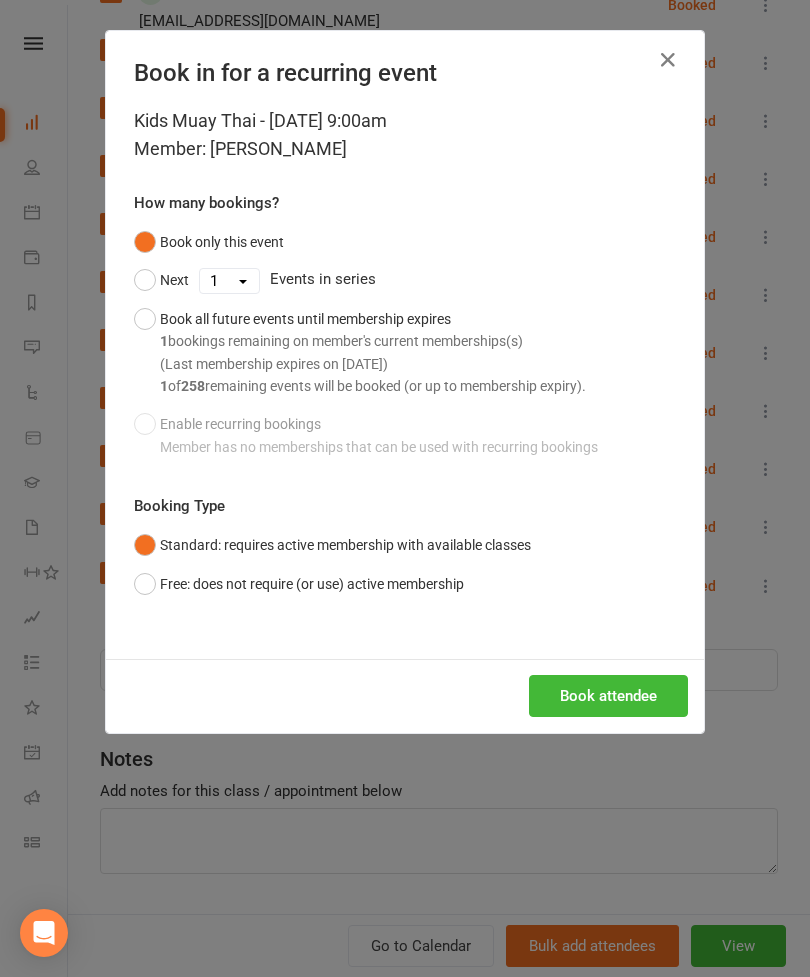 click on "Book attendee" at bounding box center (608, 696) 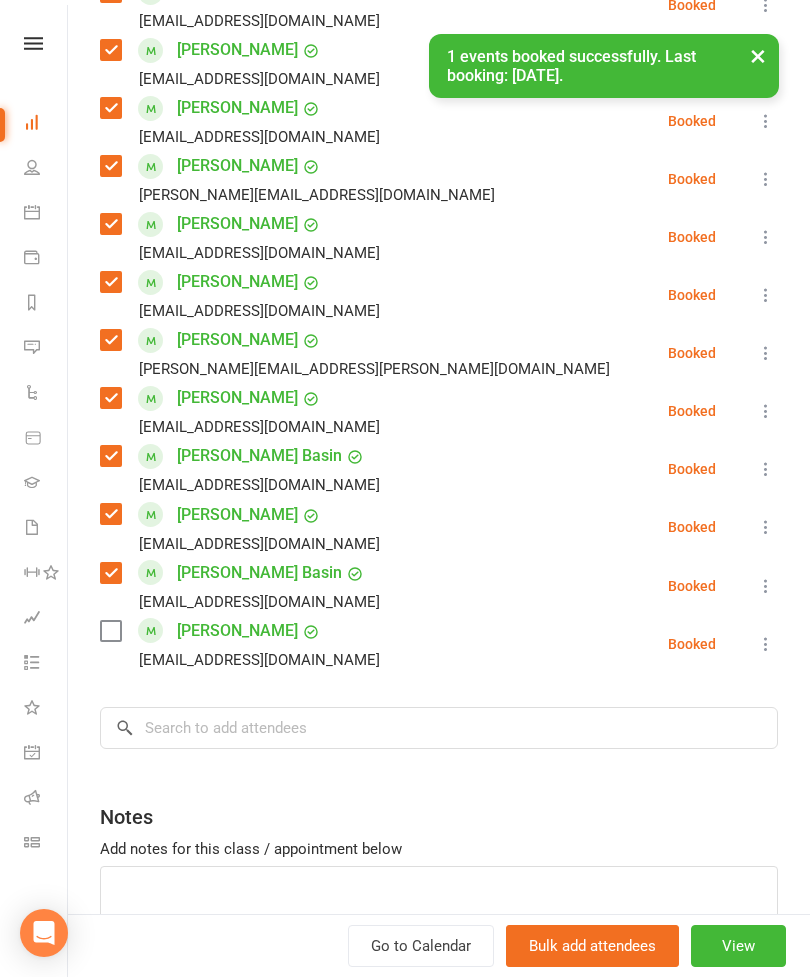 click at bounding box center (110, 631) 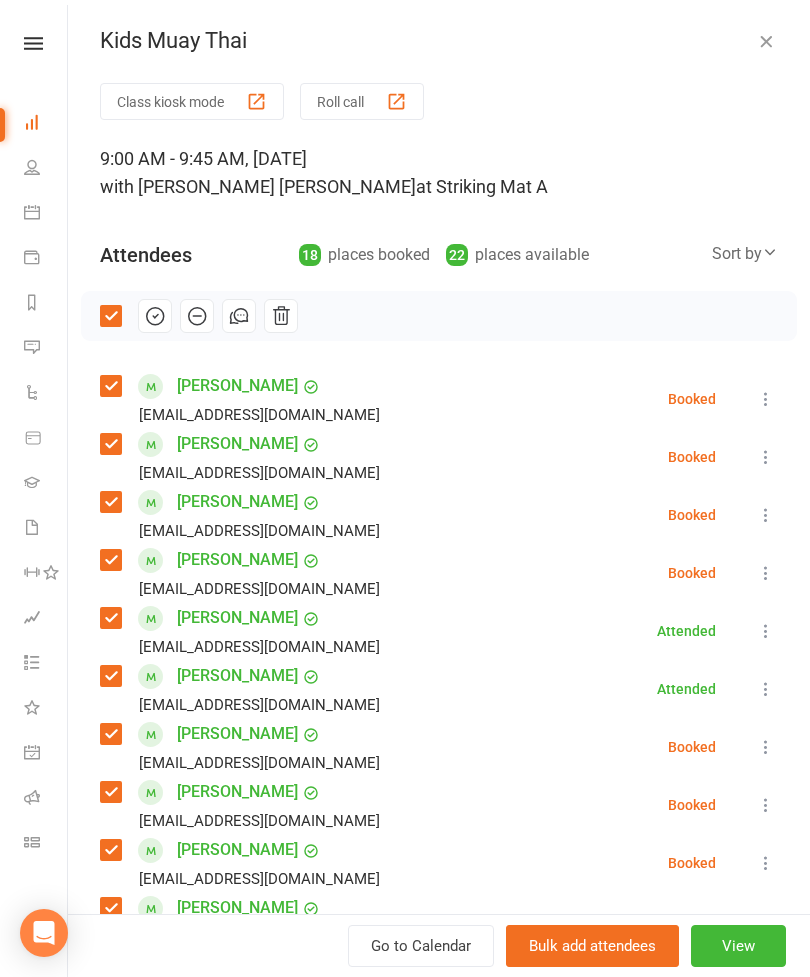 scroll, scrollTop: 0, scrollLeft: 0, axis: both 